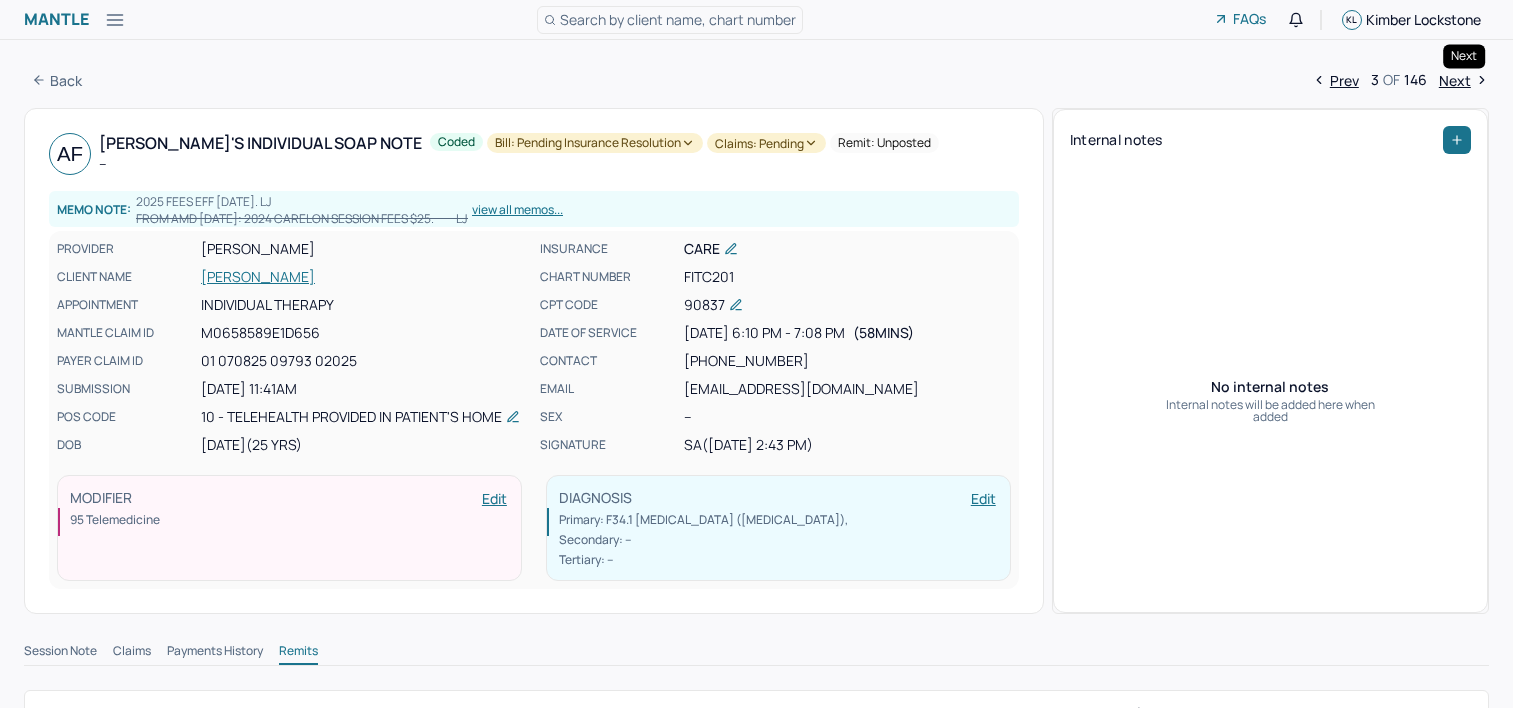 scroll, scrollTop: 0, scrollLeft: 0, axis: both 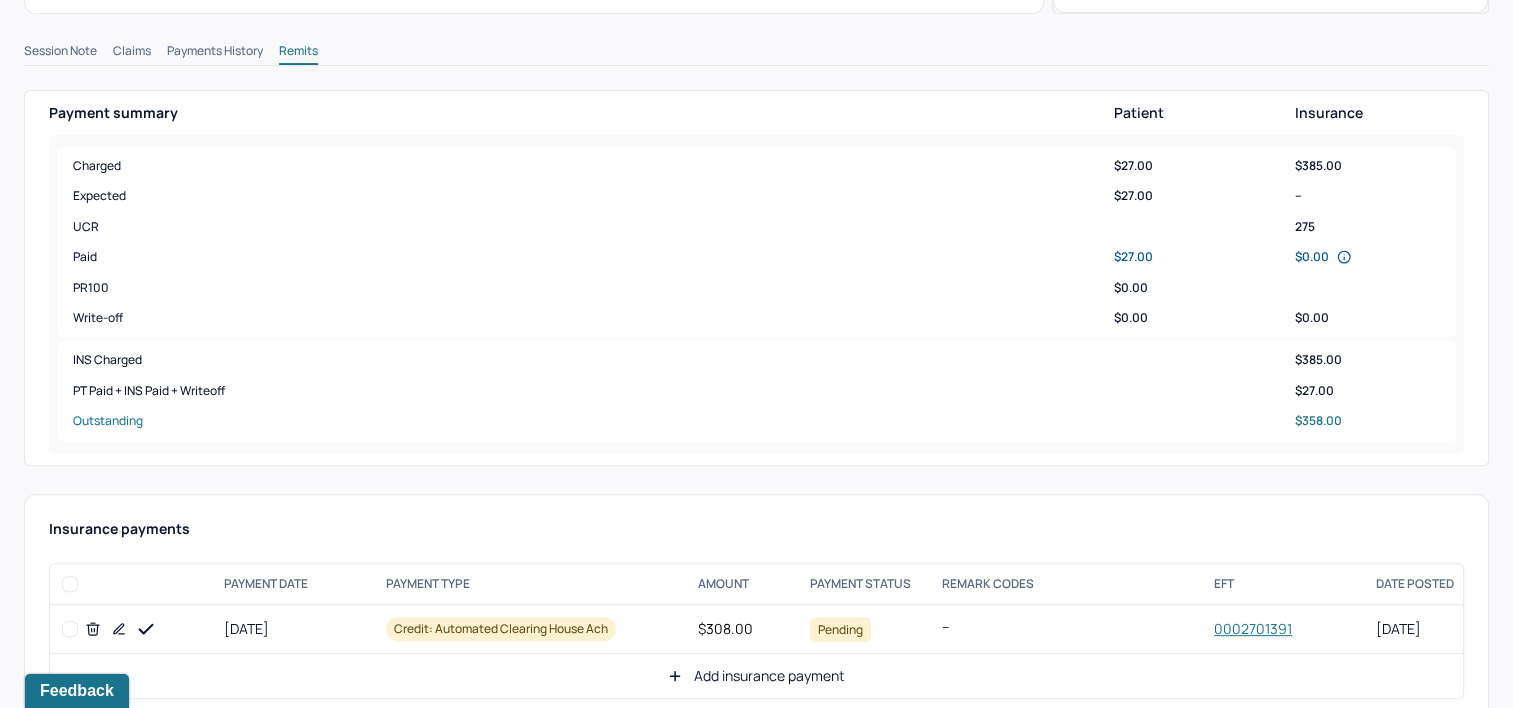 click 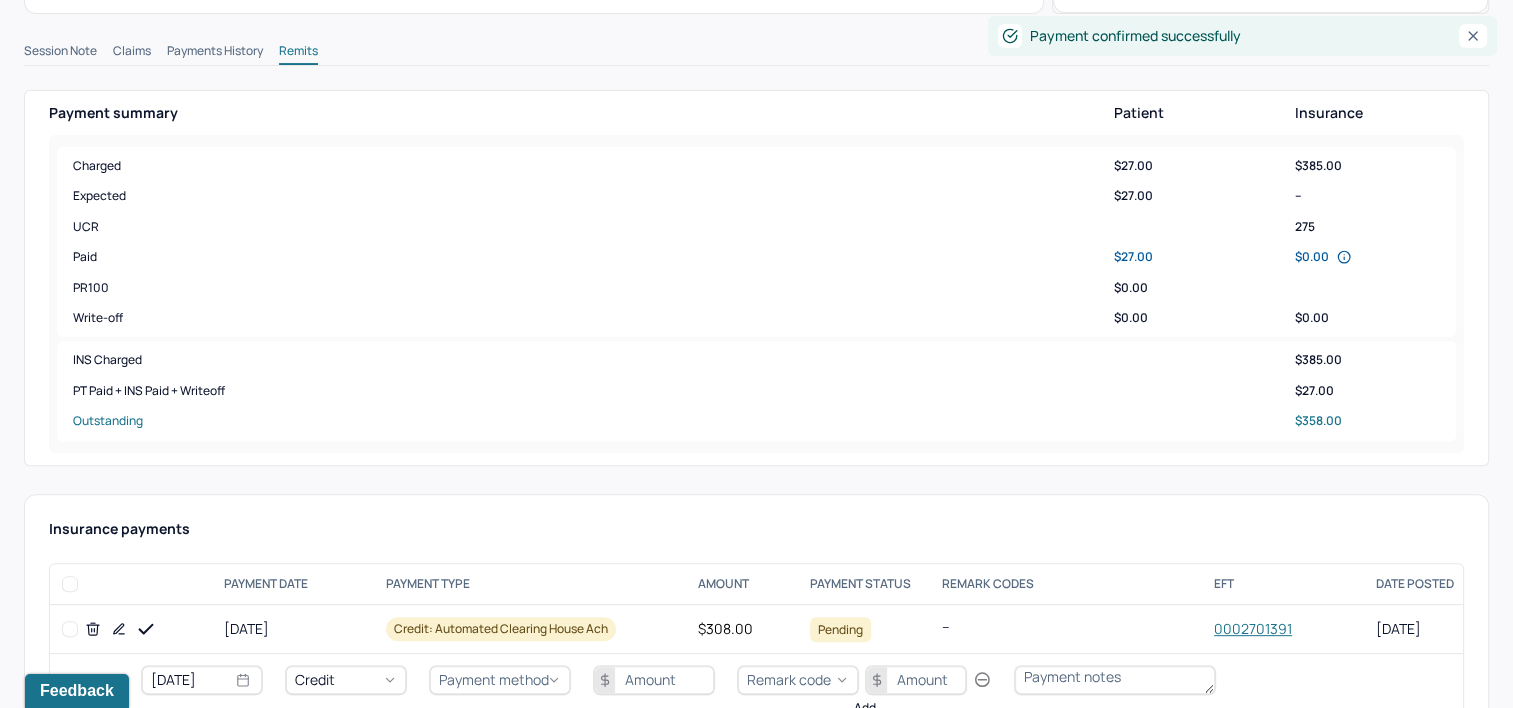 click on "[DATE]" at bounding box center [202, 680] 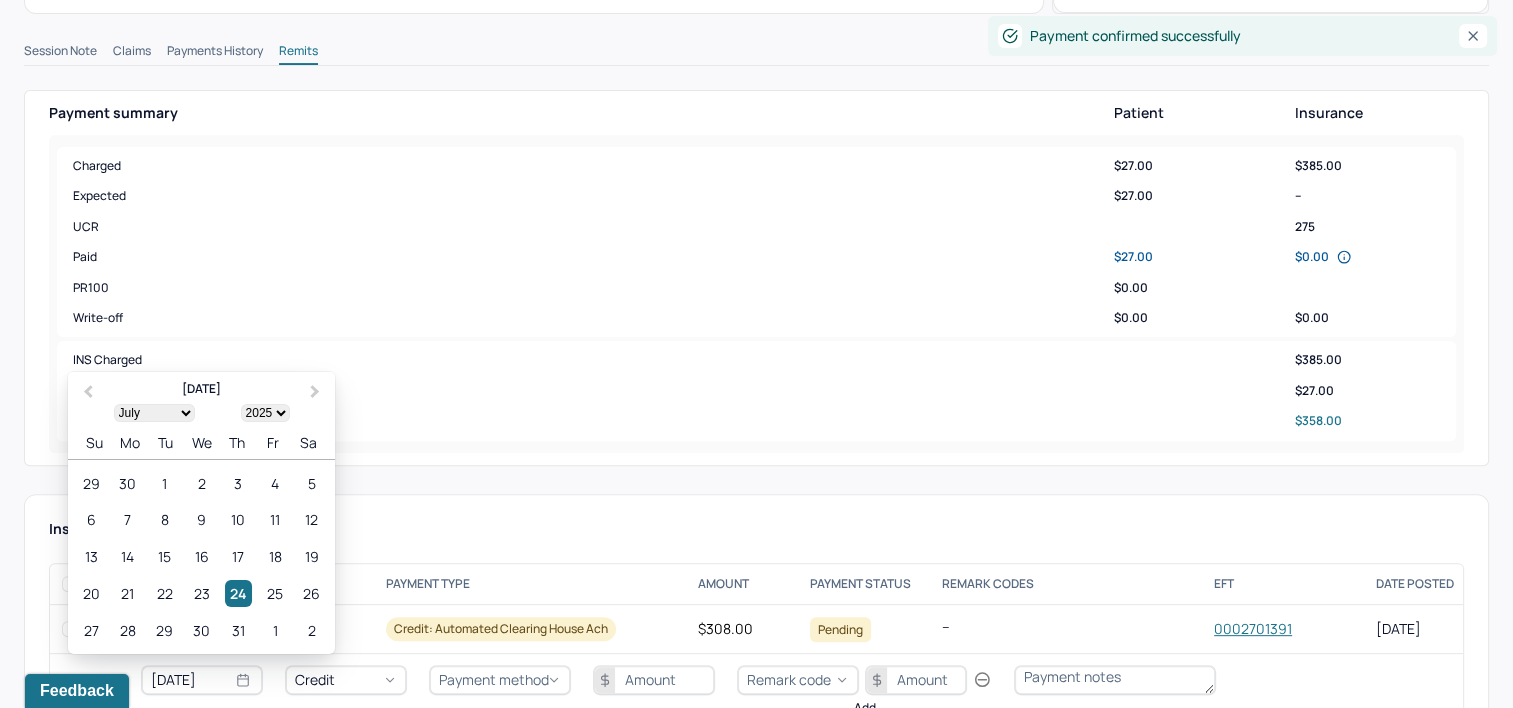 select on "6" 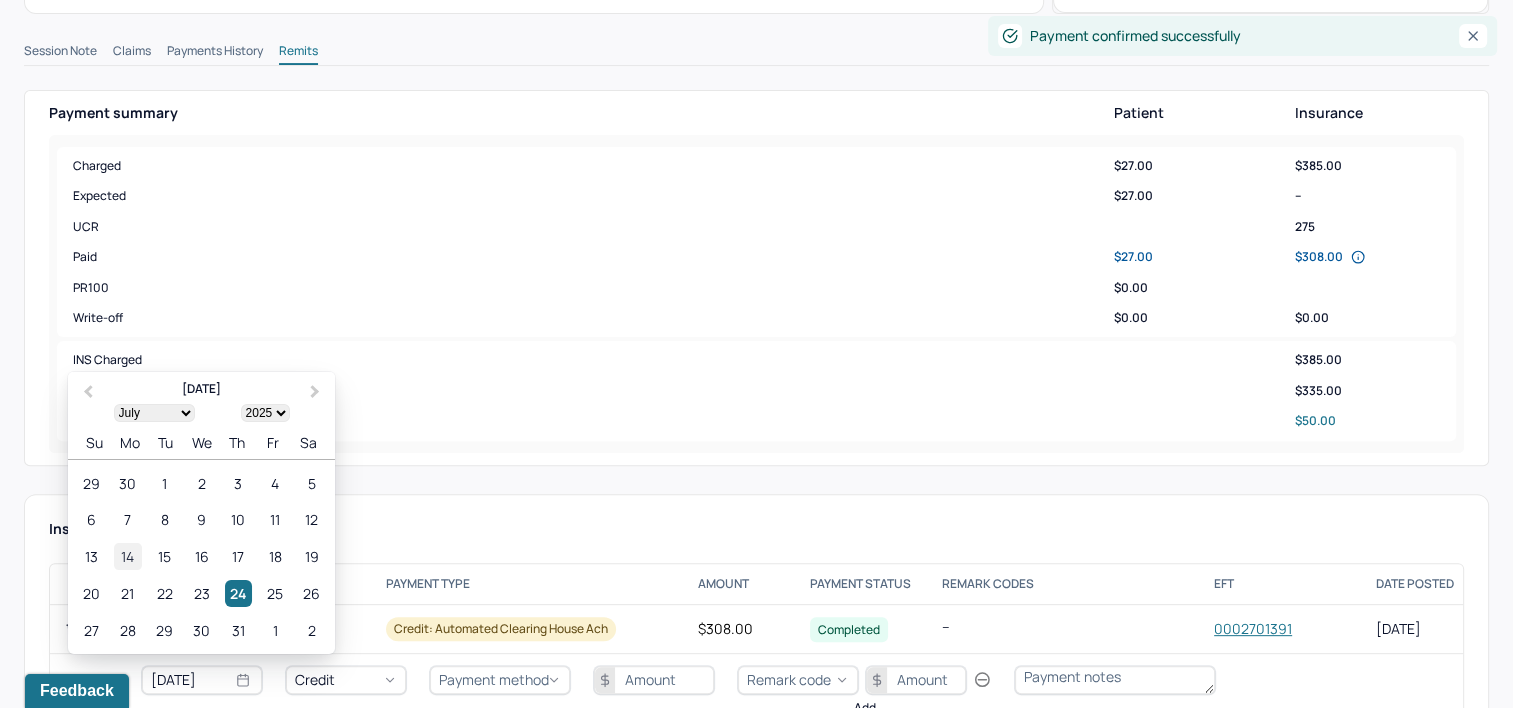 click on "14" at bounding box center [127, 556] 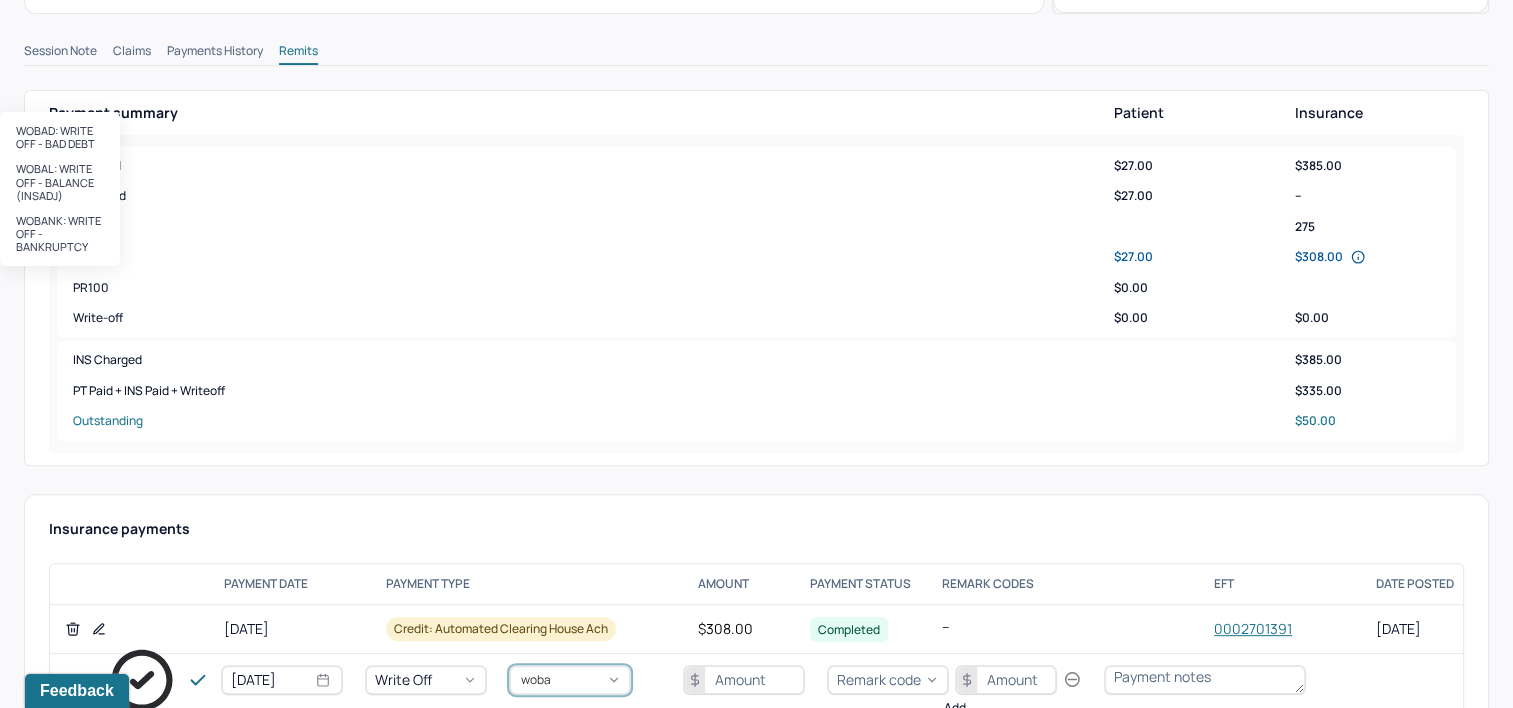 type on "wobal" 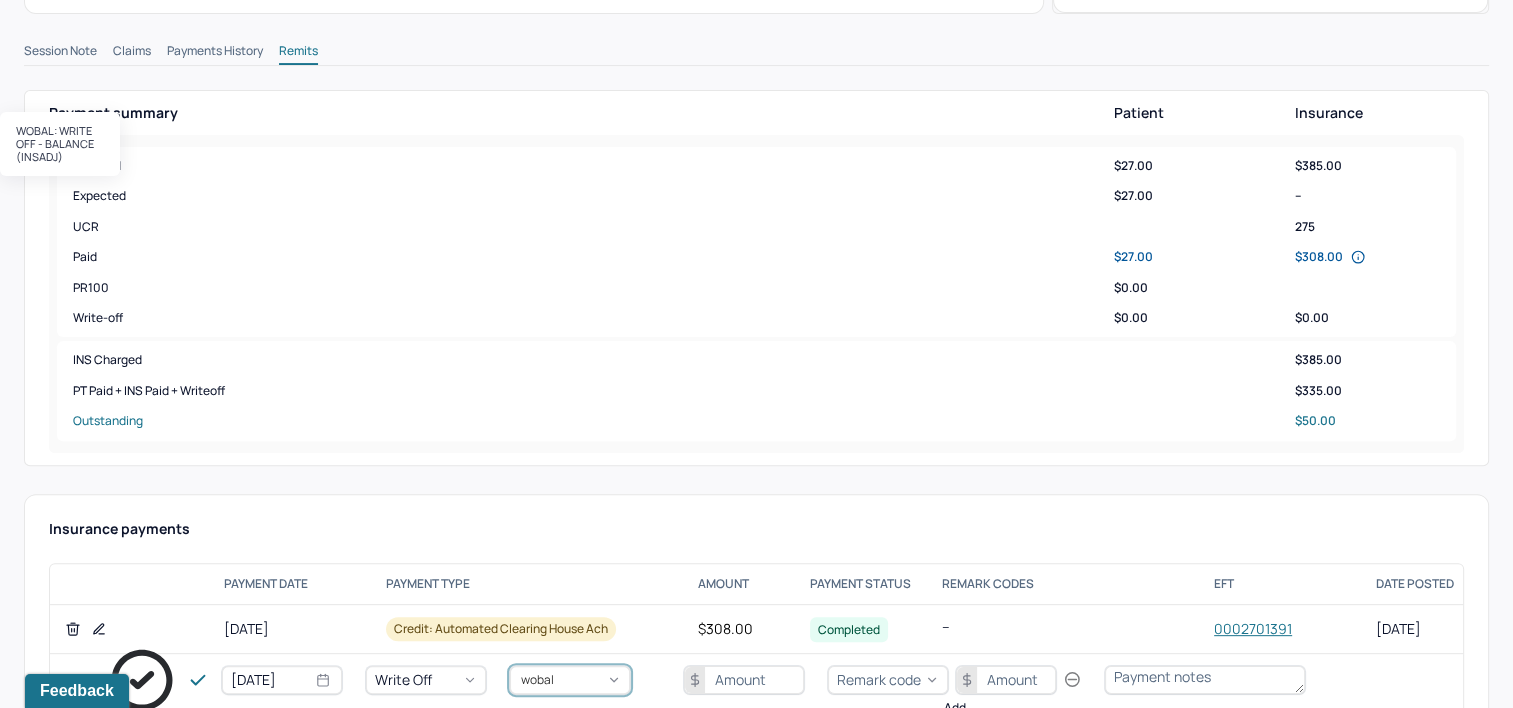 type 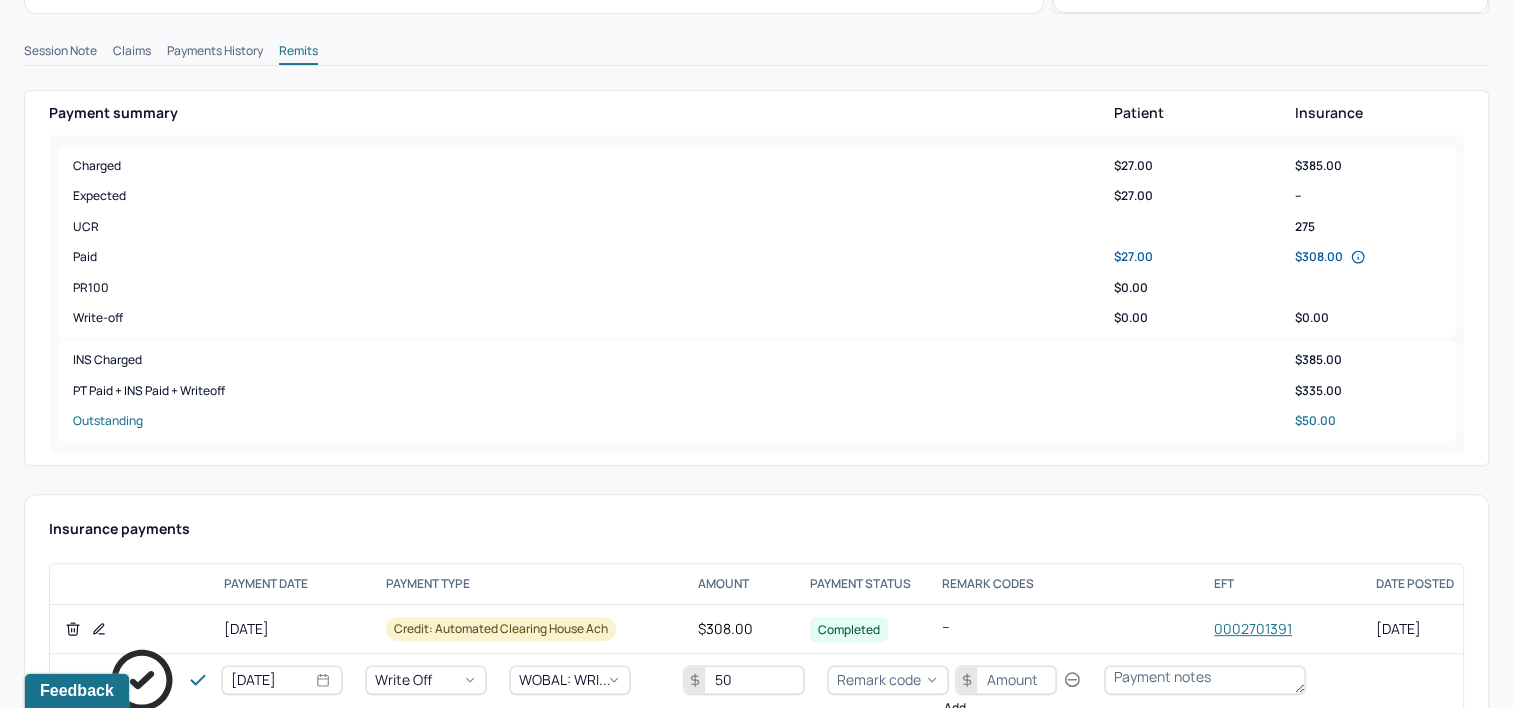 type on "50" 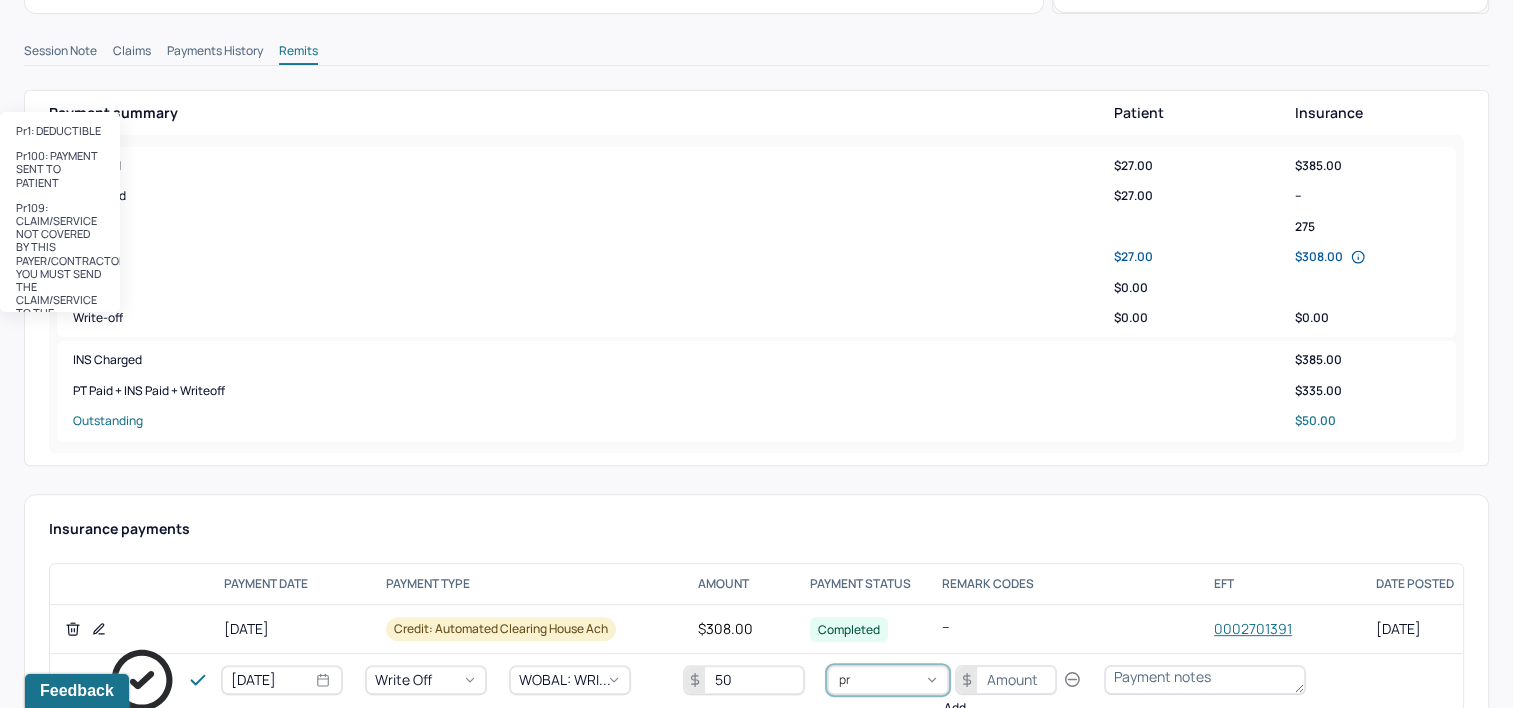 type on "pr2" 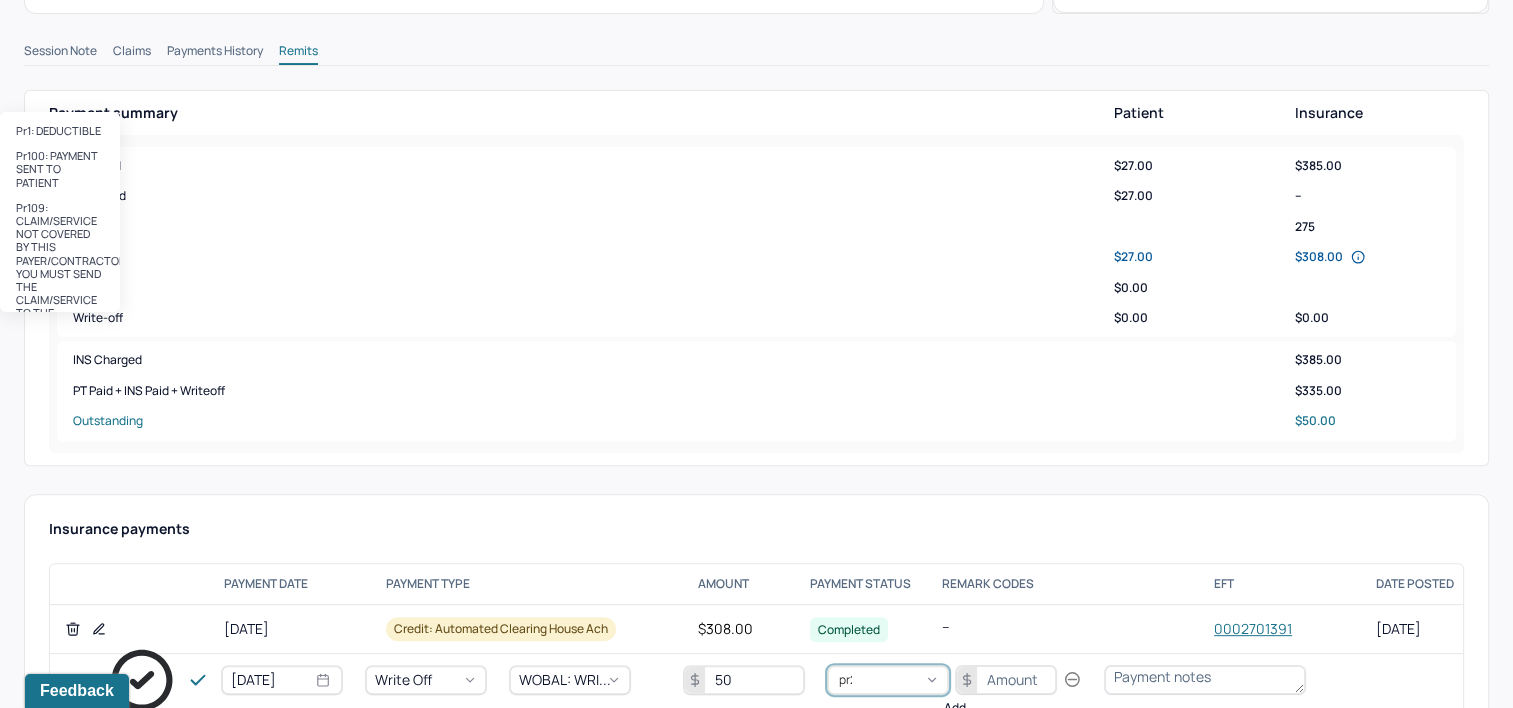 type 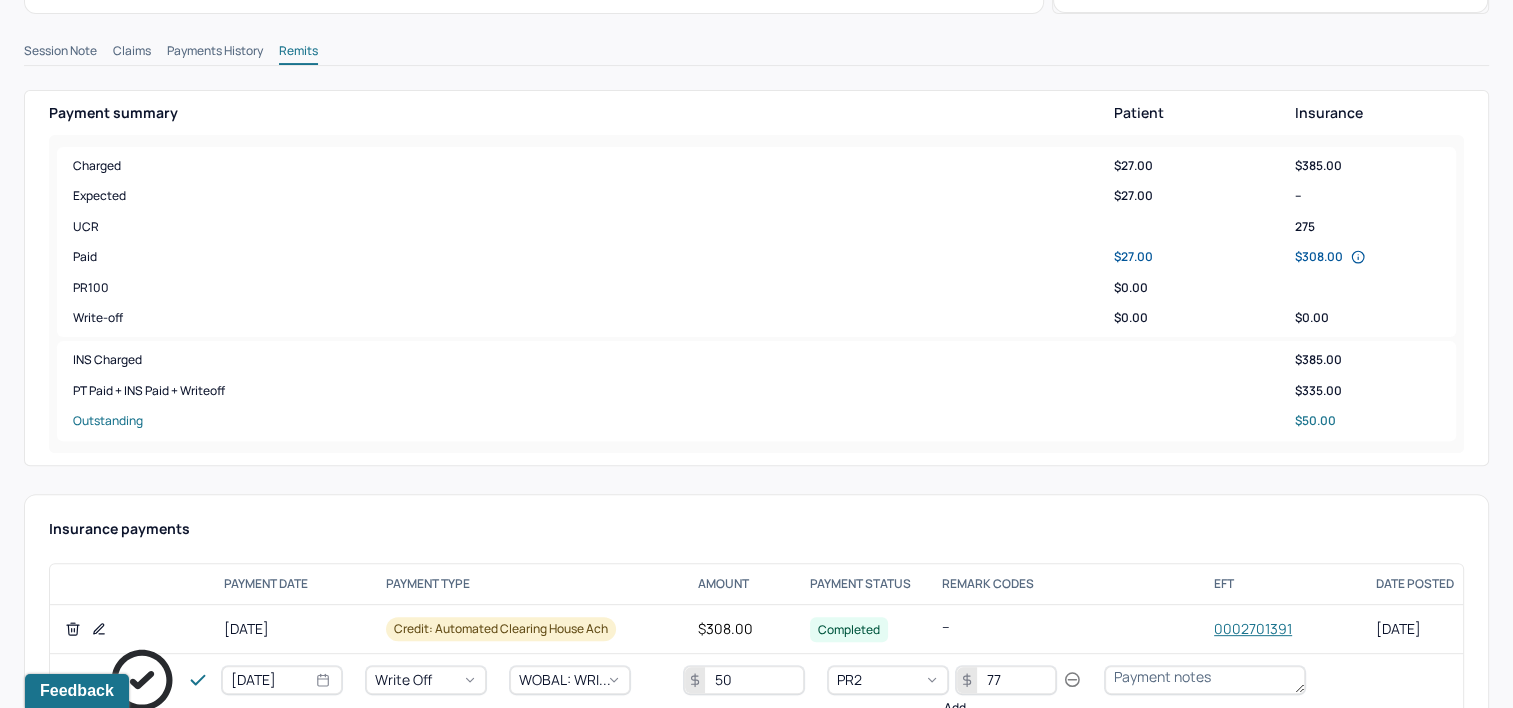type on "77" 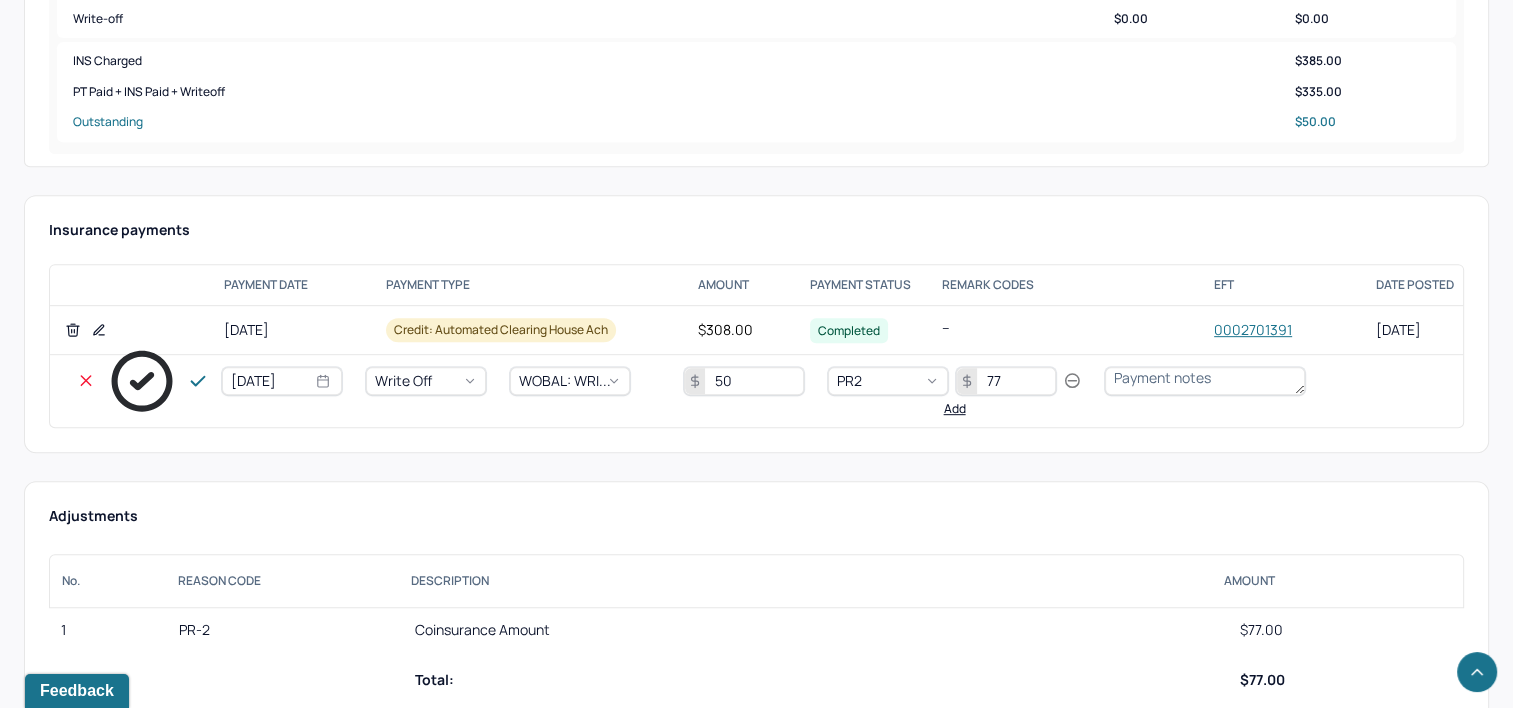 scroll, scrollTop: 903, scrollLeft: 0, axis: vertical 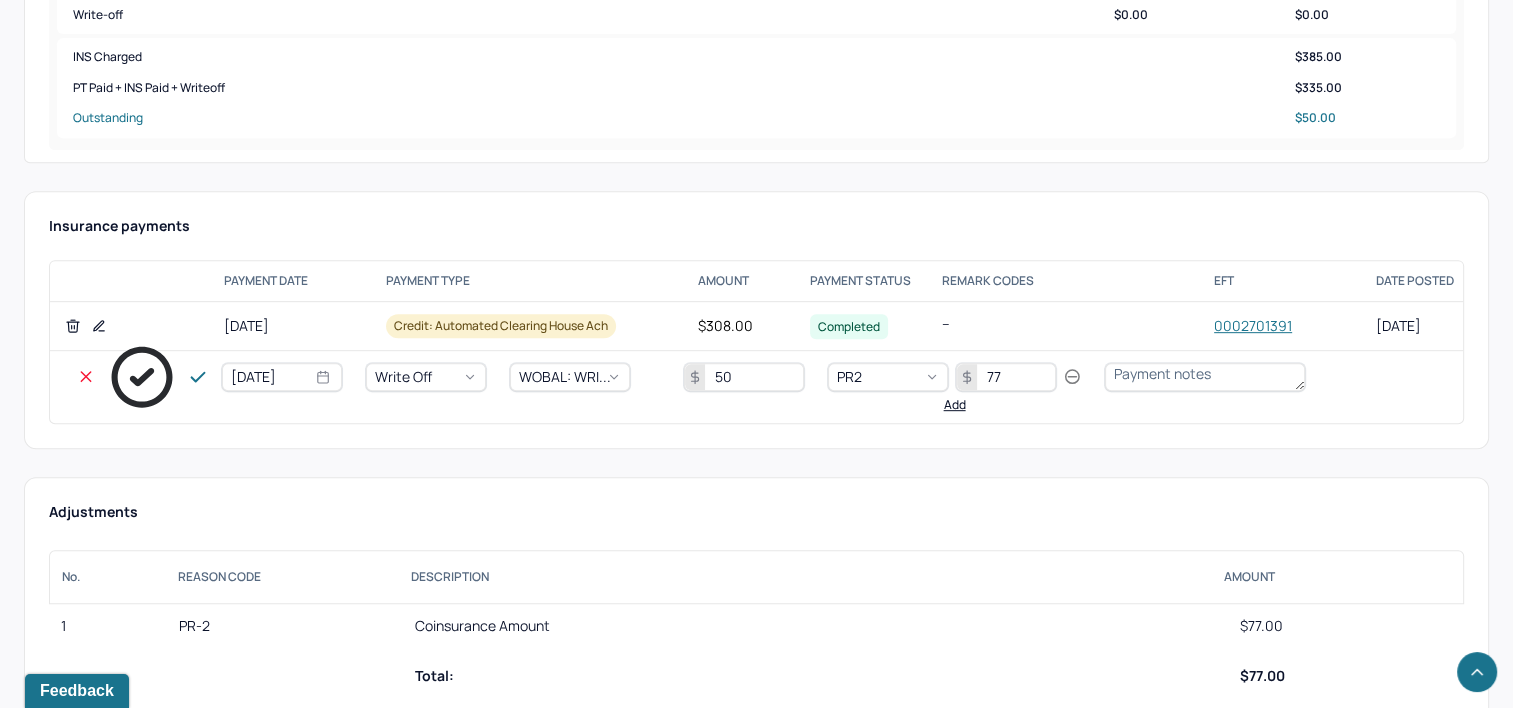 click 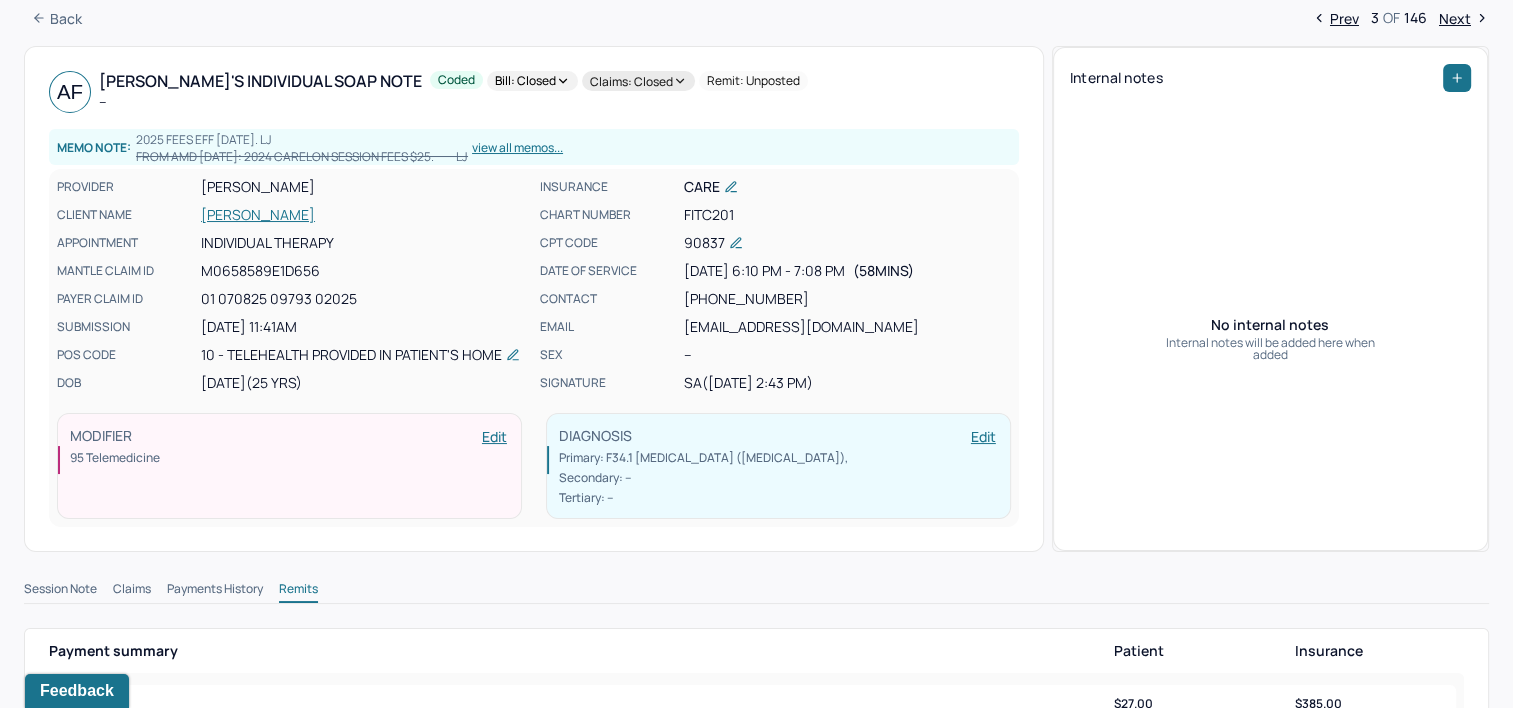 scroll, scrollTop: 0, scrollLeft: 0, axis: both 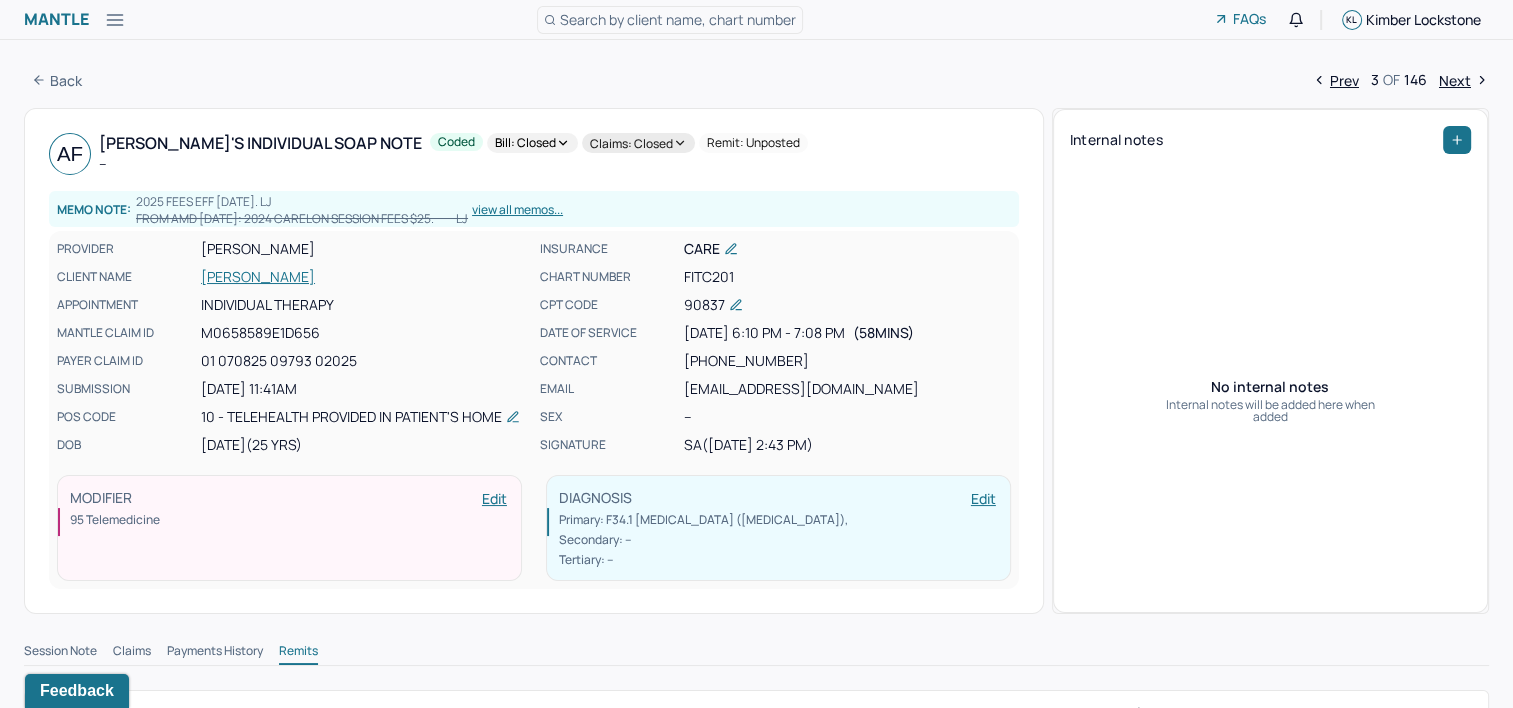 click on "Next" at bounding box center (1464, 80) 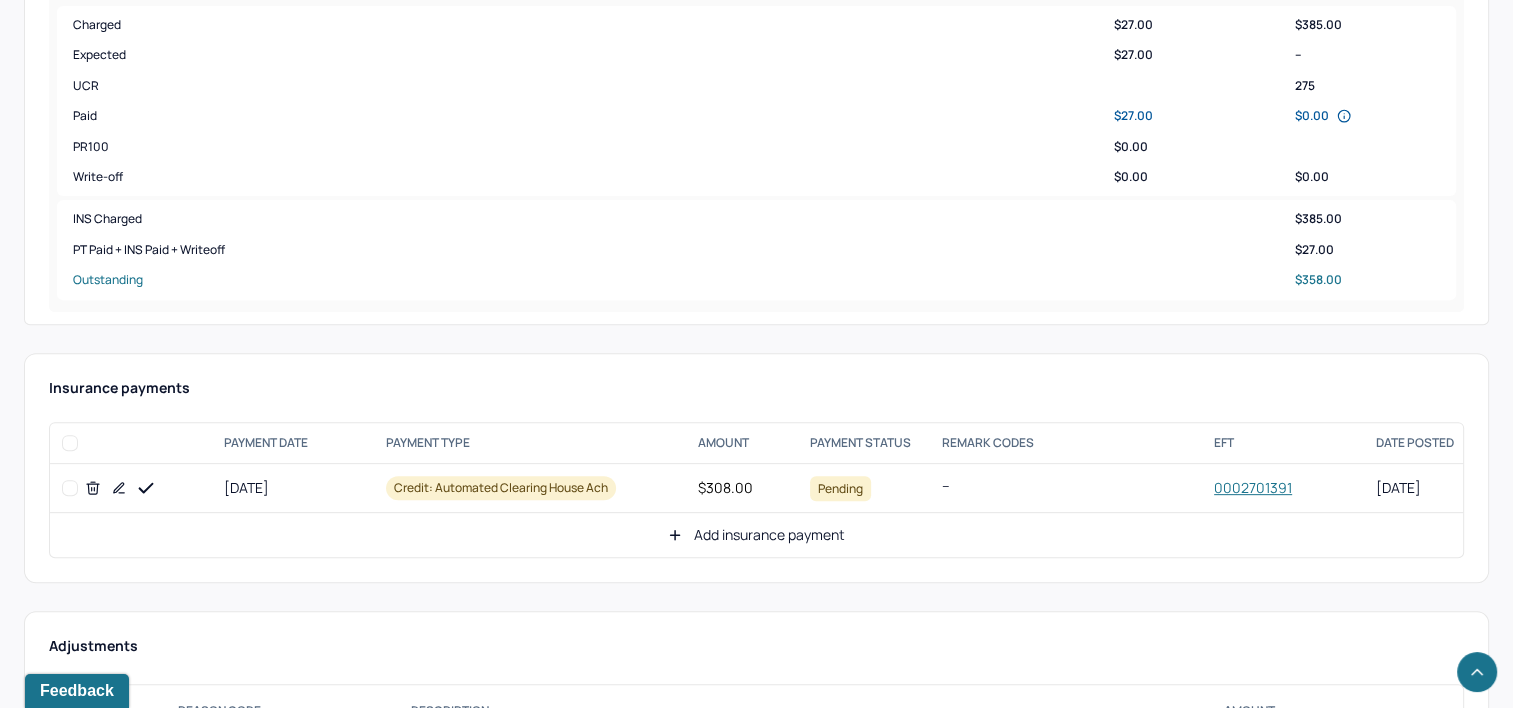 scroll, scrollTop: 800, scrollLeft: 0, axis: vertical 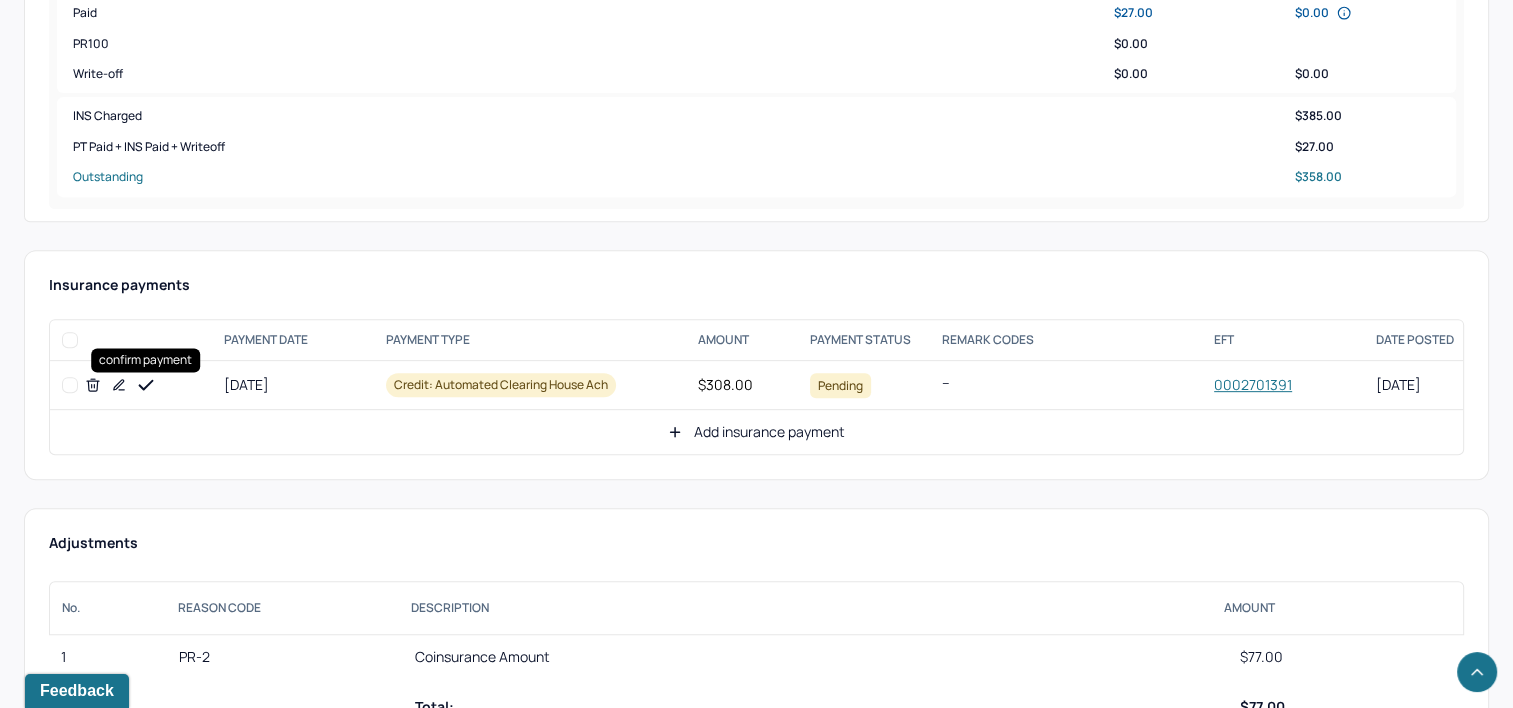 click 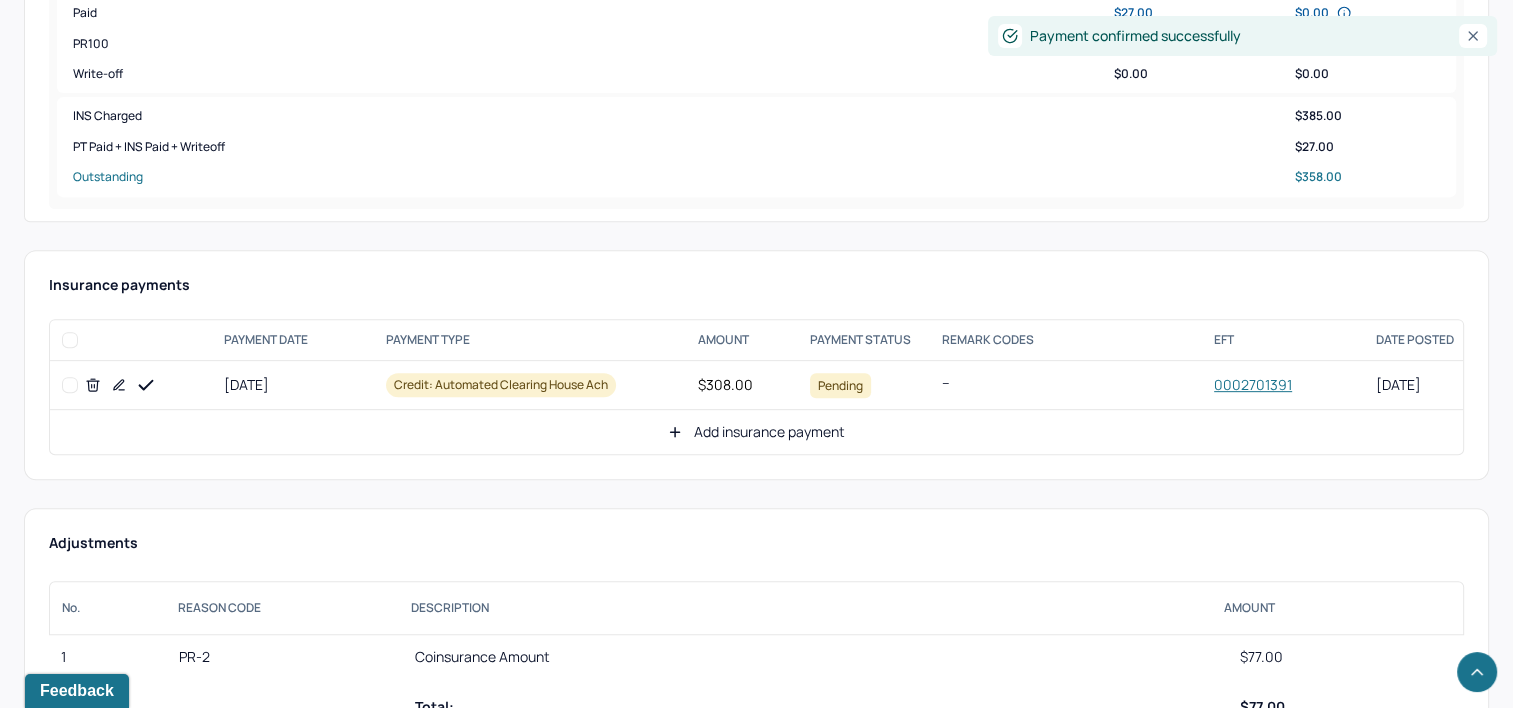 click on "Add insurance payment" at bounding box center (756, 432) 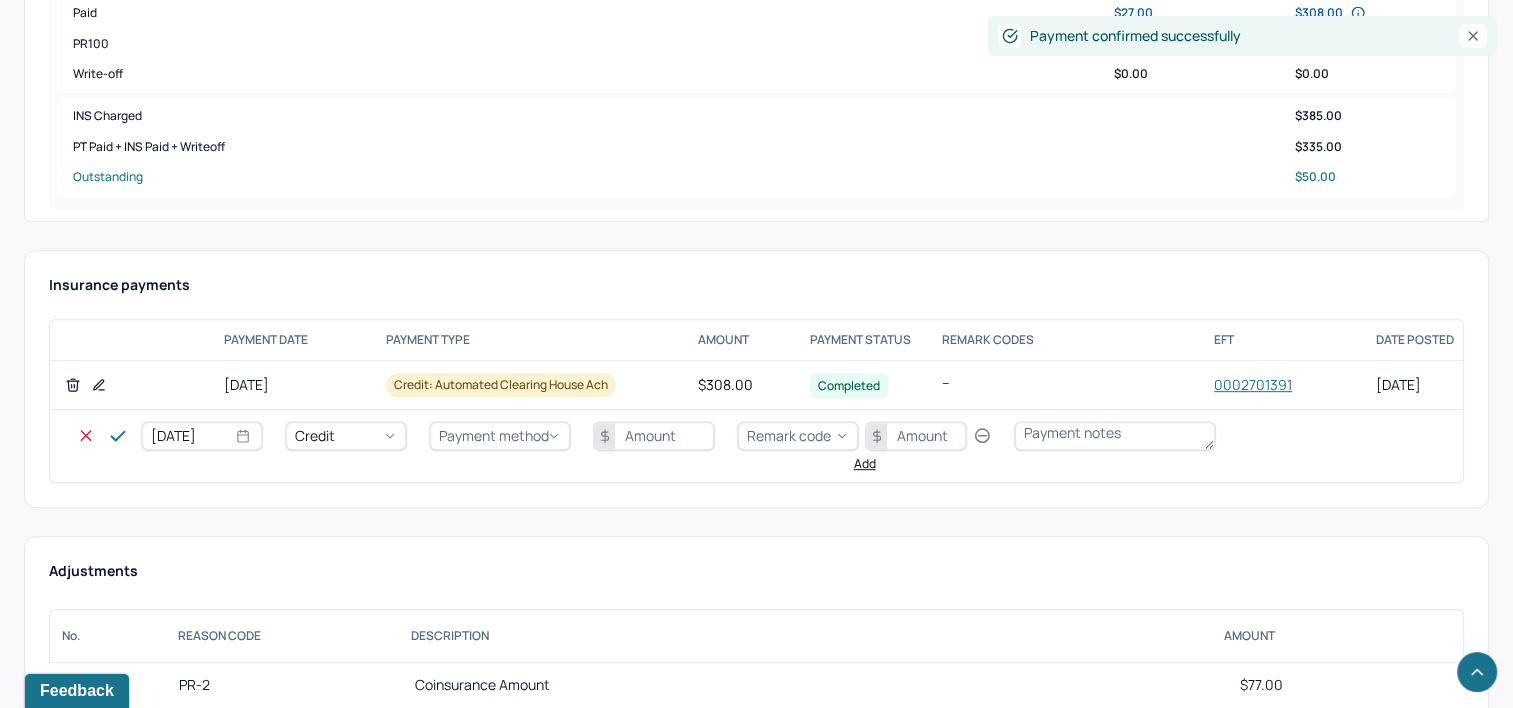 select on "6" 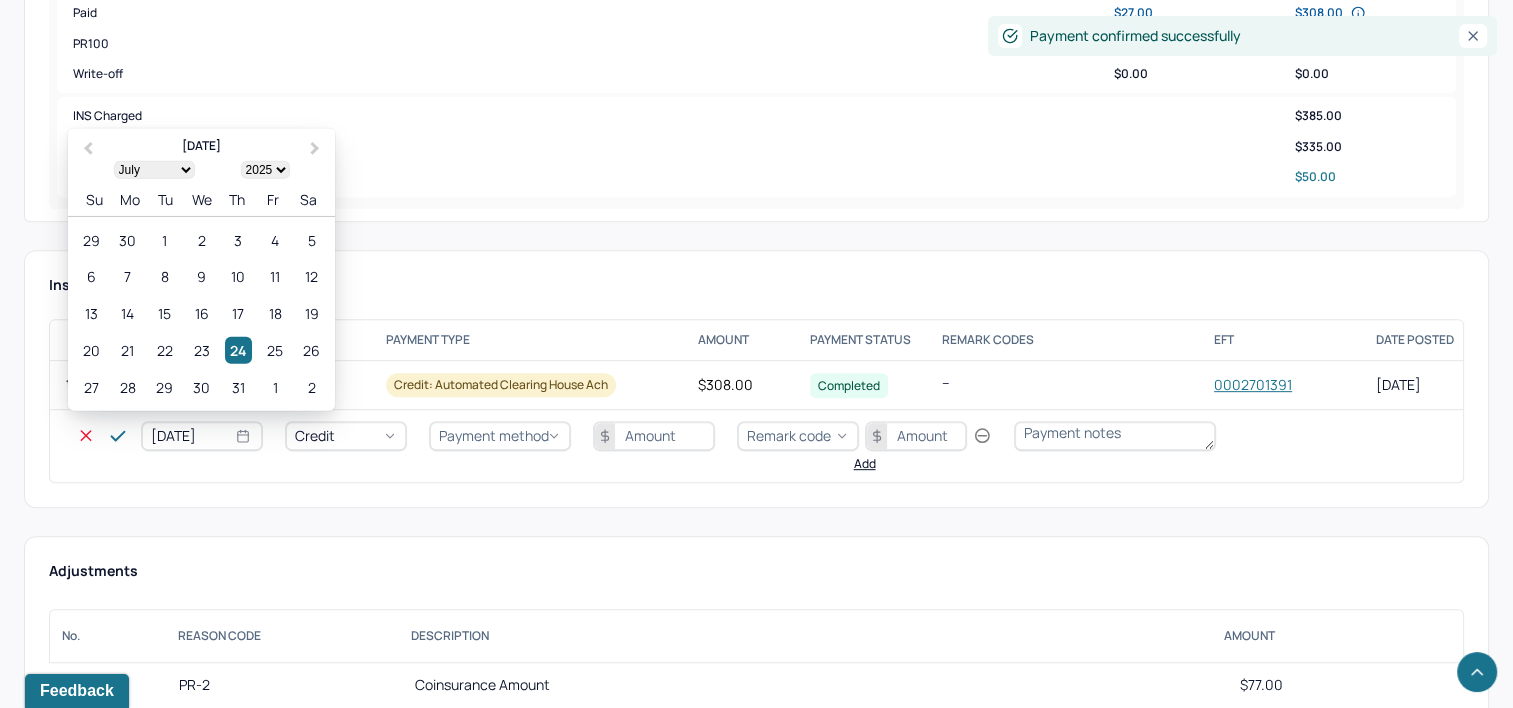 click on "[DATE]" at bounding box center (202, 436) 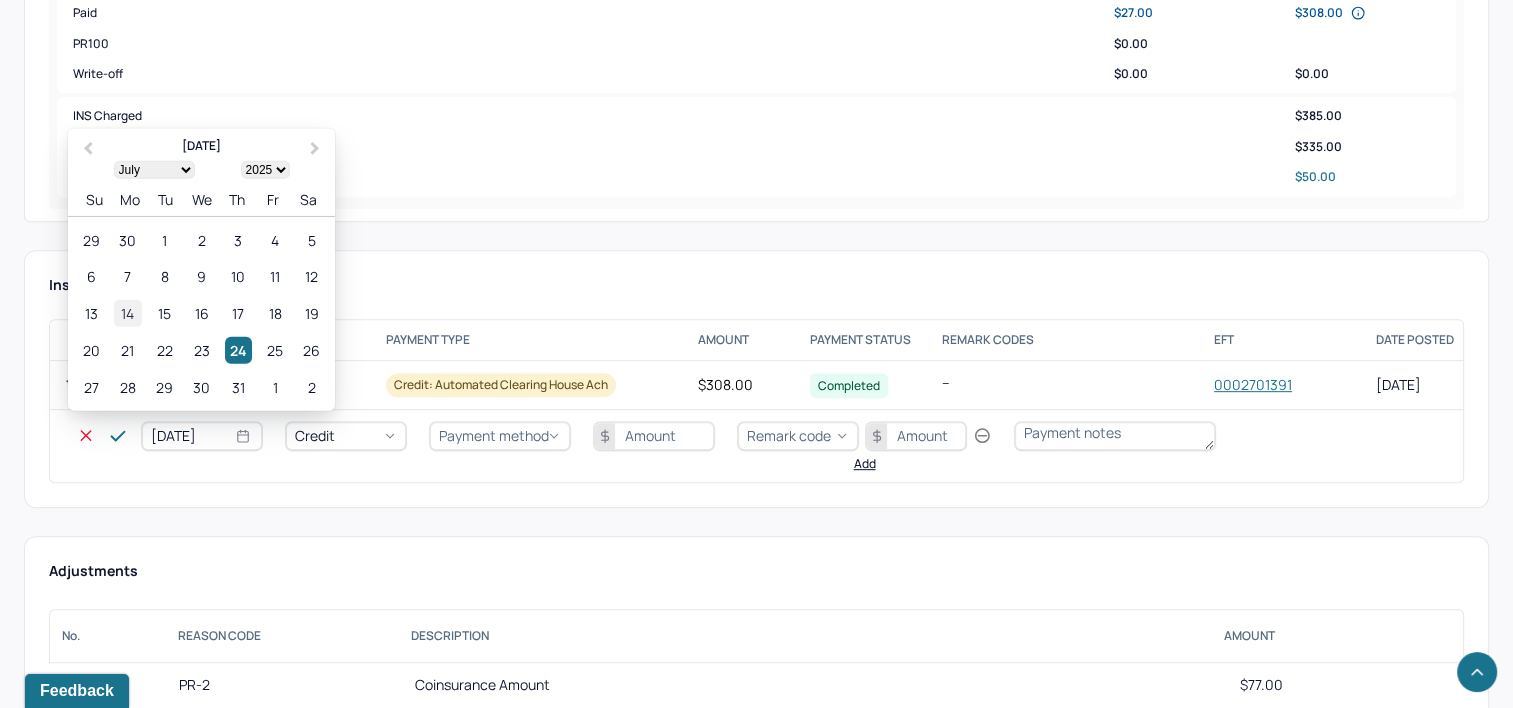 click on "14" at bounding box center (127, 313) 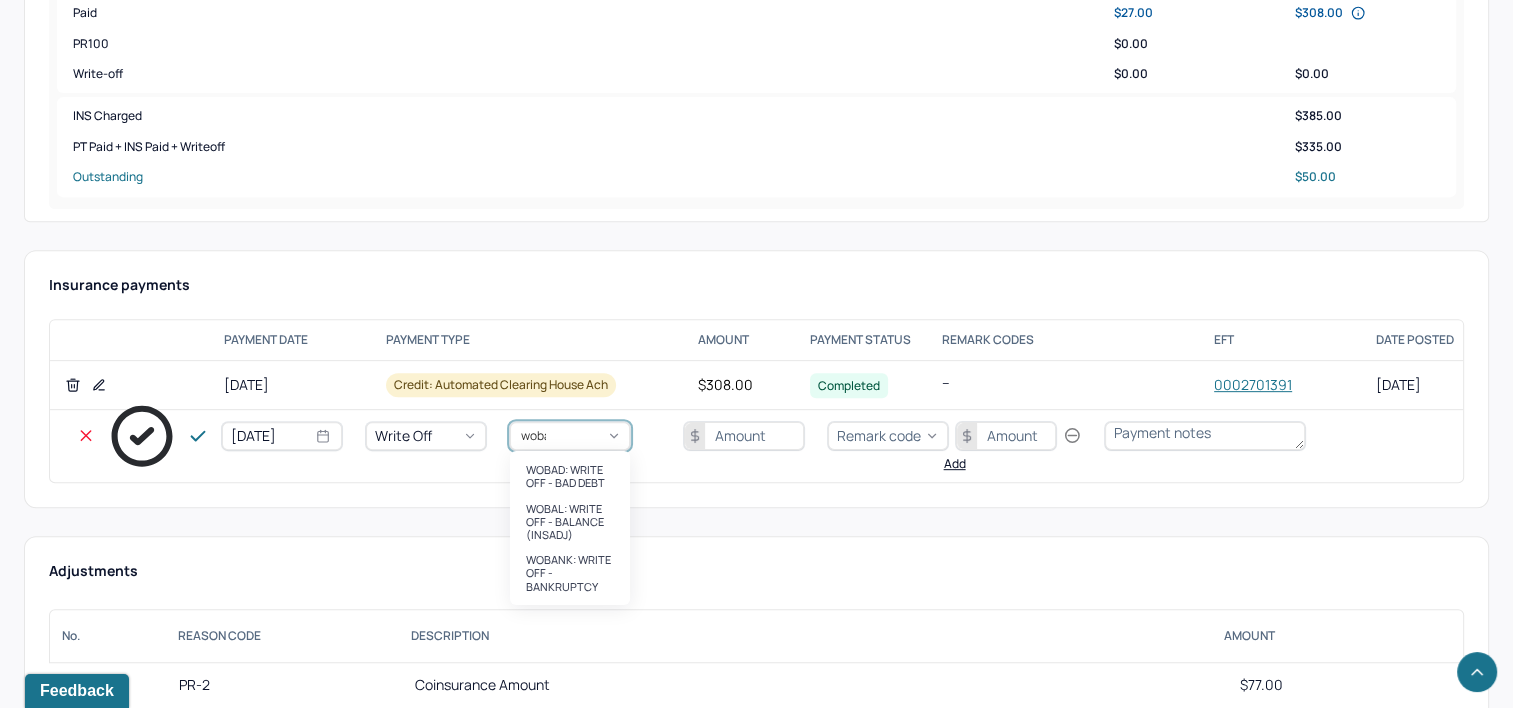 type on "wobal" 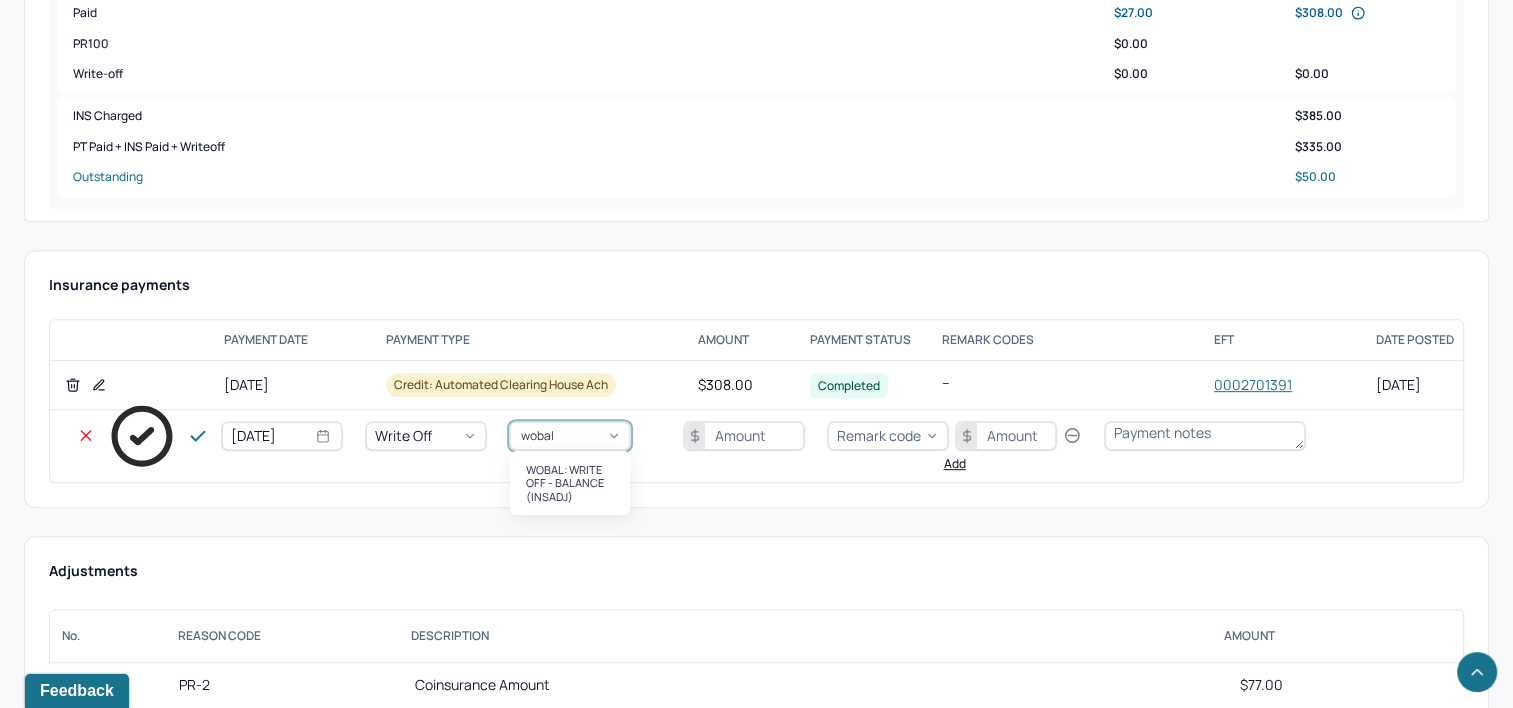 type 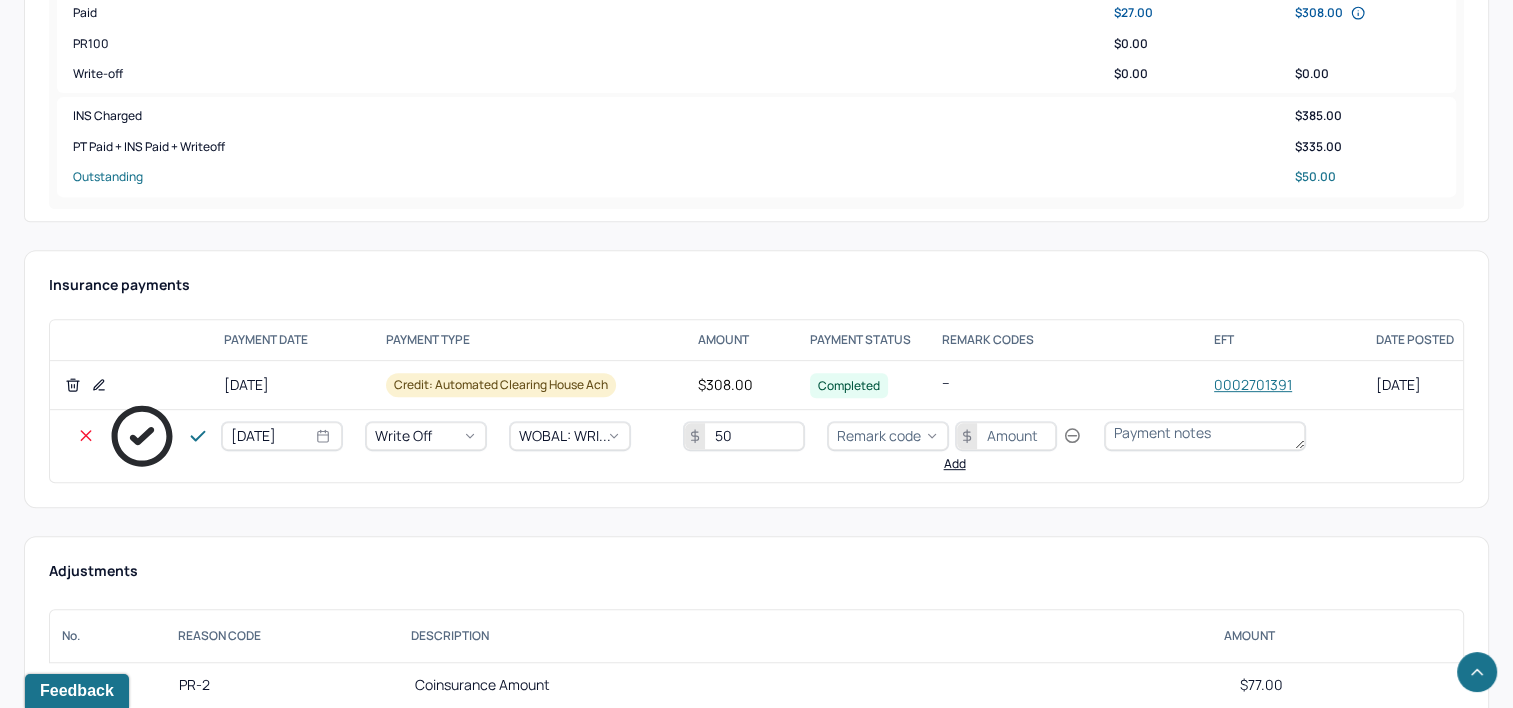 type on "50" 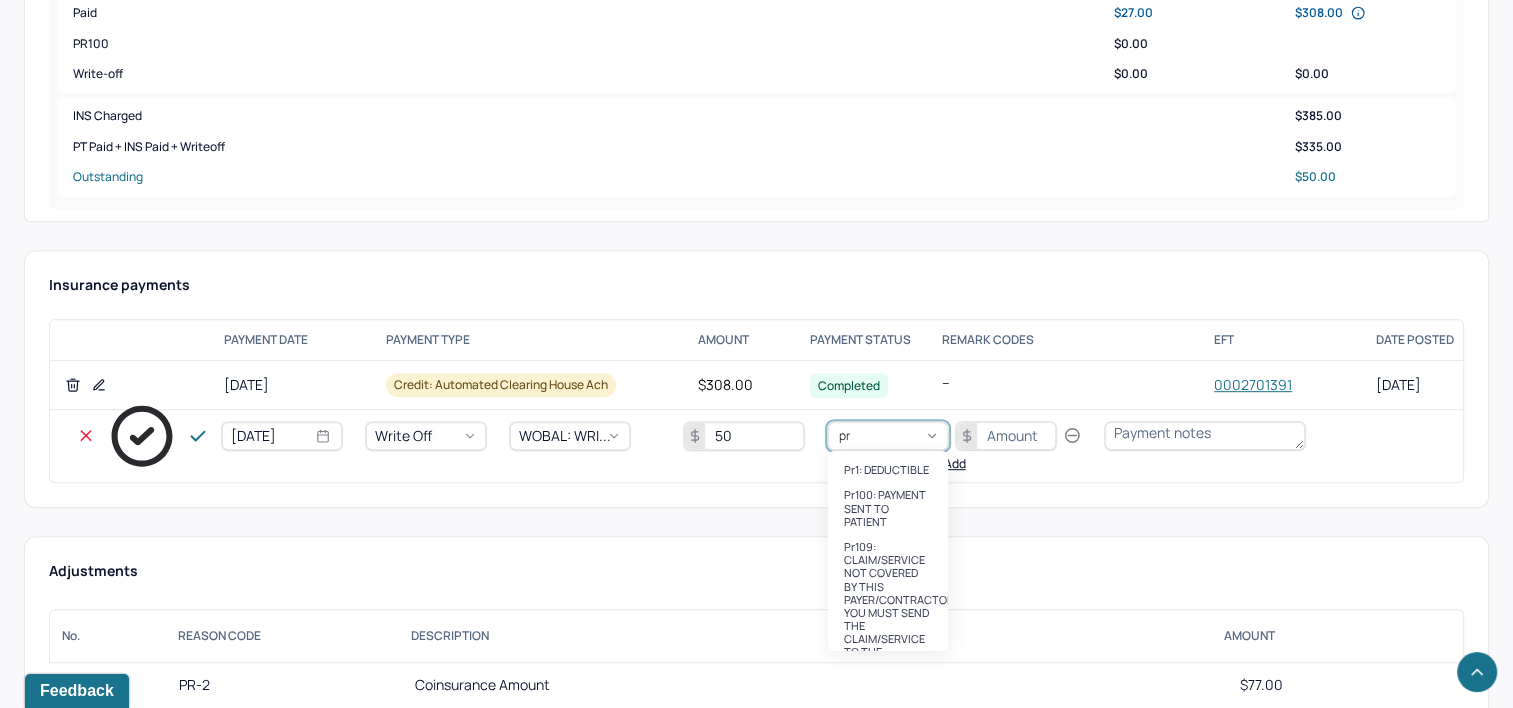 type on "pr2" 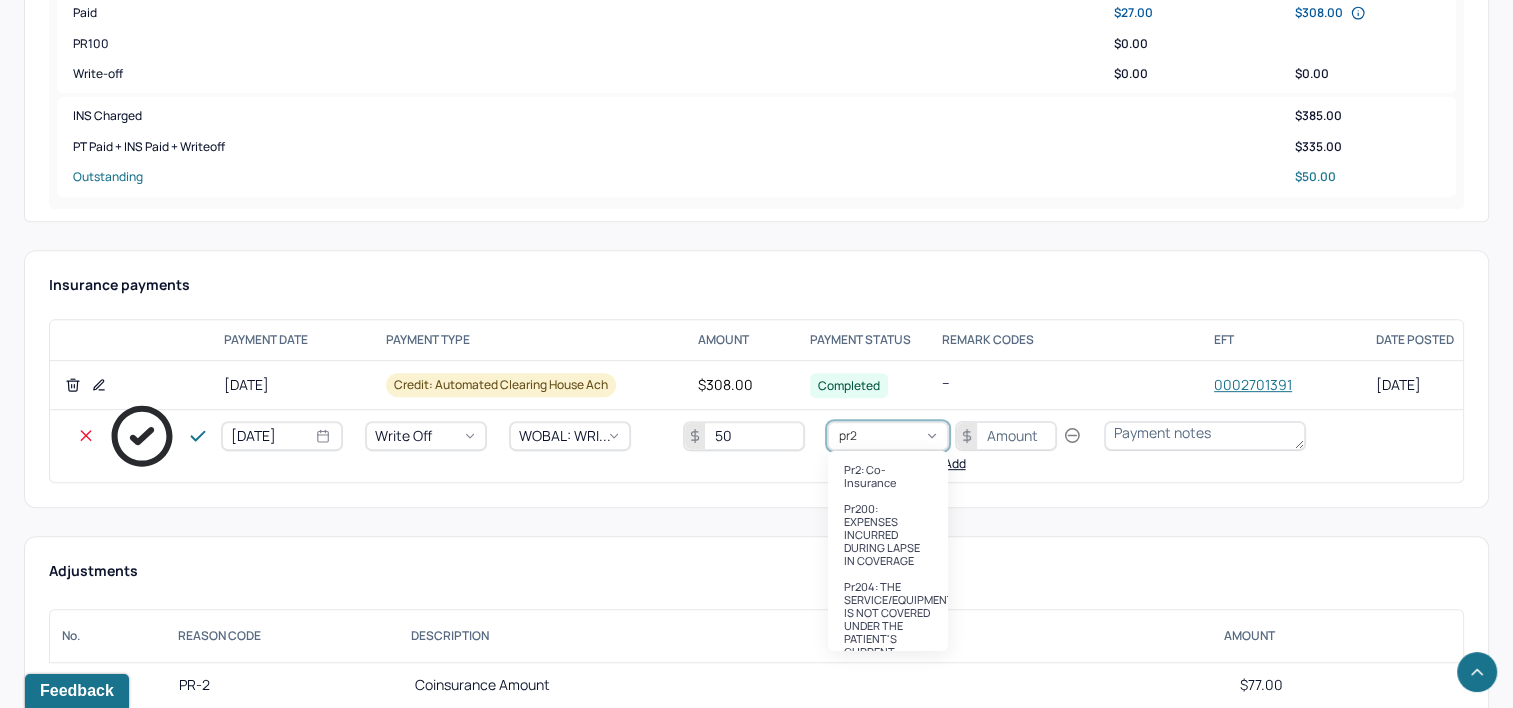 type 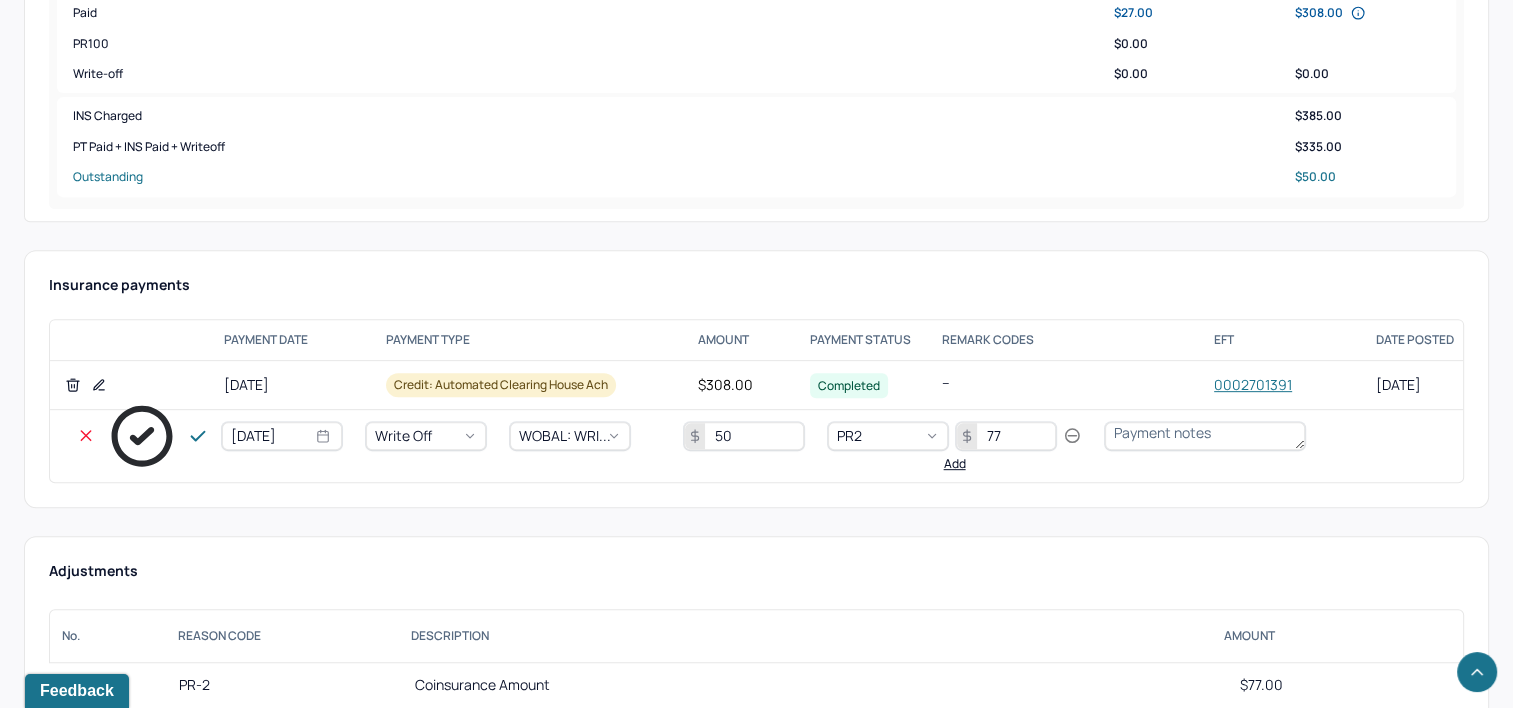 type on "77" 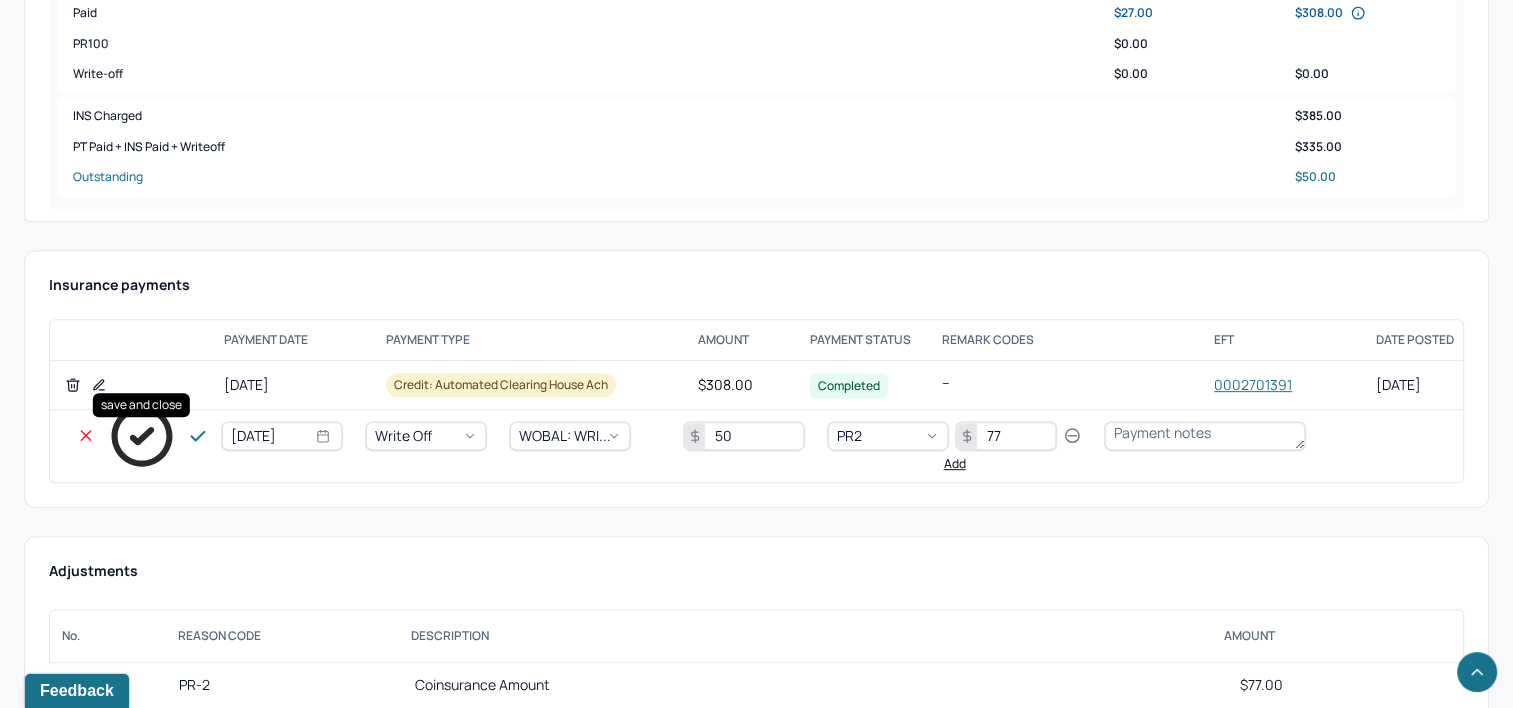 click 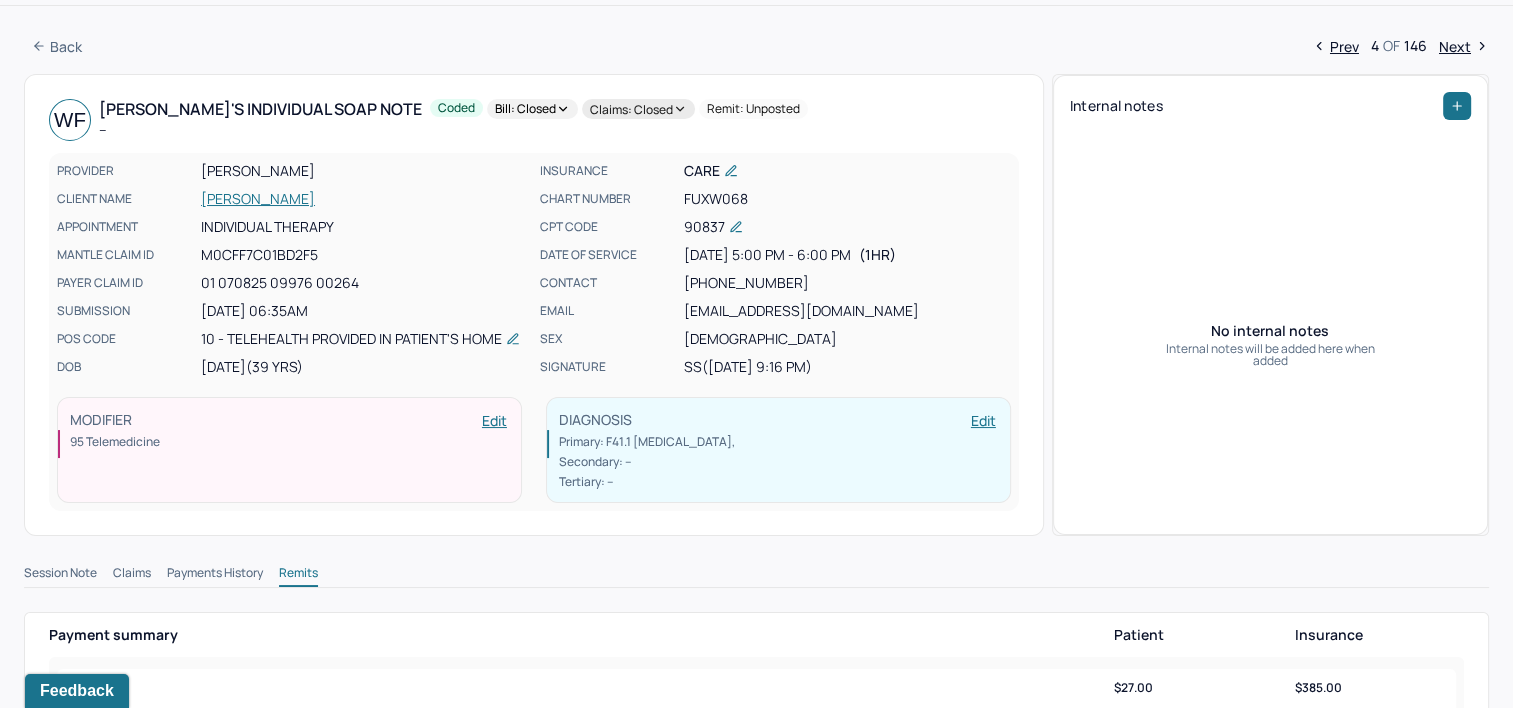 scroll, scrollTop: 0, scrollLeft: 0, axis: both 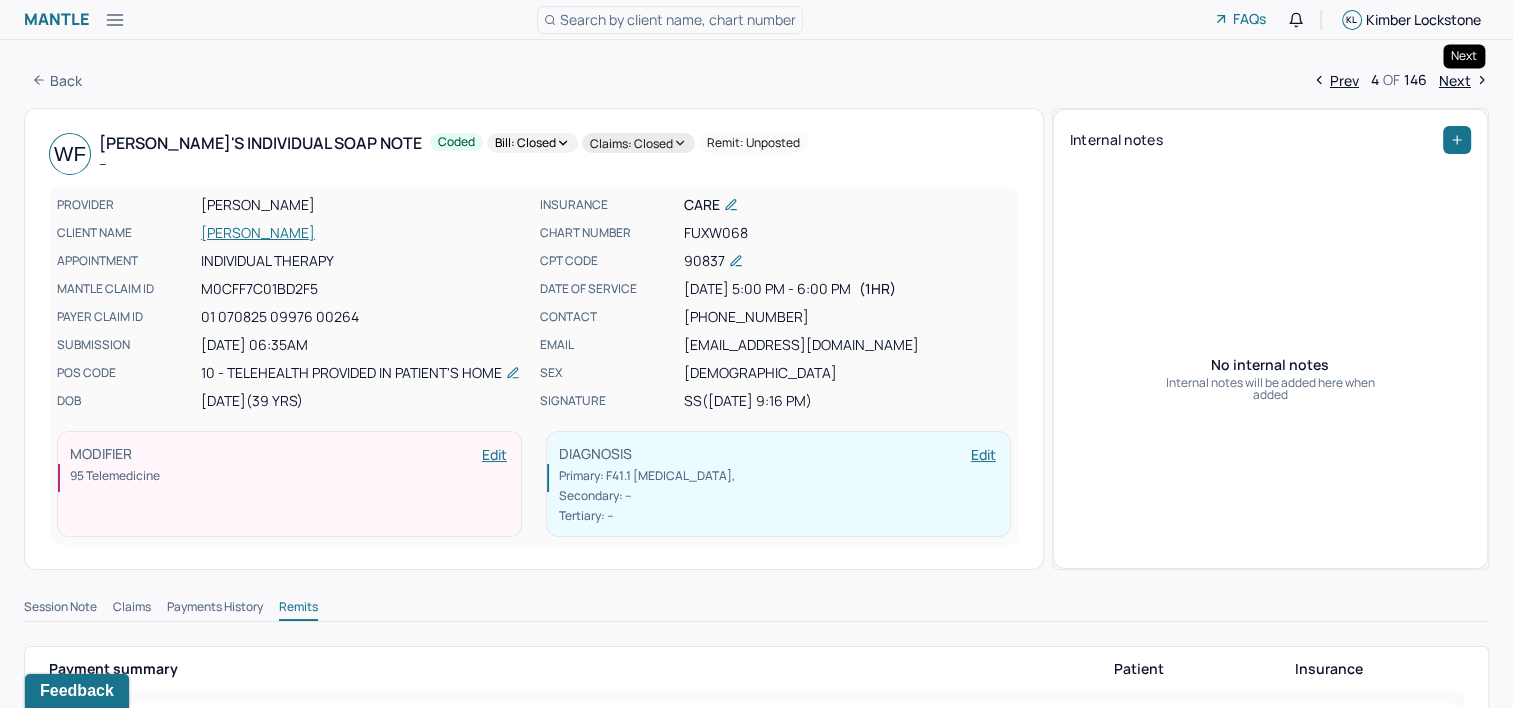 click on "Next" at bounding box center [1464, 80] 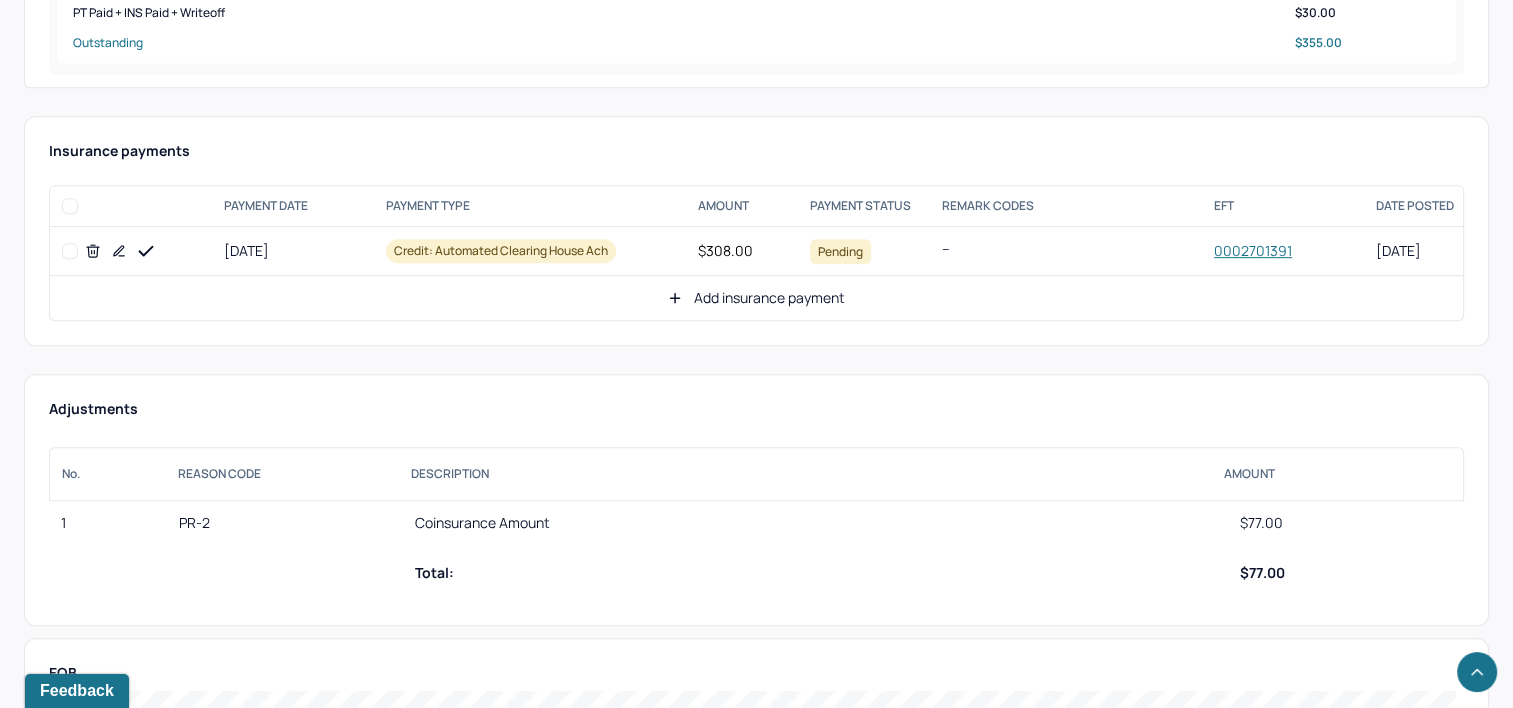scroll, scrollTop: 900, scrollLeft: 0, axis: vertical 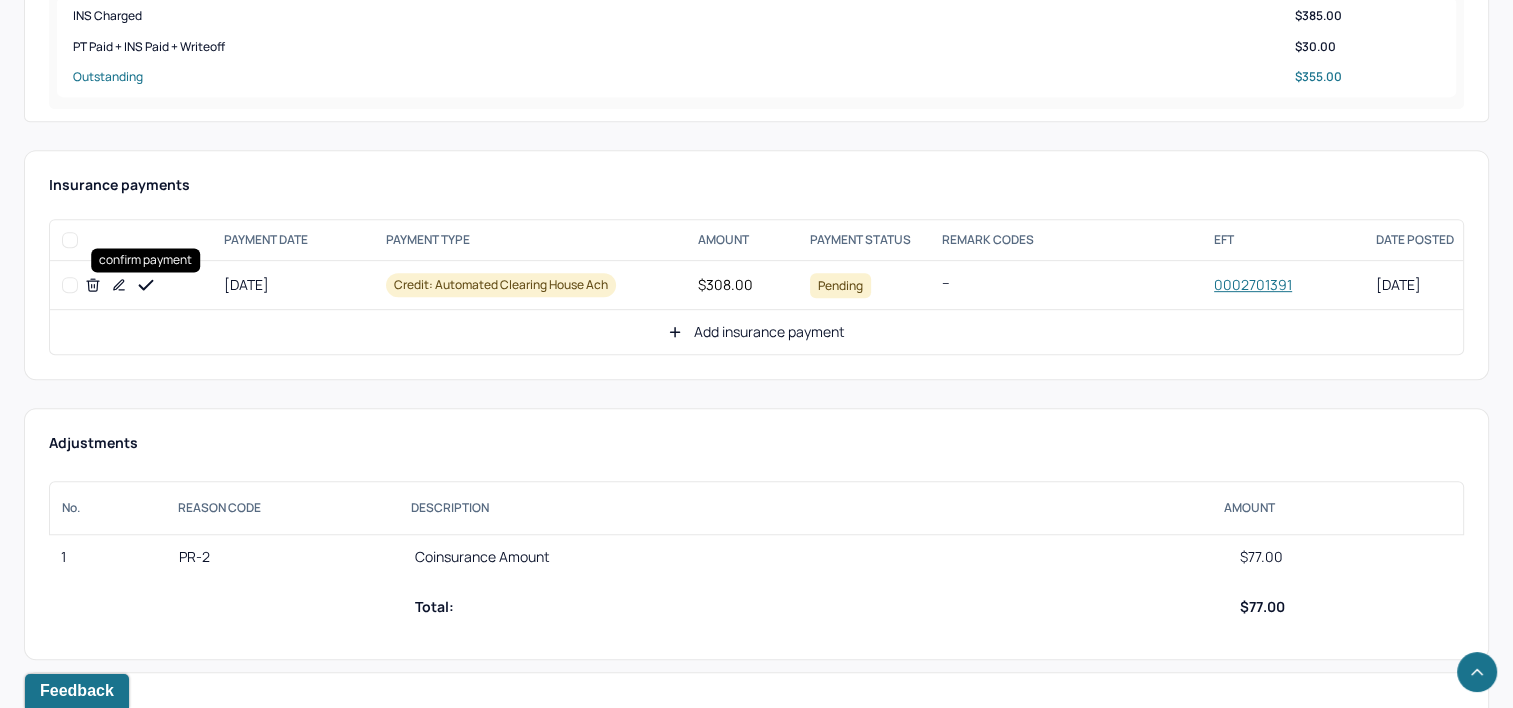 click 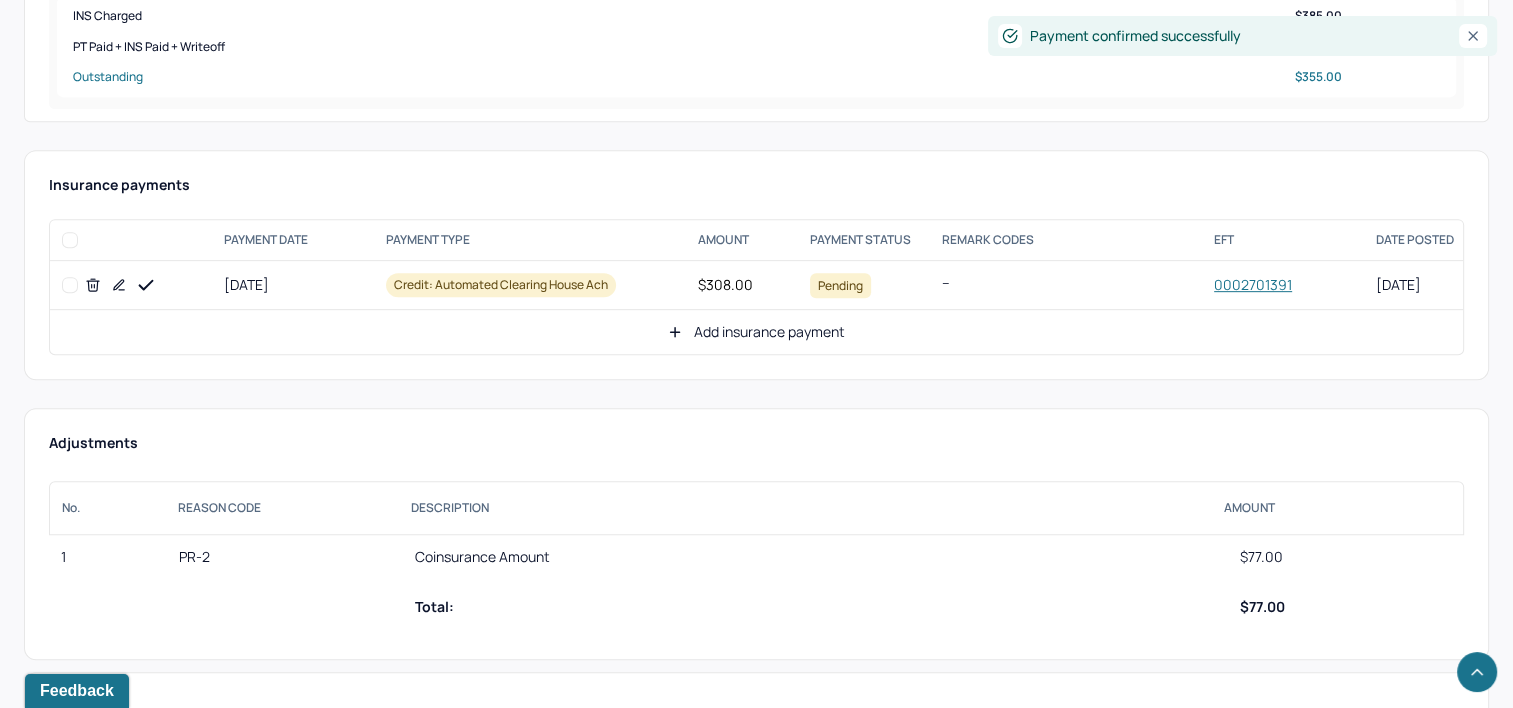 click on "Add insurance payment" at bounding box center (756, 332) 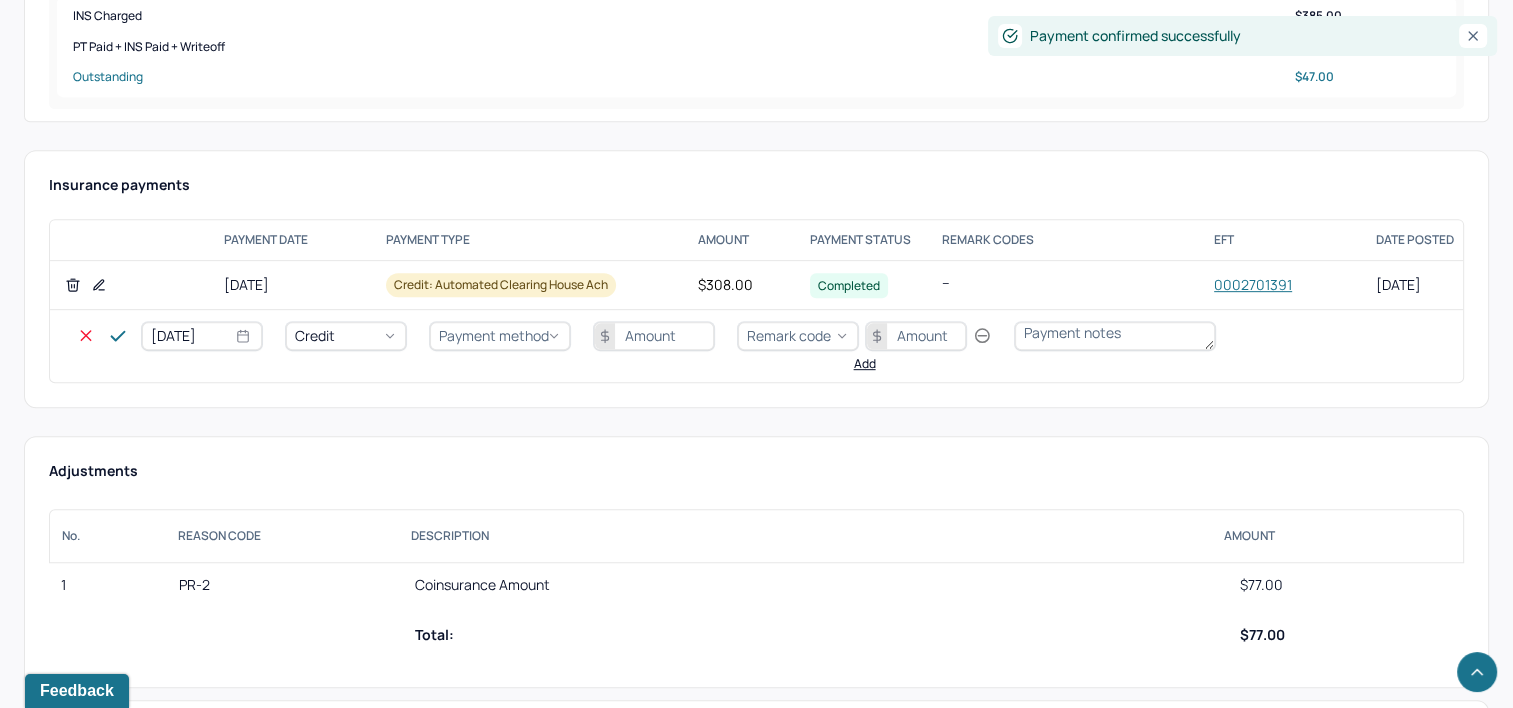 click on "[DATE]" at bounding box center [202, 336] 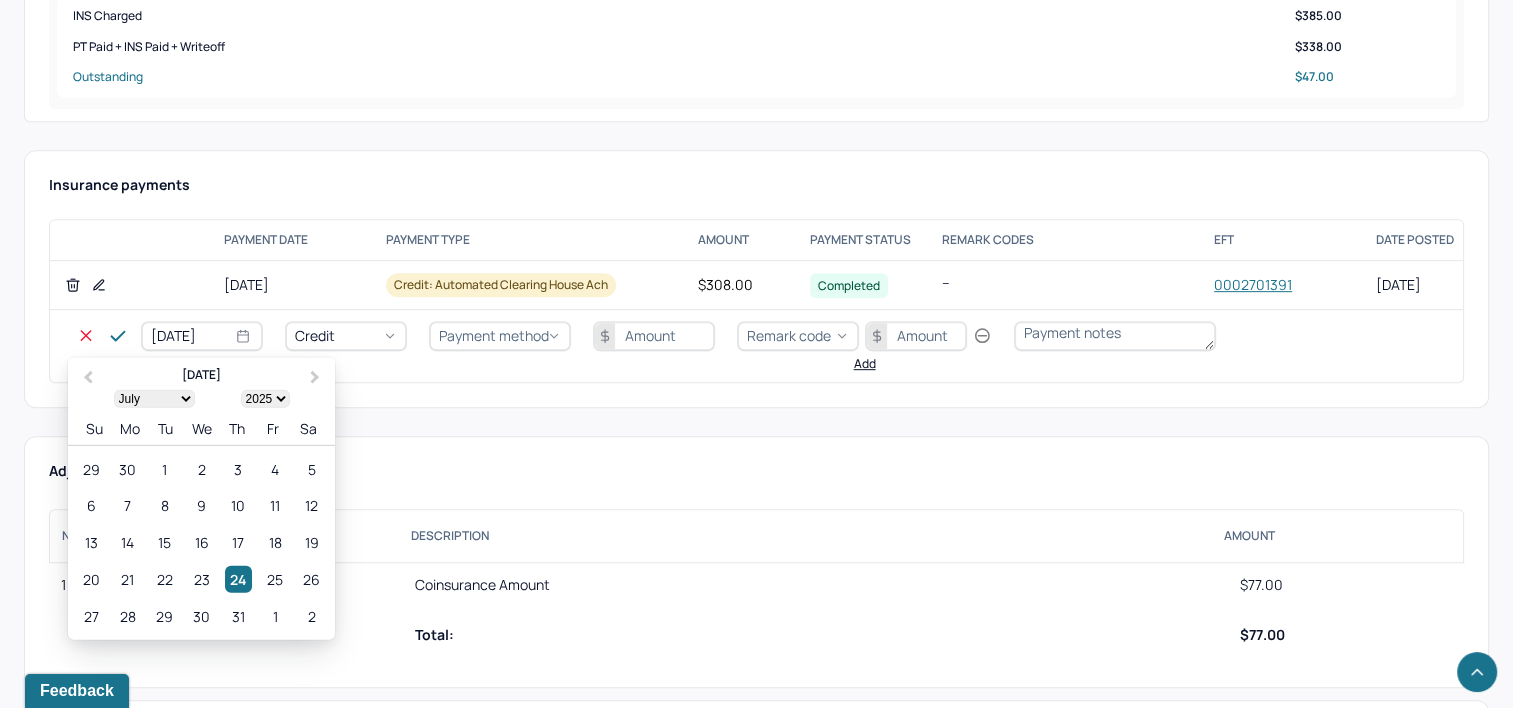 click on "14" at bounding box center [127, 542] 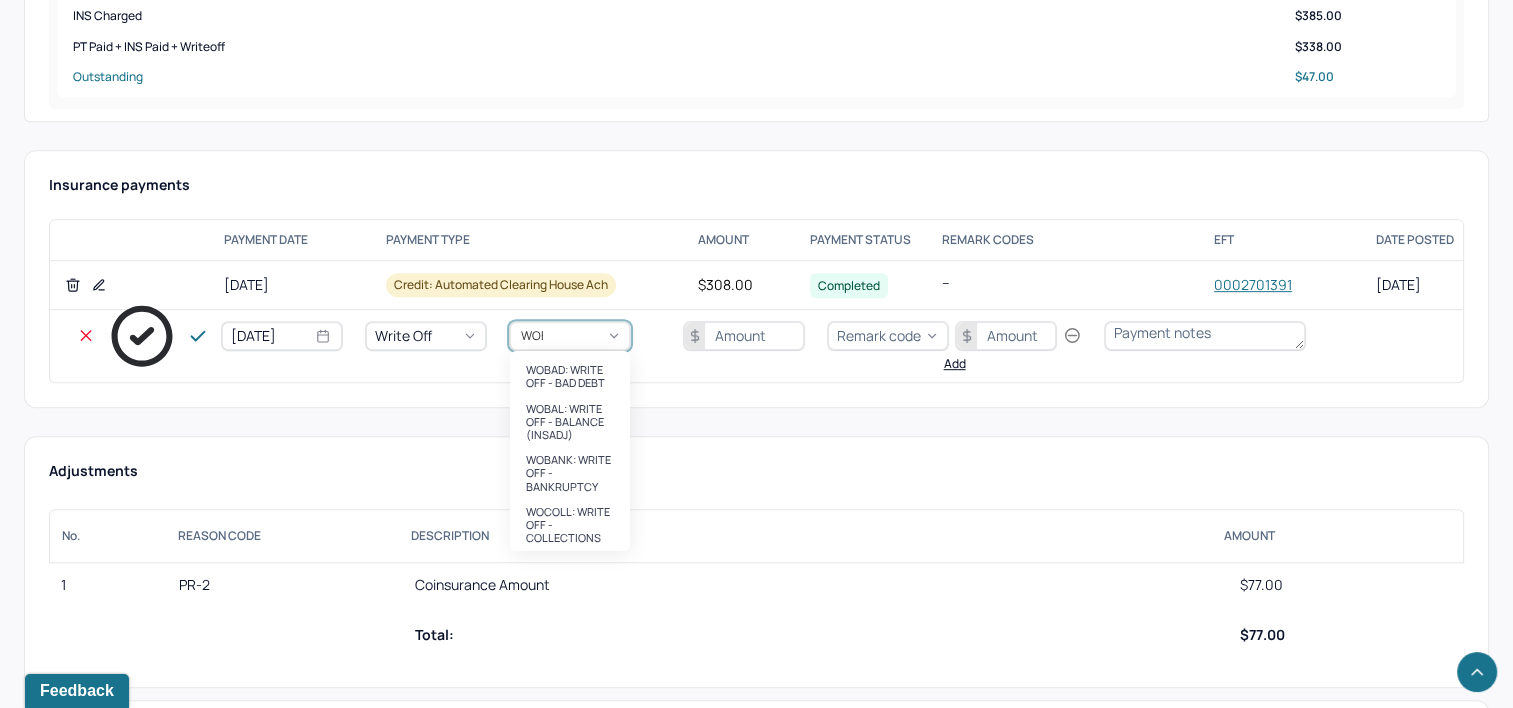 type on "WOBAL" 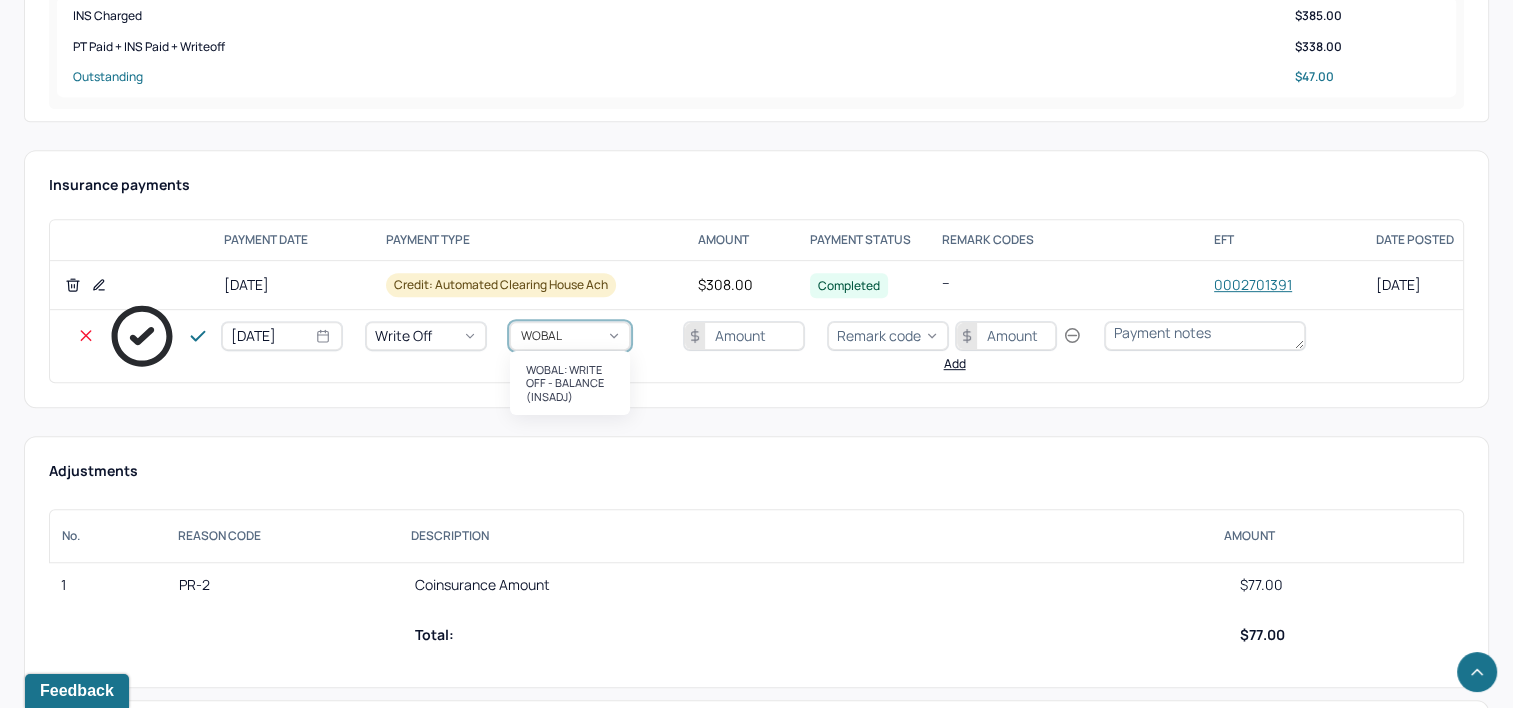 type 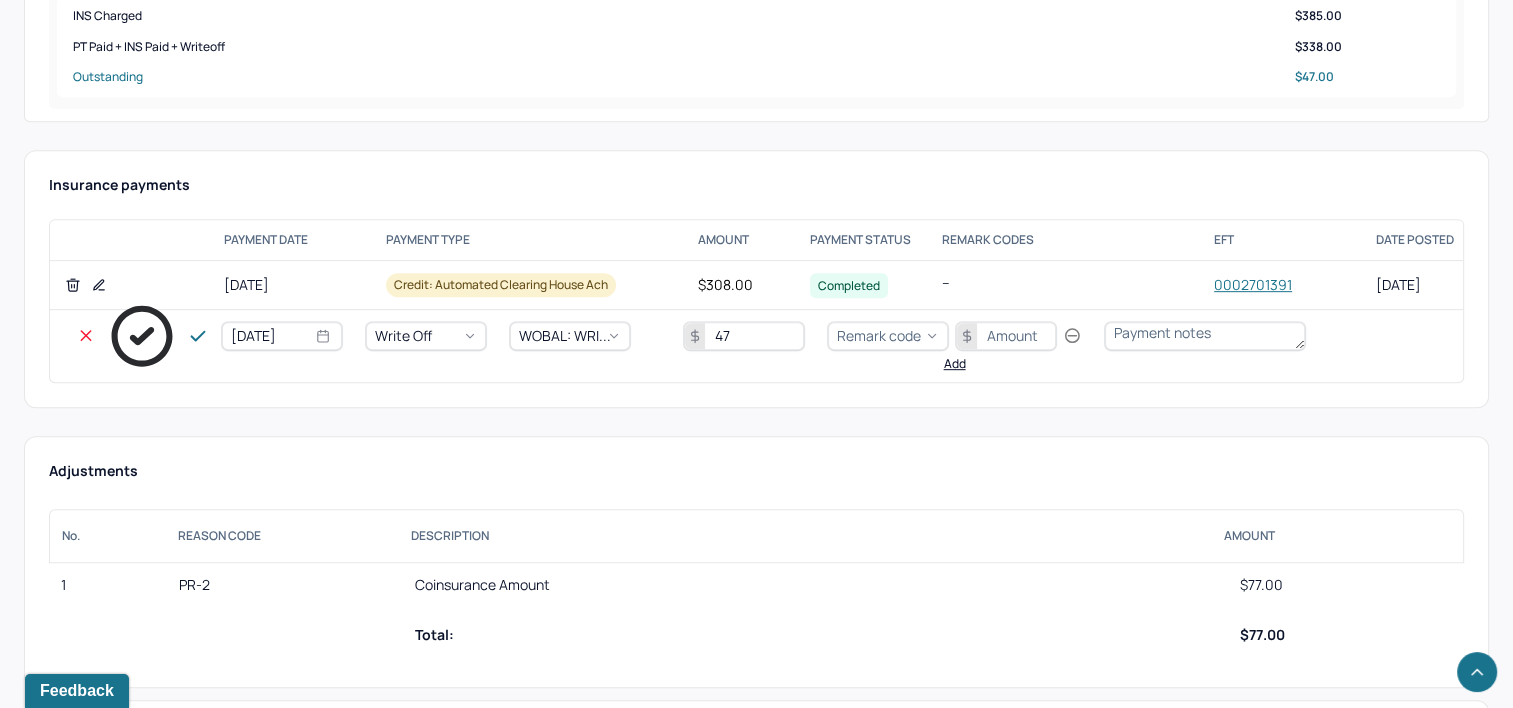 type on "47" 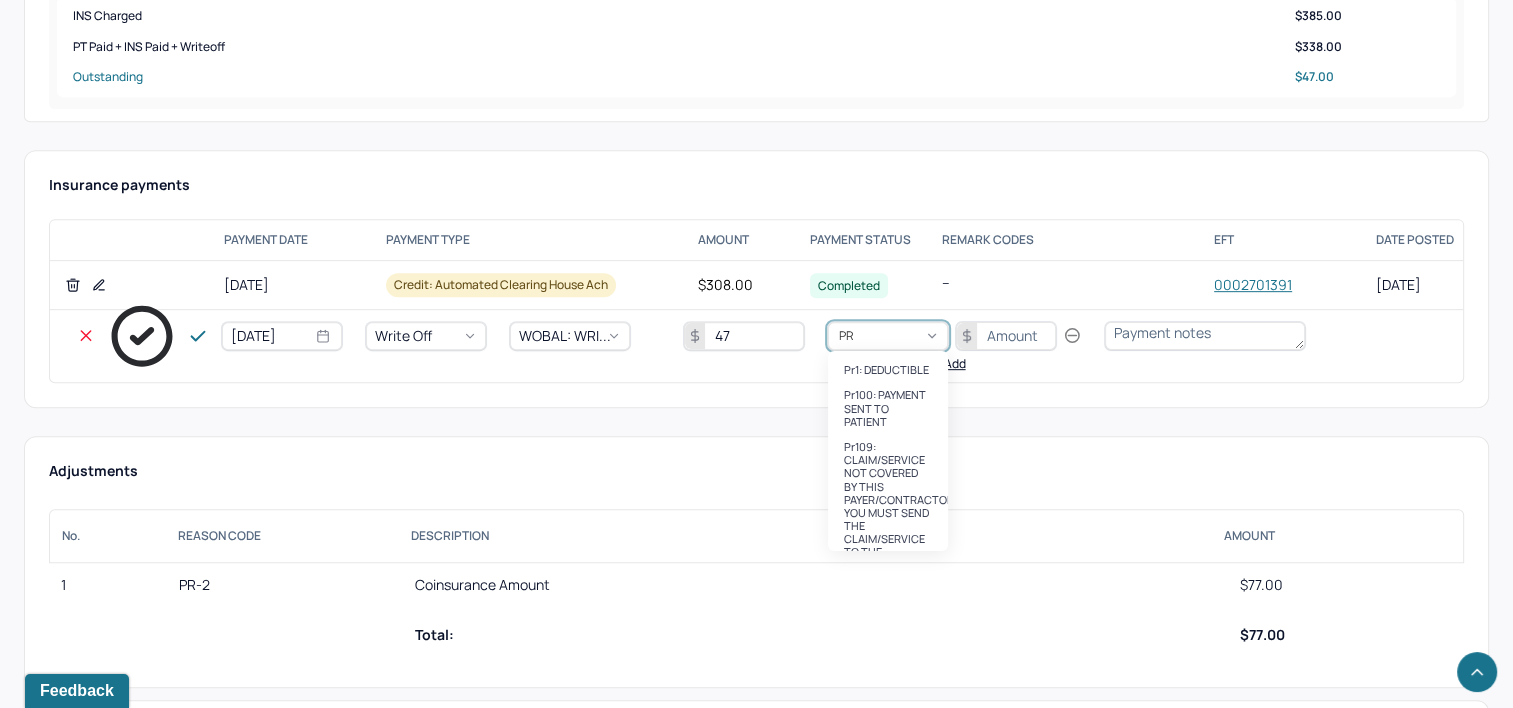 type on "PR2" 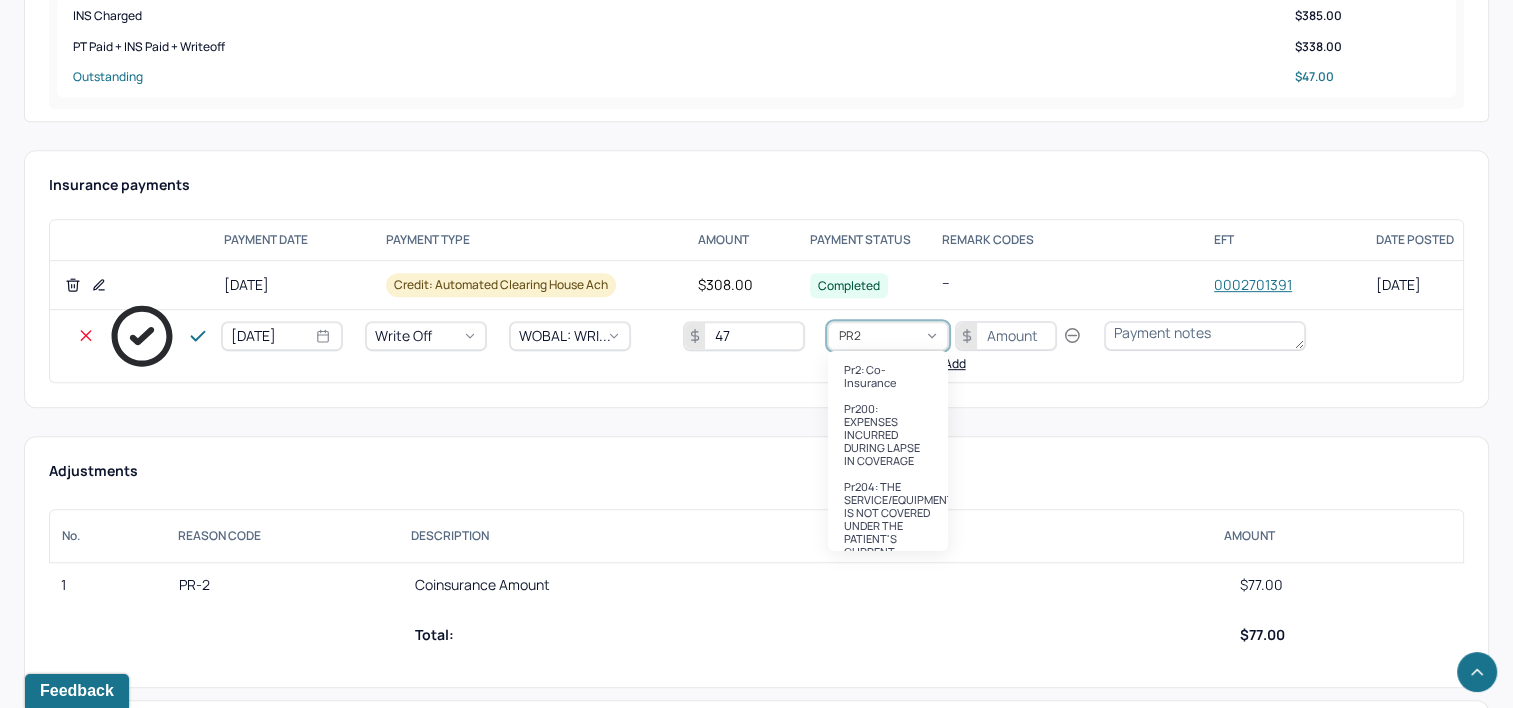 type 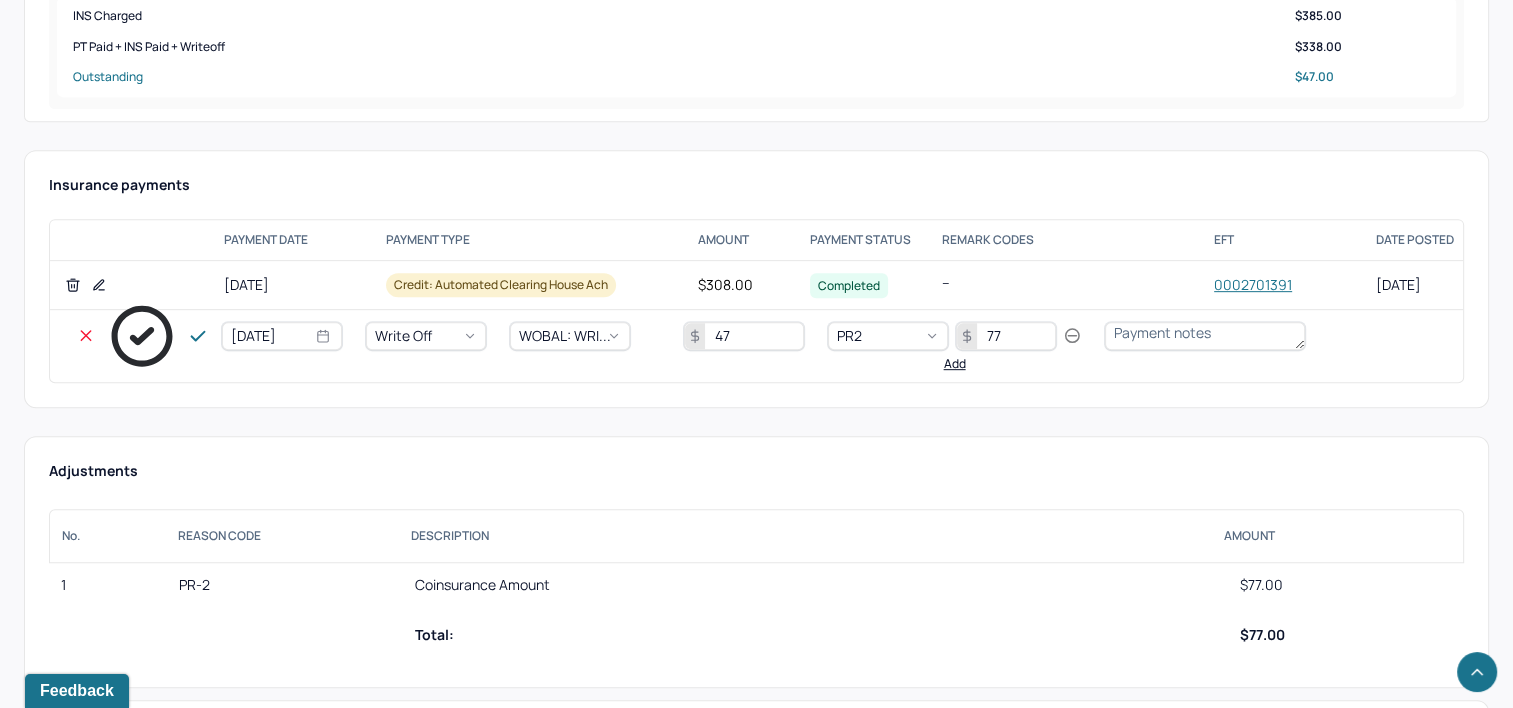 type on "77" 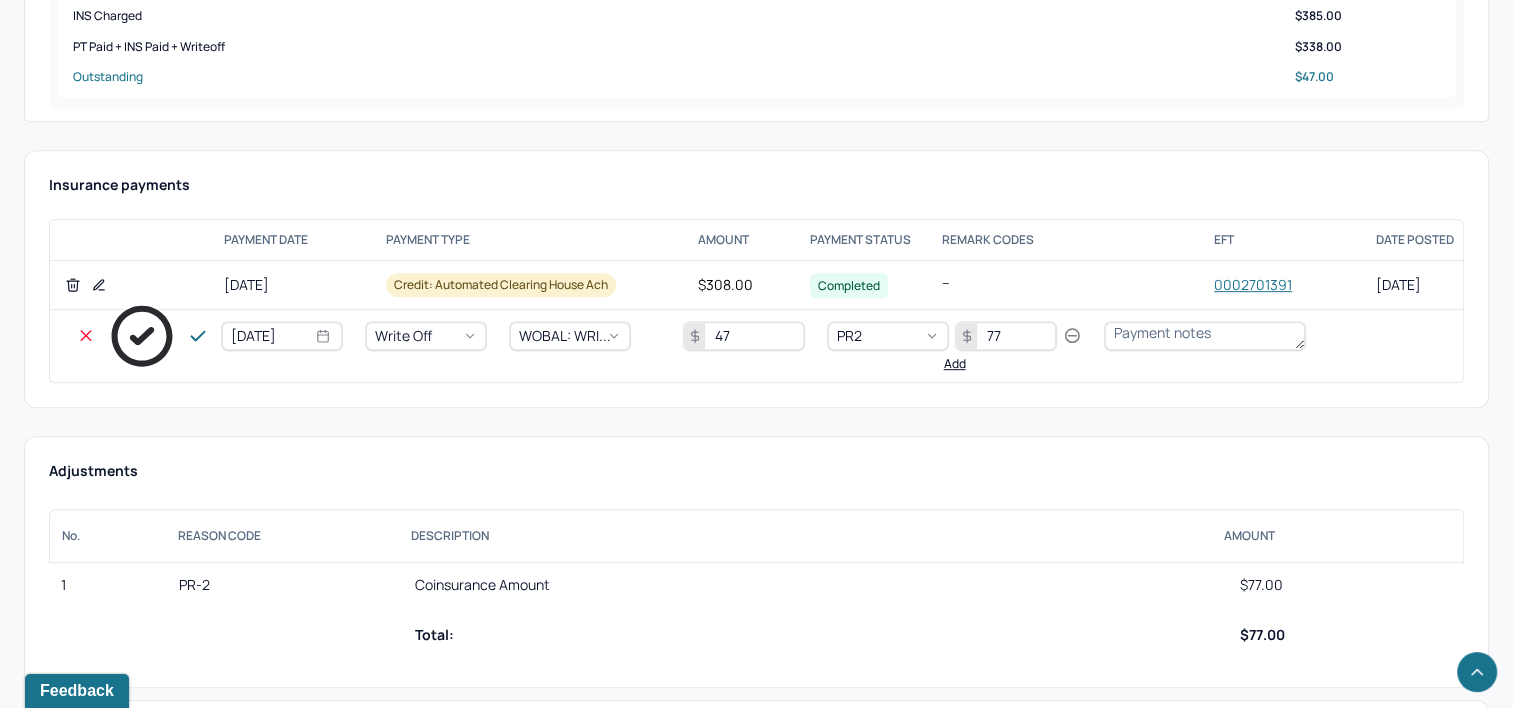 click 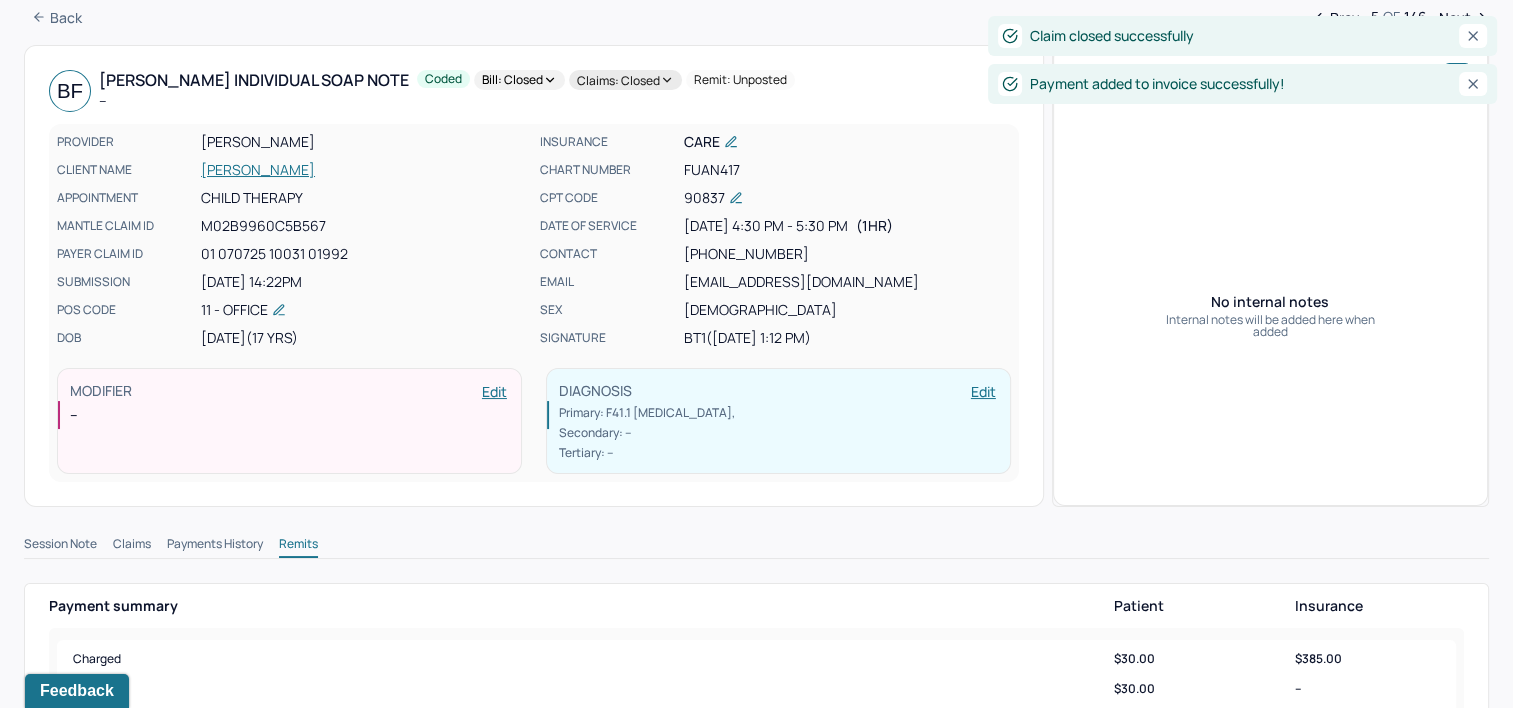 scroll, scrollTop: 0, scrollLeft: 0, axis: both 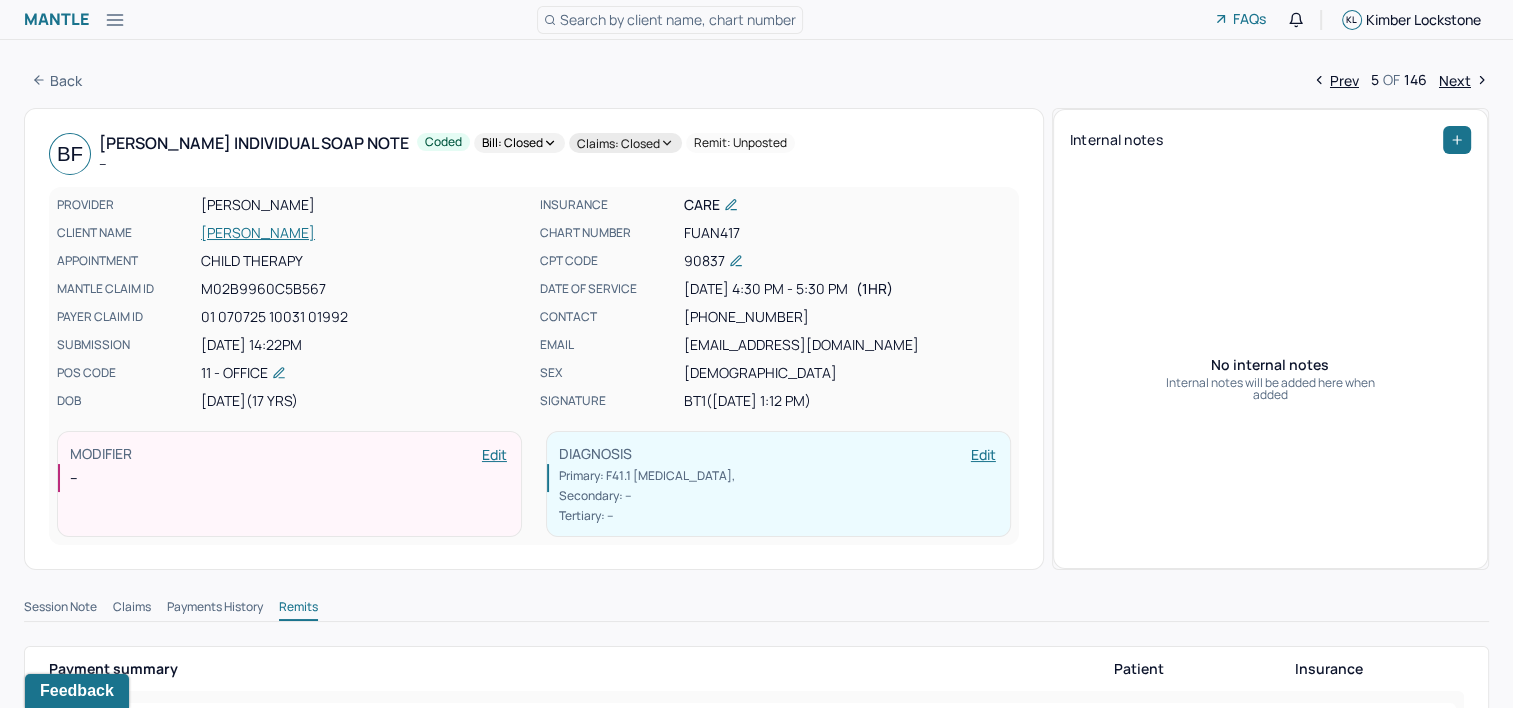 click on "Next" at bounding box center [1464, 80] 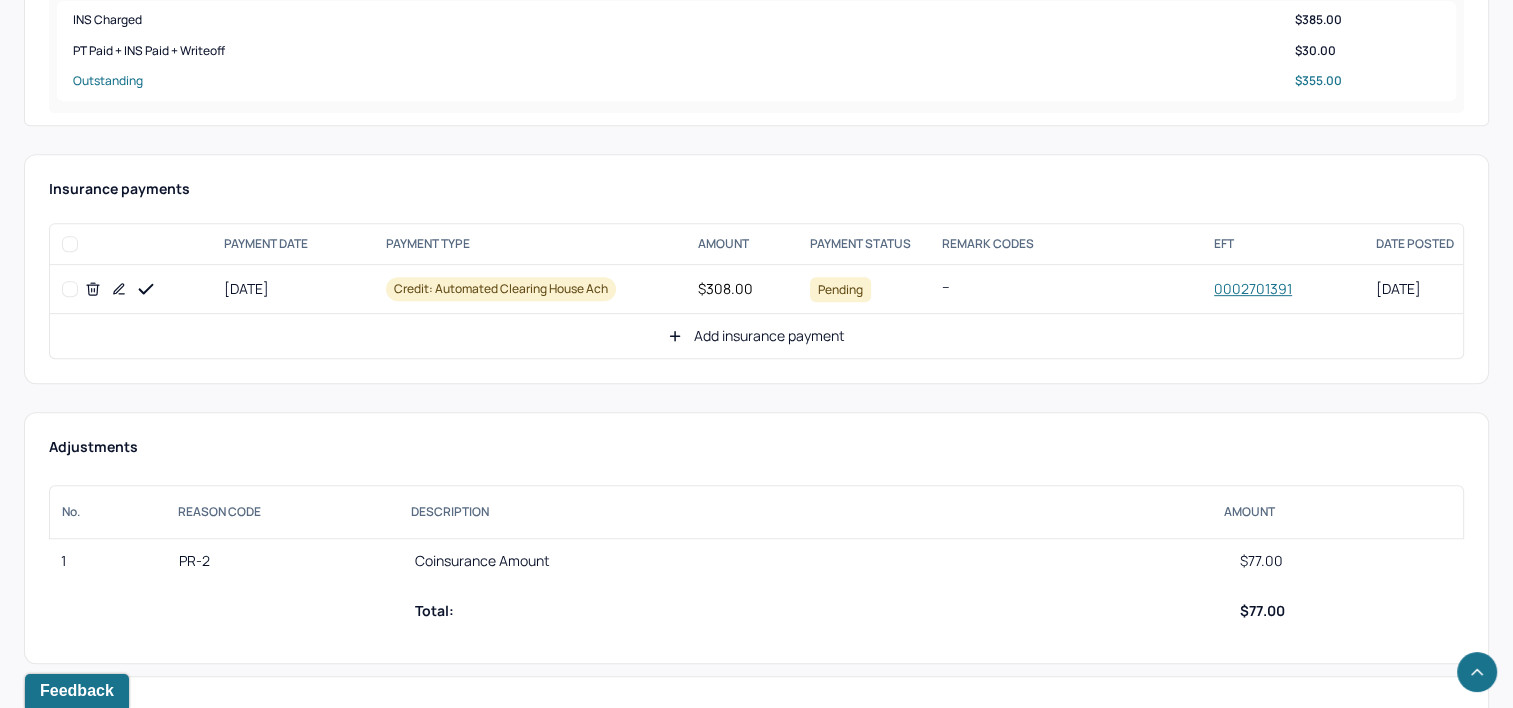 scroll, scrollTop: 900, scrollLeft: 0, axis: vertical 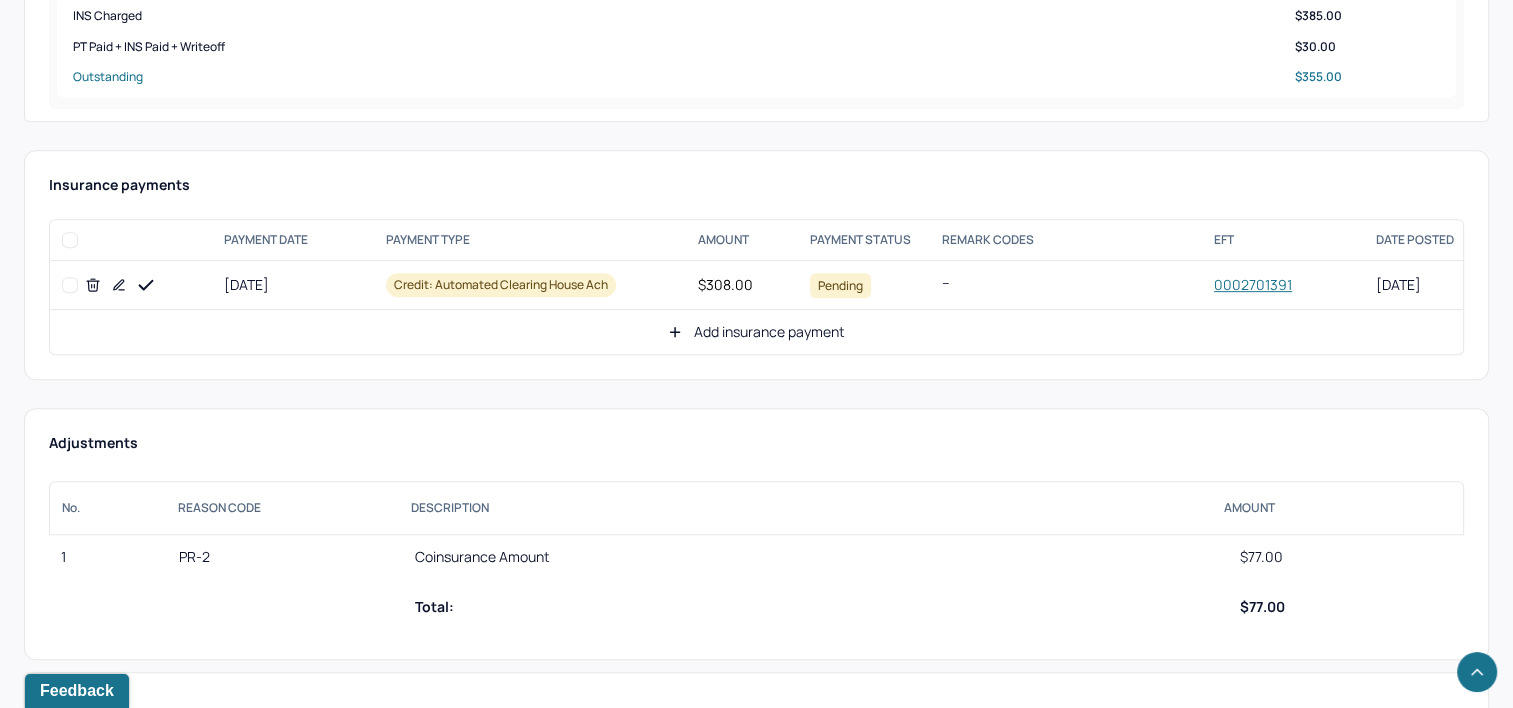 click 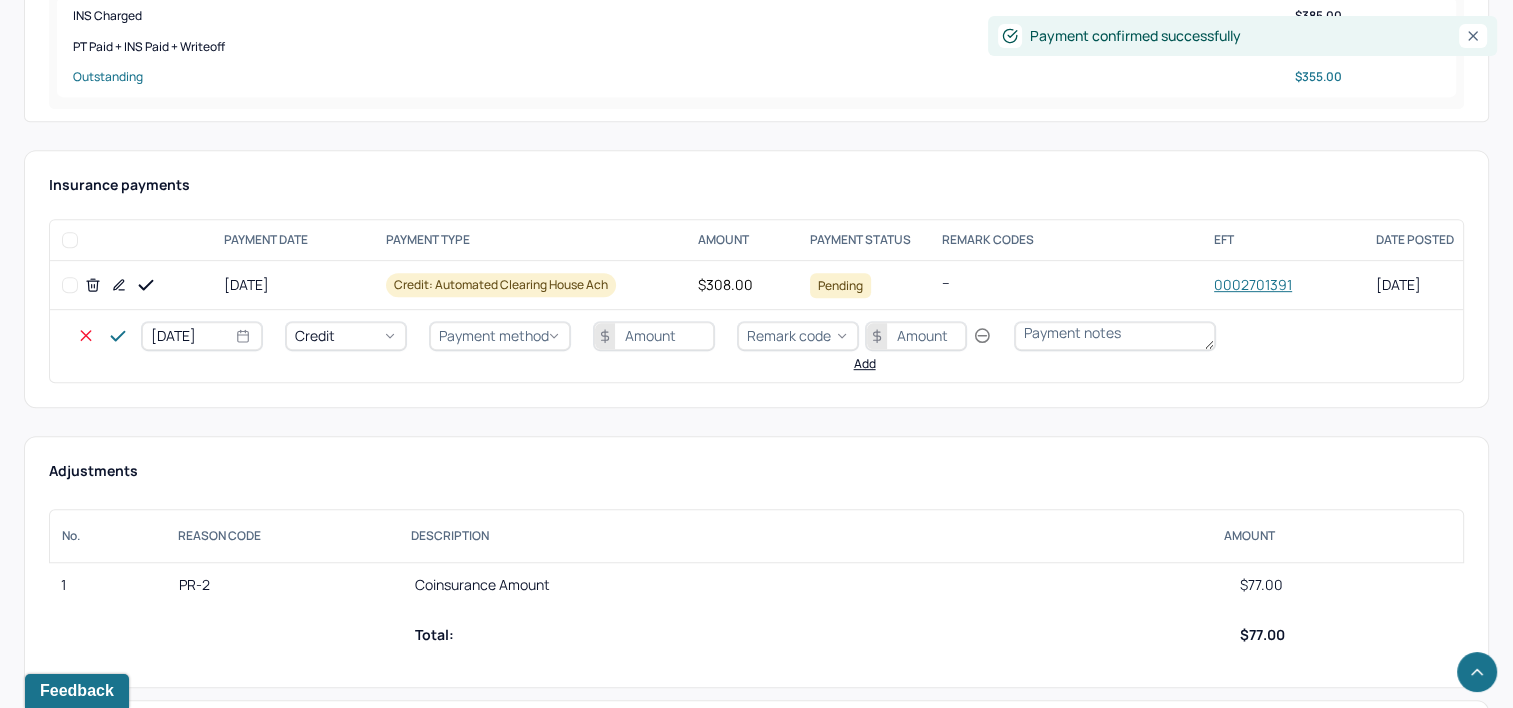 click on "[DATE]" at bounding box center [202, 336] 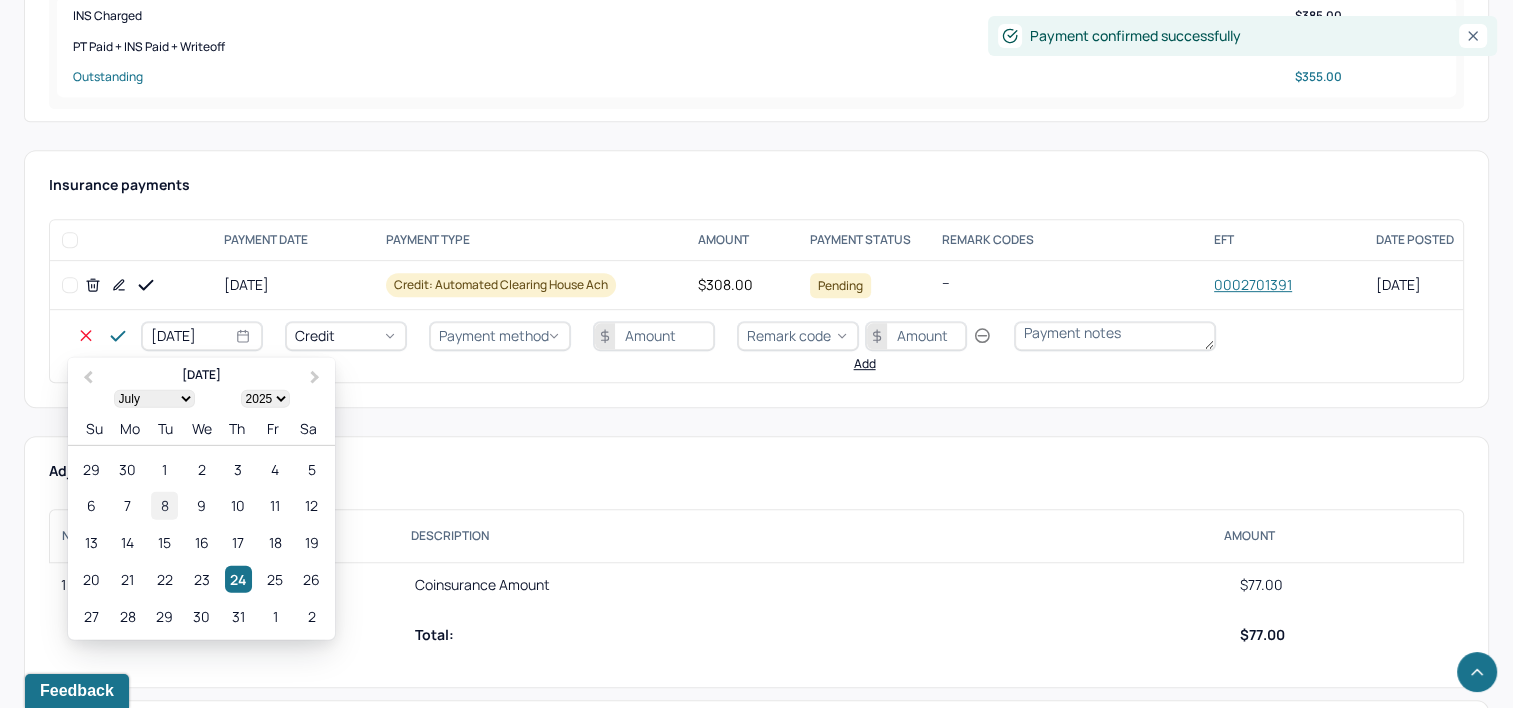 select on "6" 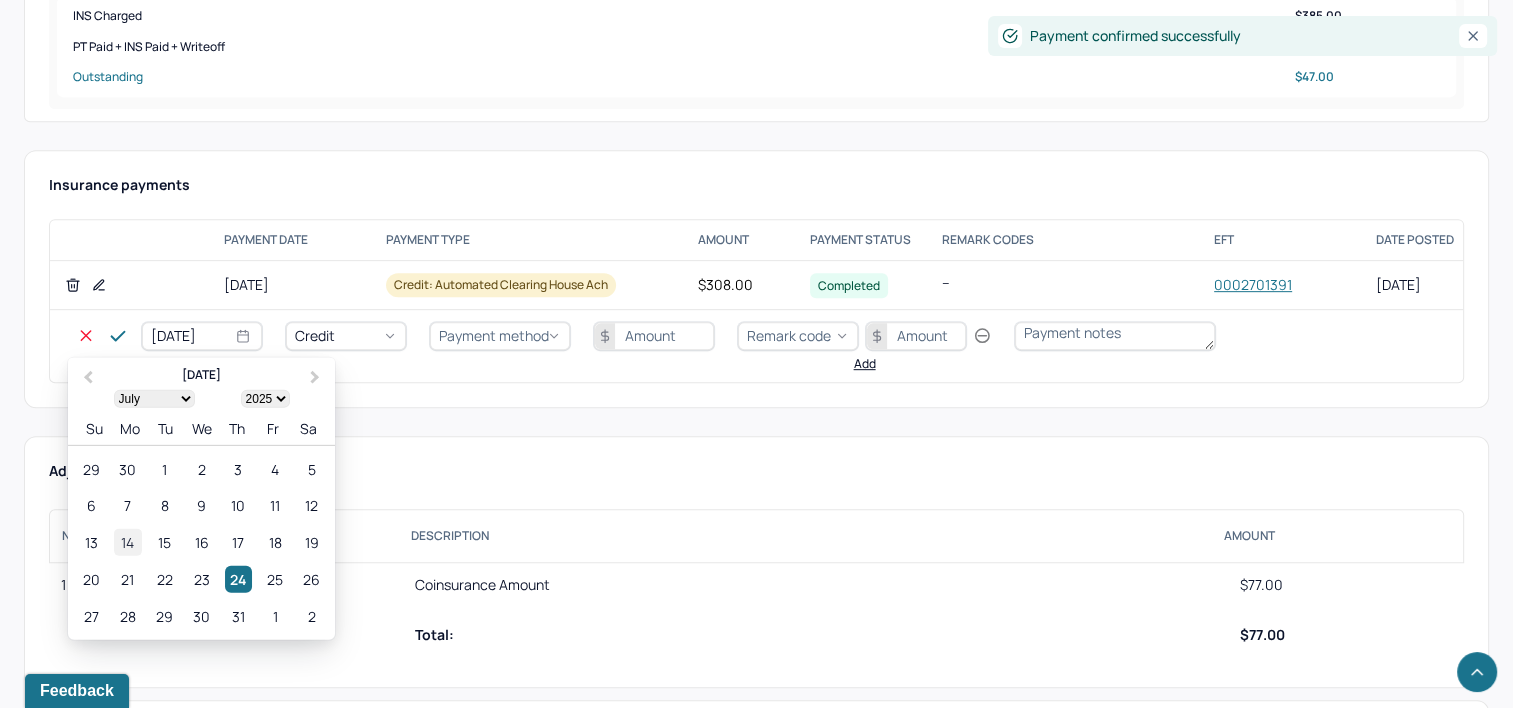 click on "14" at bounding box center (127, 542) 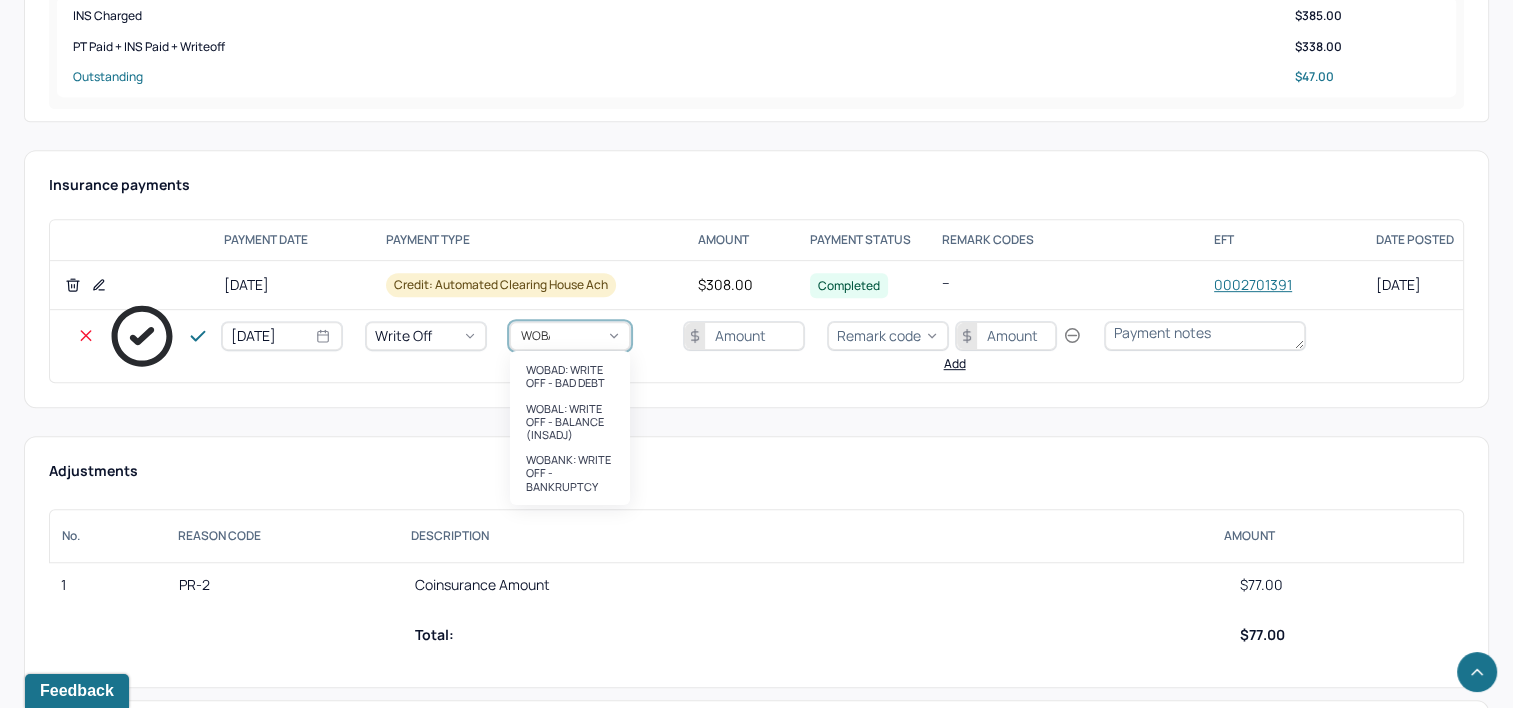 type on "WOBAL" 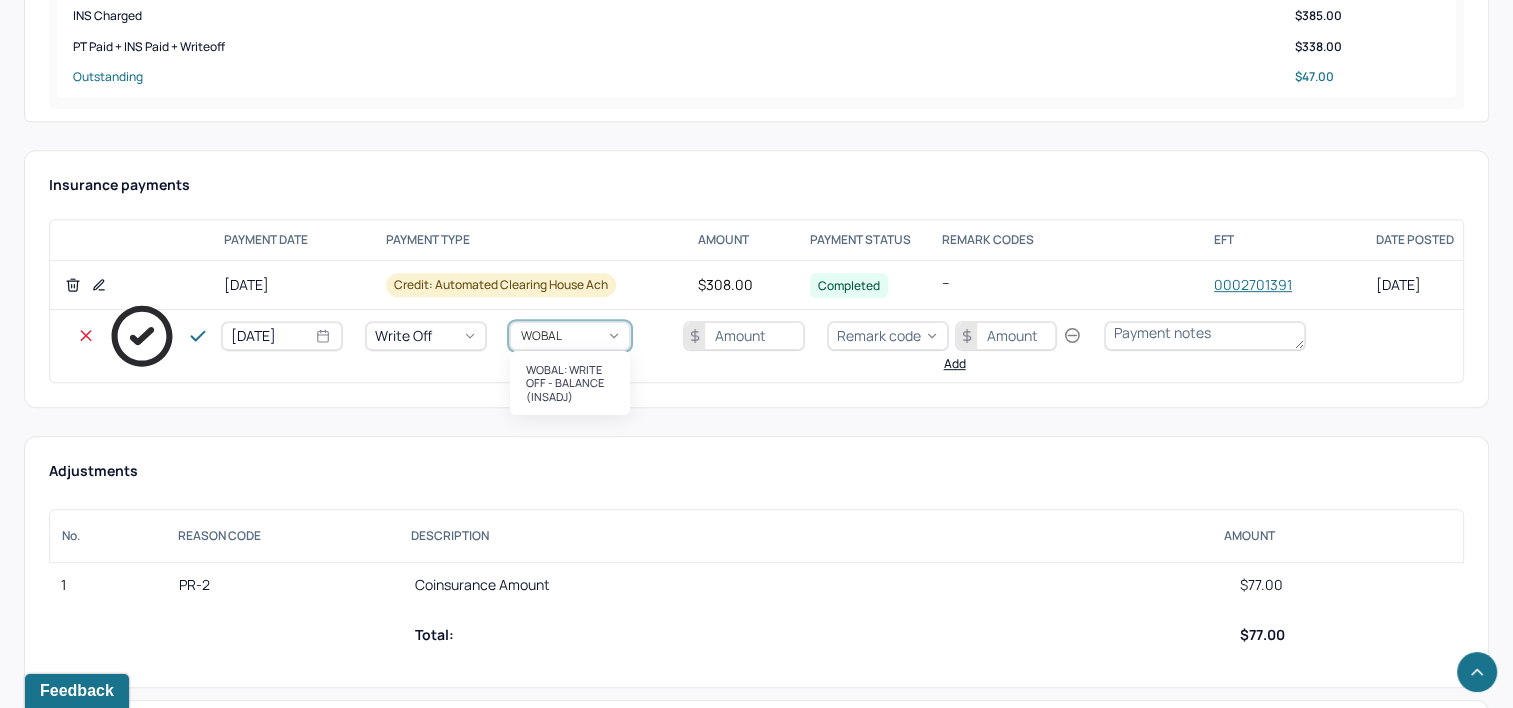 type 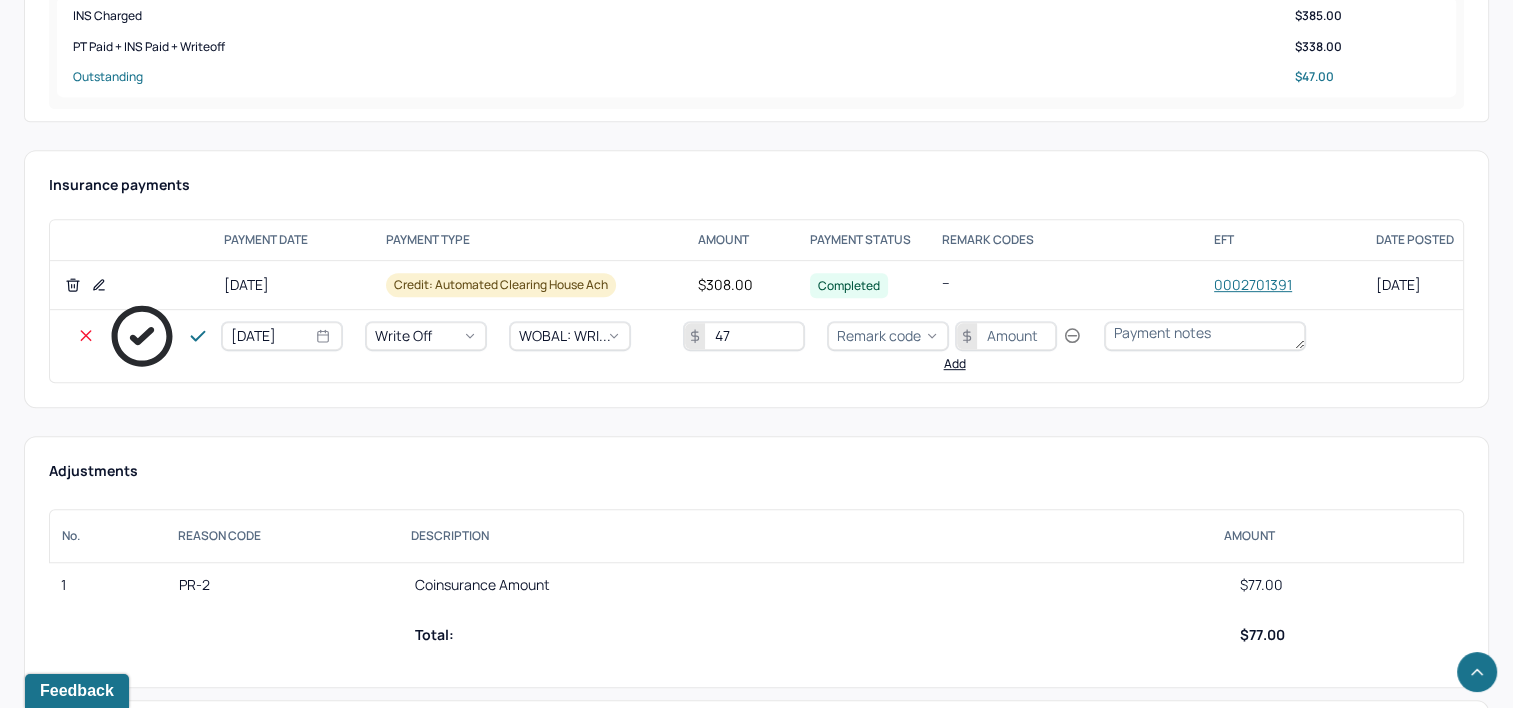 type on "47" 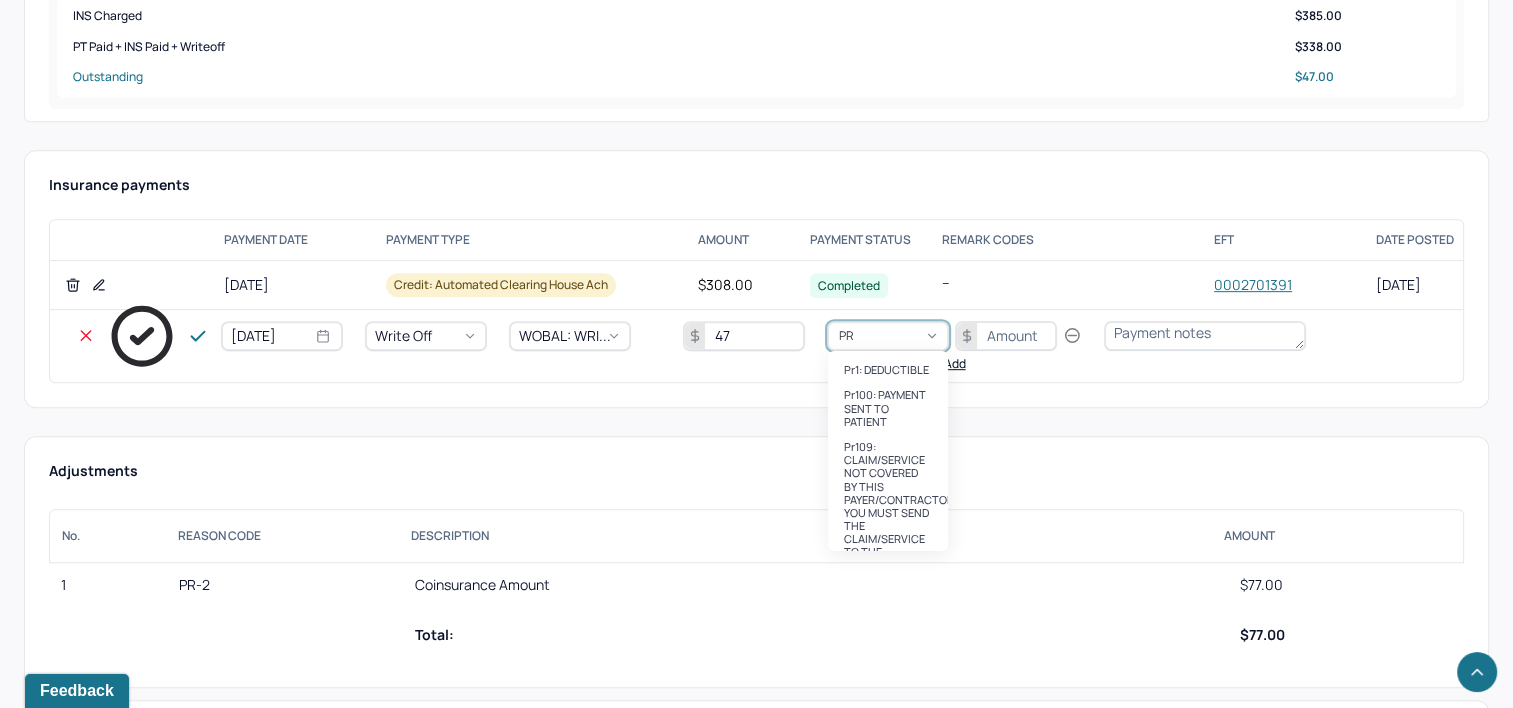 type on "PR2" 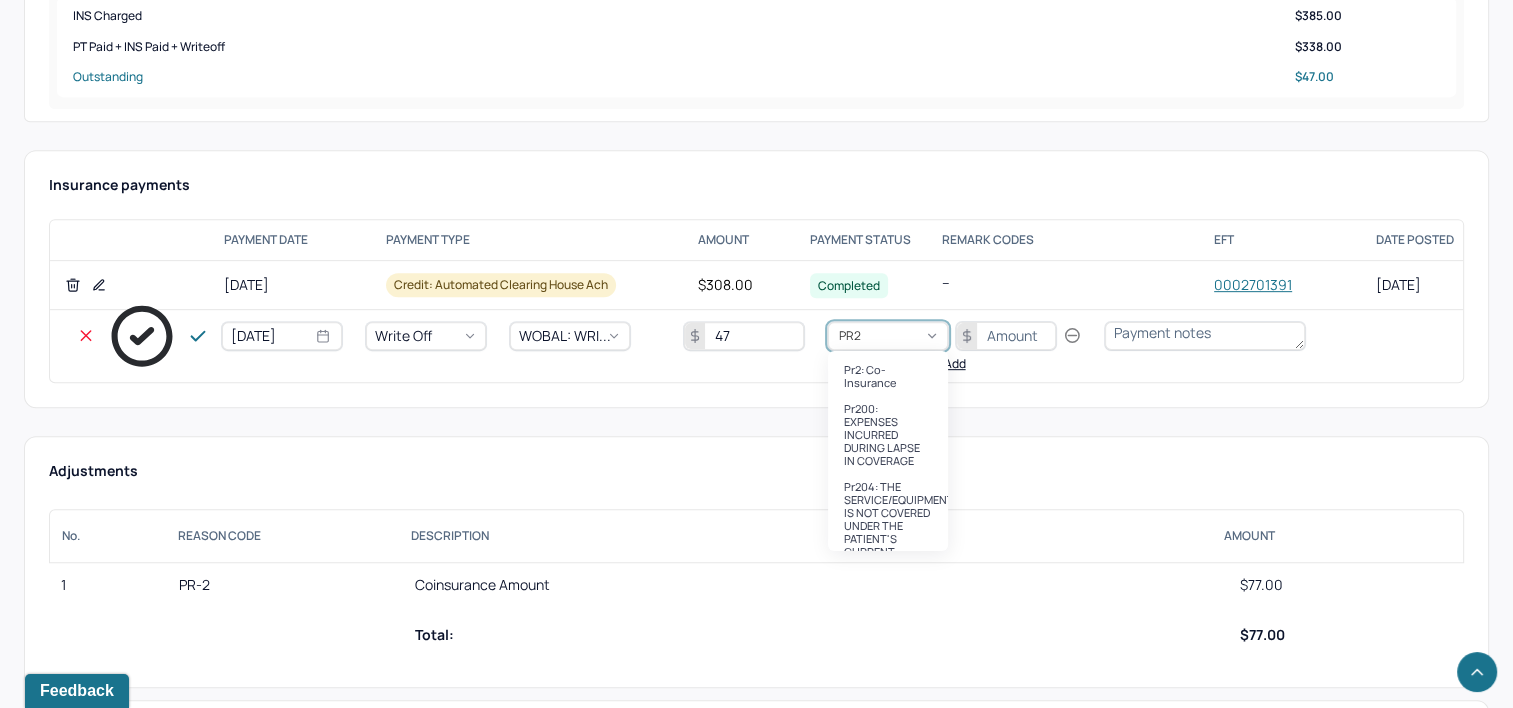 type 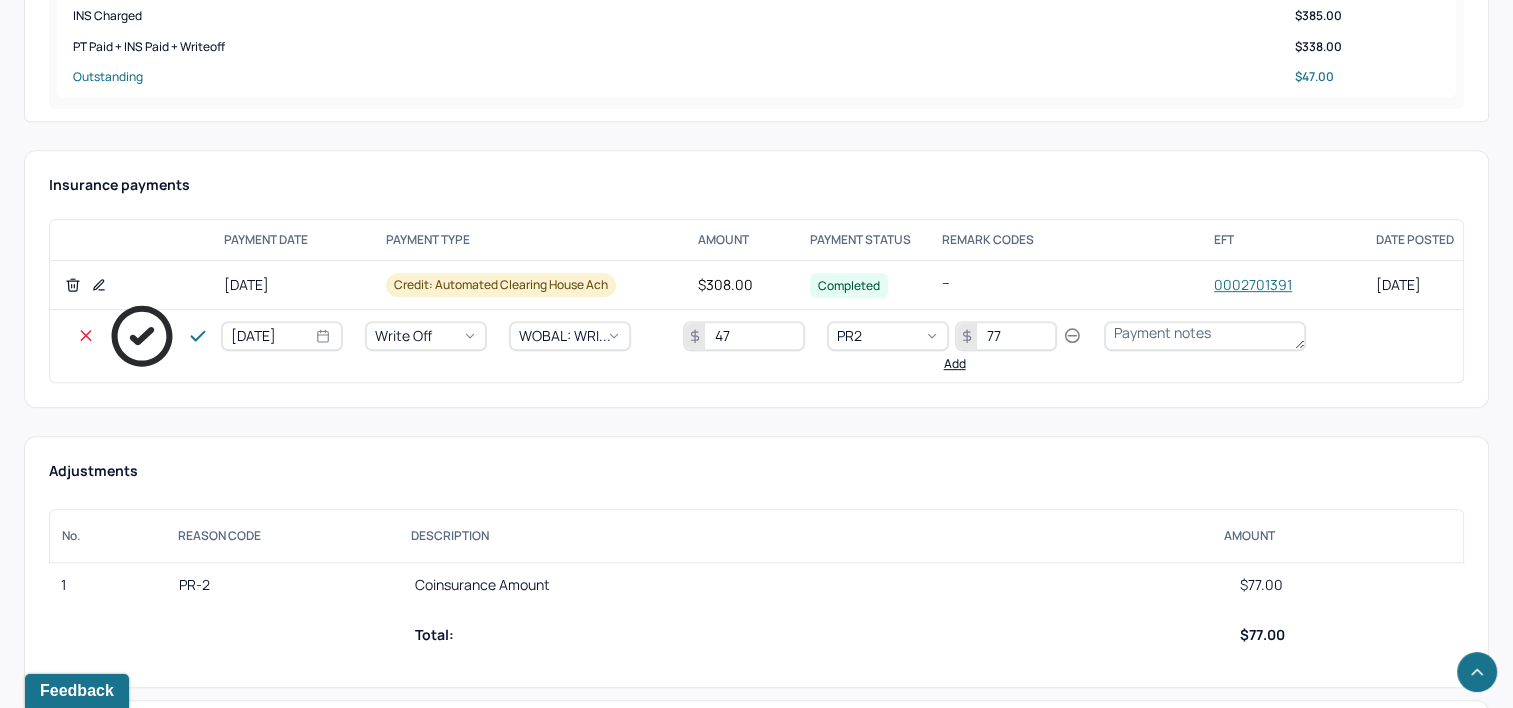 type on "77" 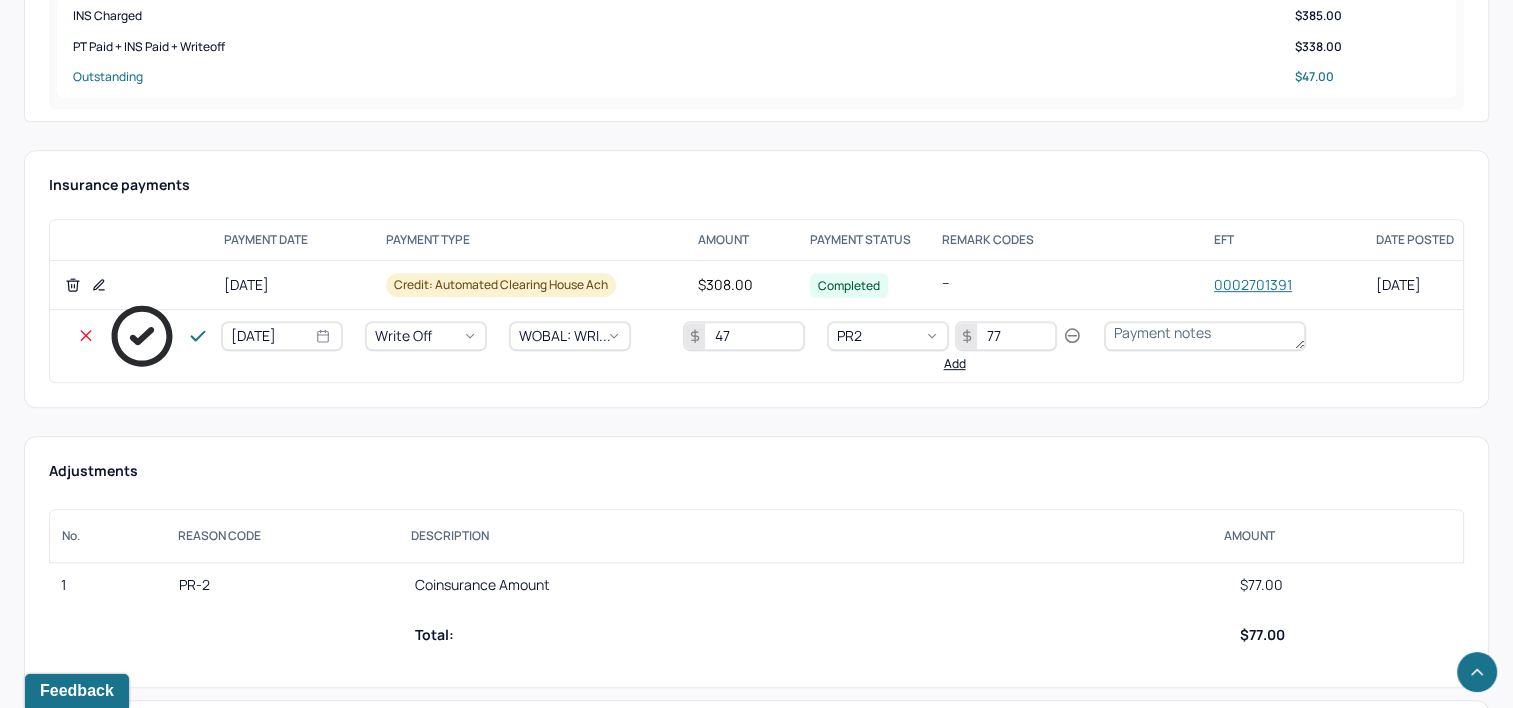 click 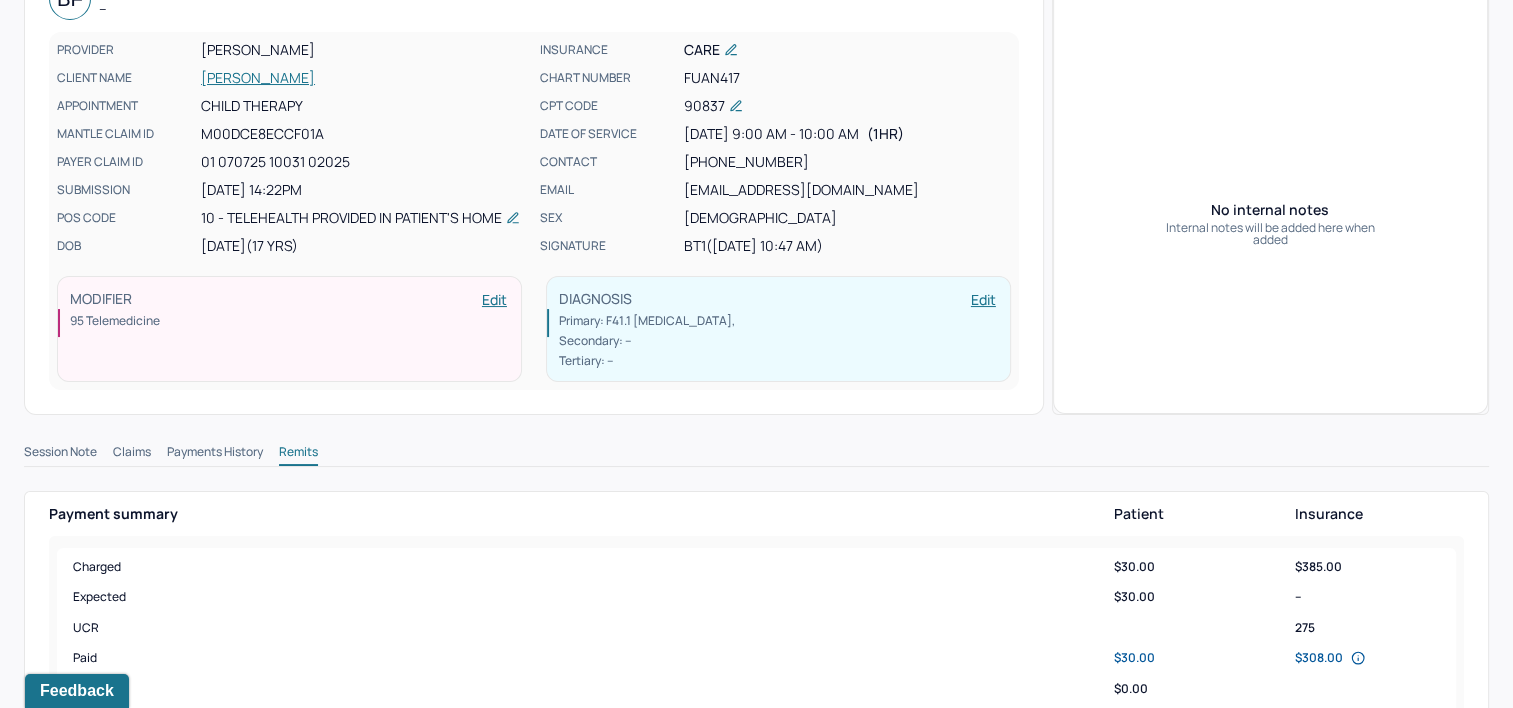 scroll, scrollTop: 0, scrollLeft: 0, axis: both 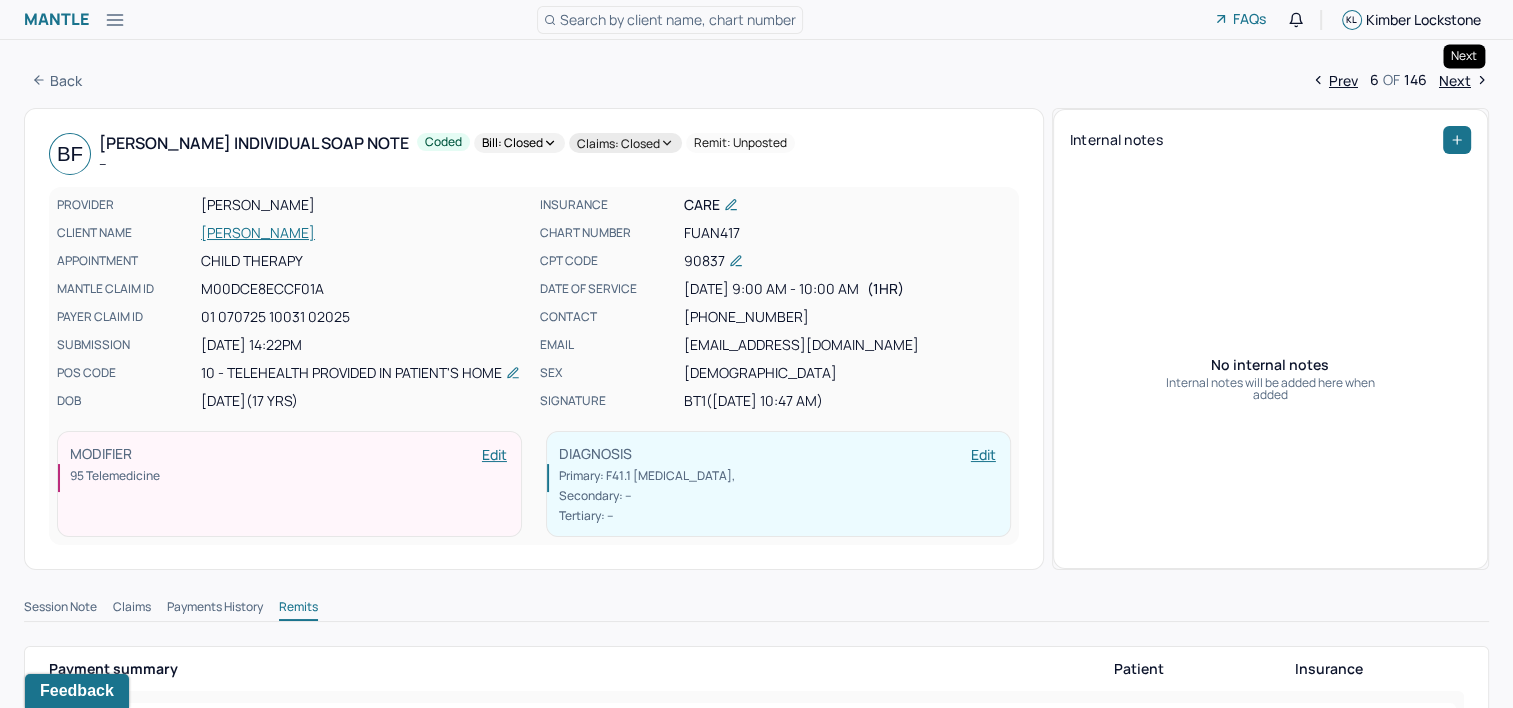 click on "Next" at bounding box center (1464, 80) 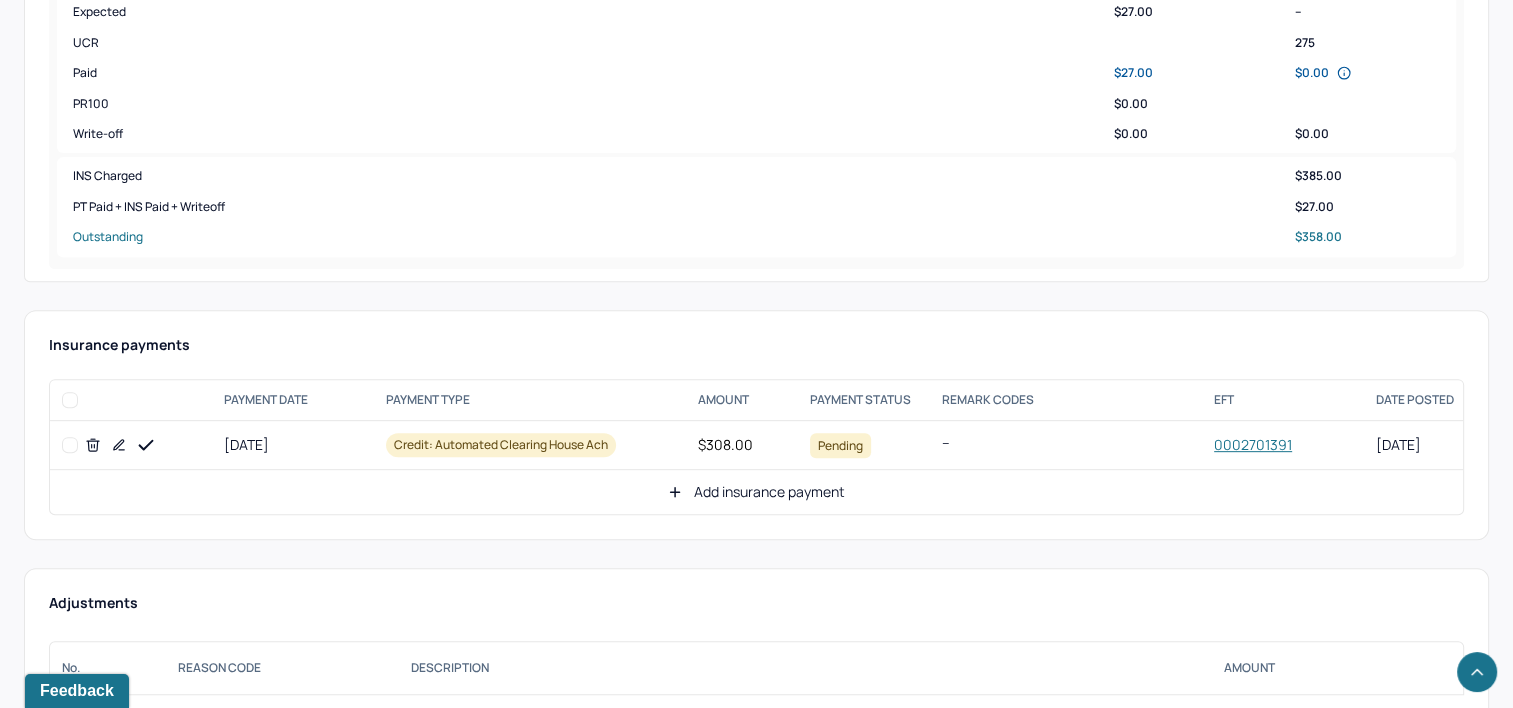 scroll, scrollTop: 800, scrollLeft: 0, axis: vertical 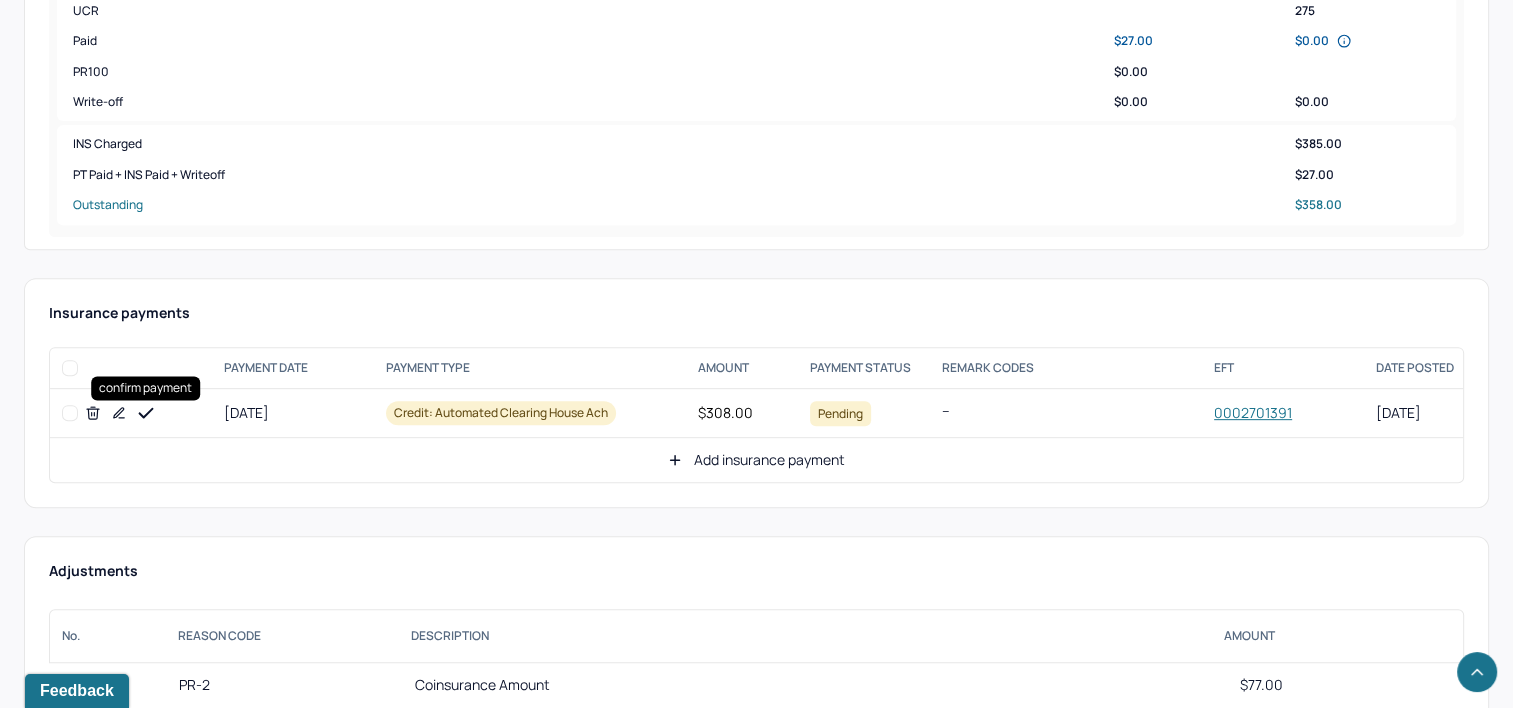 click 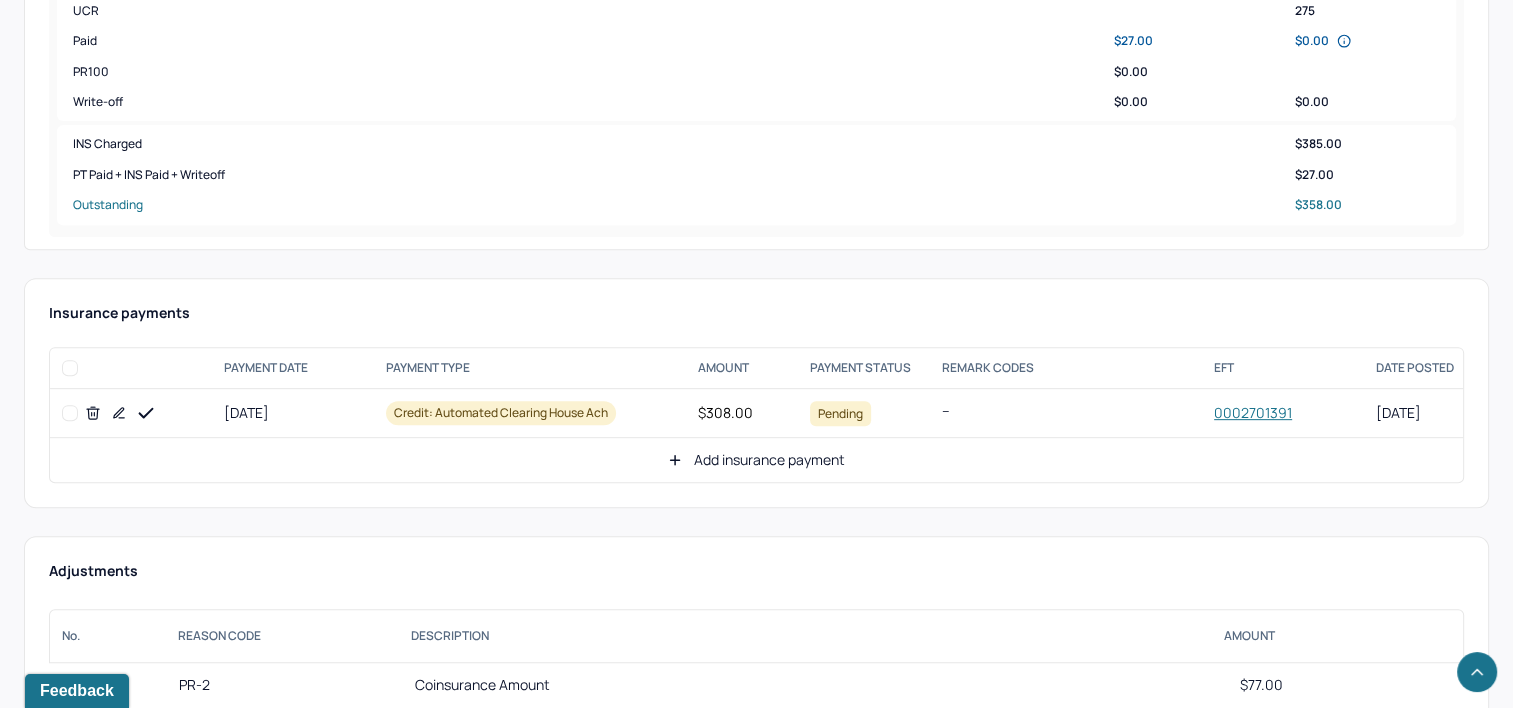 click on "Add insurance payment" at bounding box center [756, 460] 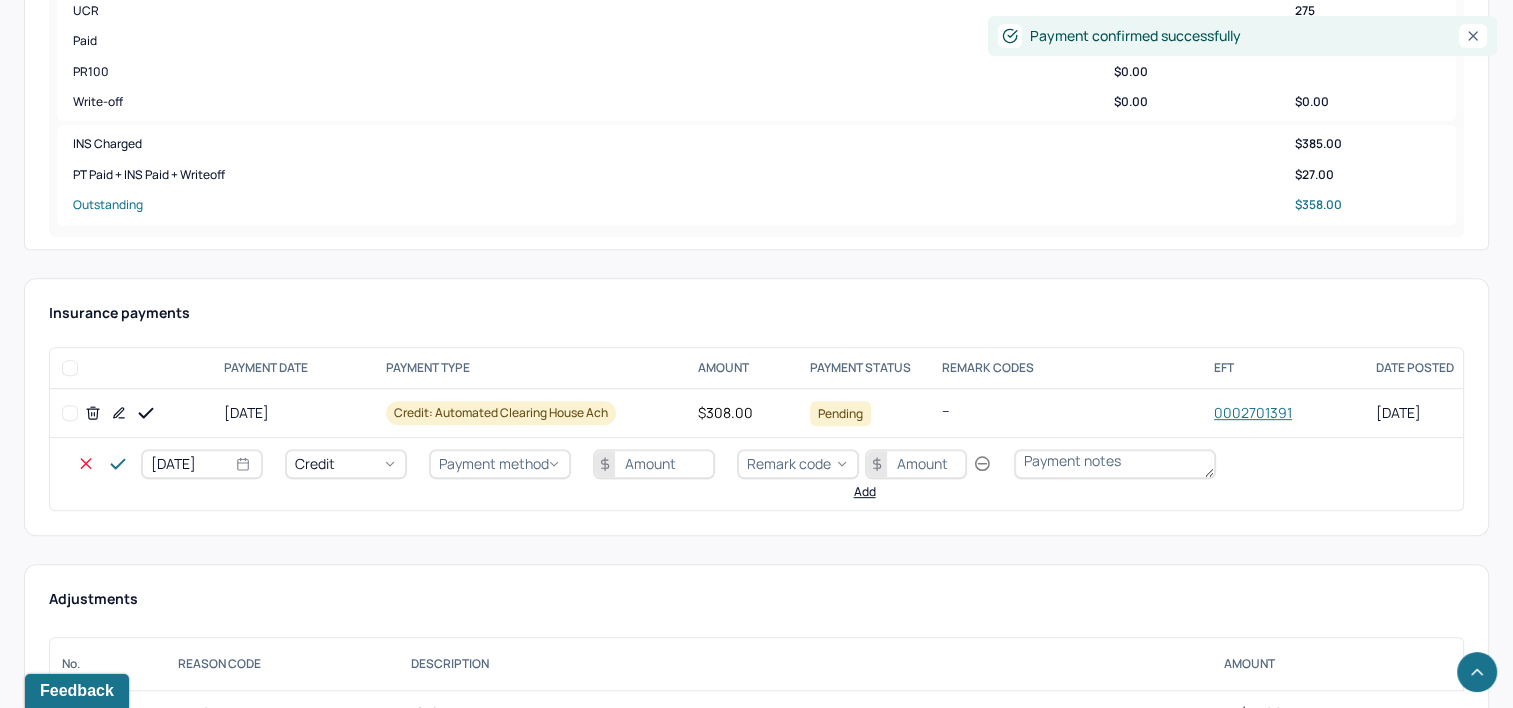 click on "[DATE]" at bounding box center [202, 464] 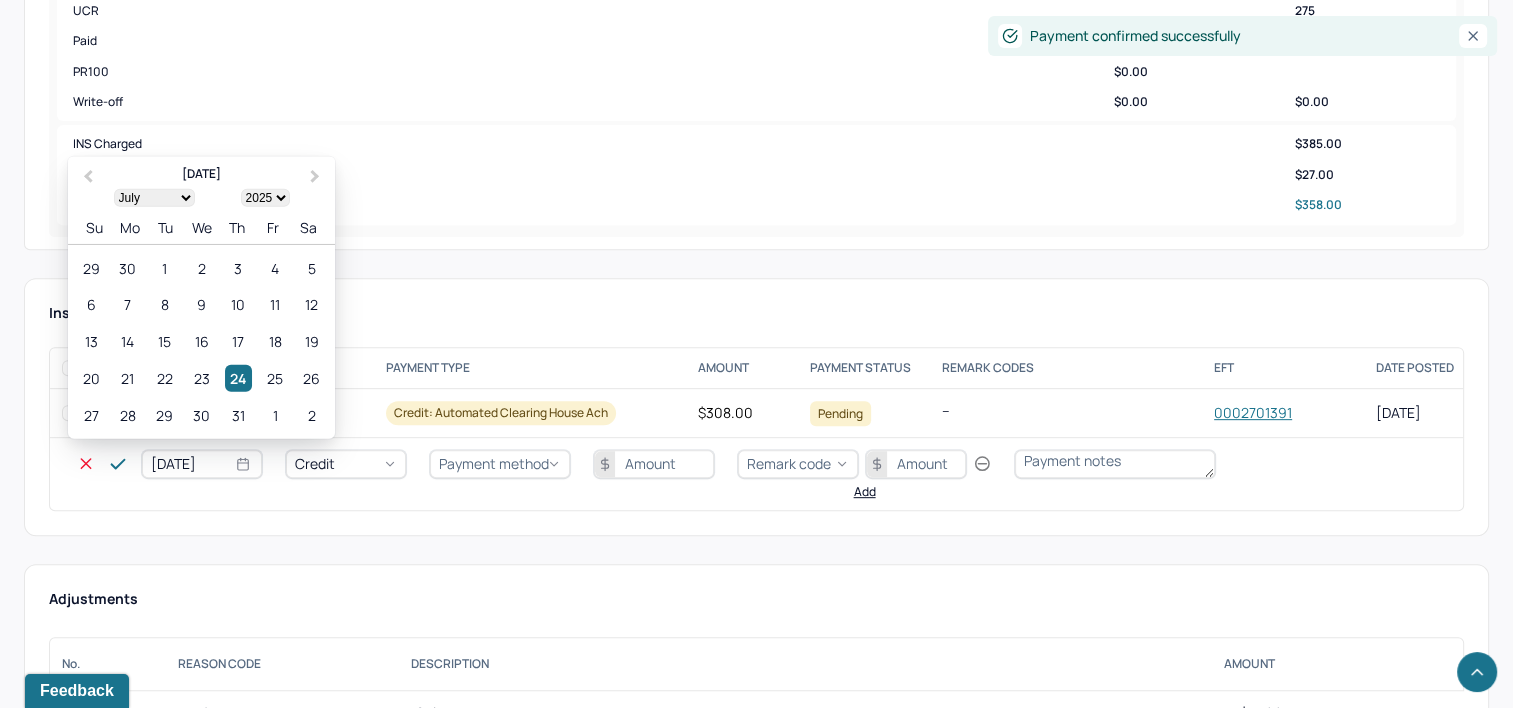 select on "6" 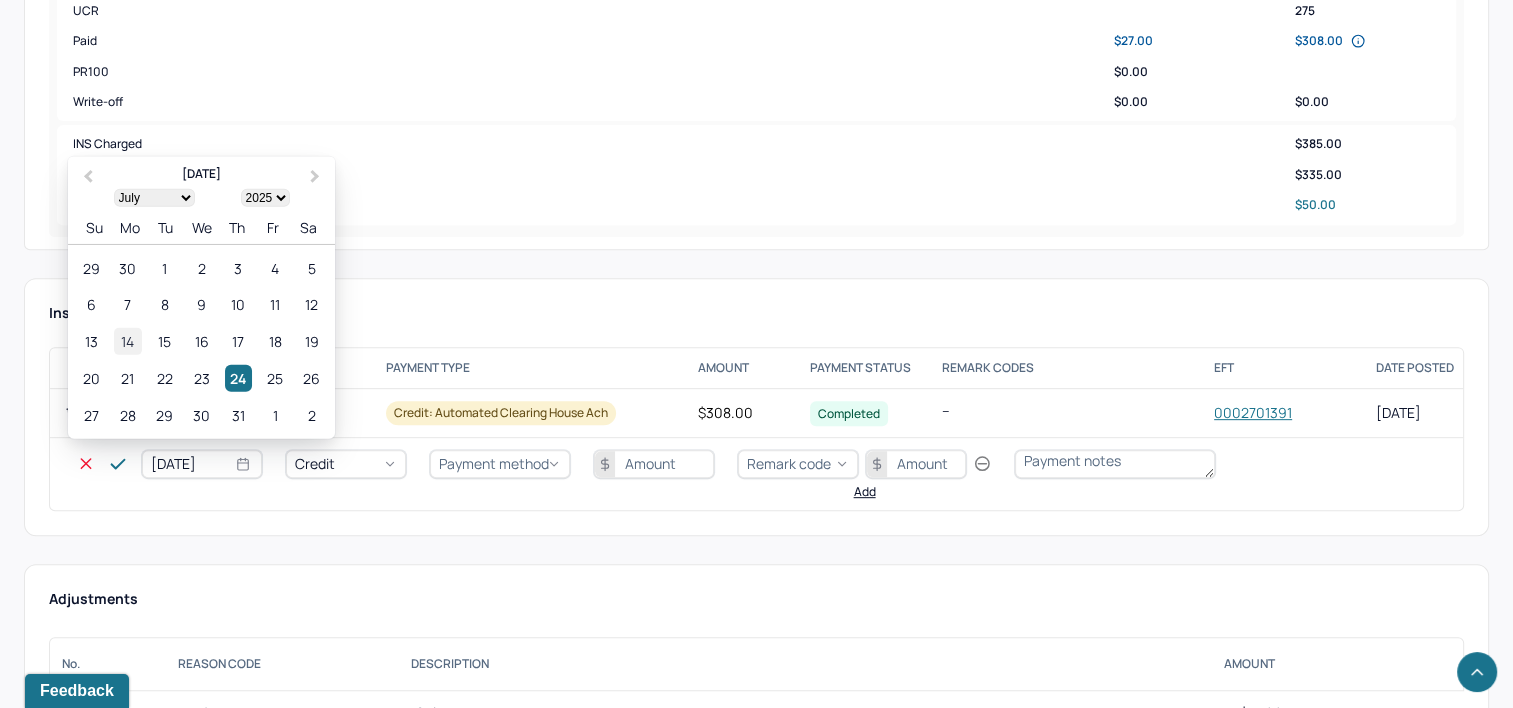 click on "14" at bounding box center [127, 341] 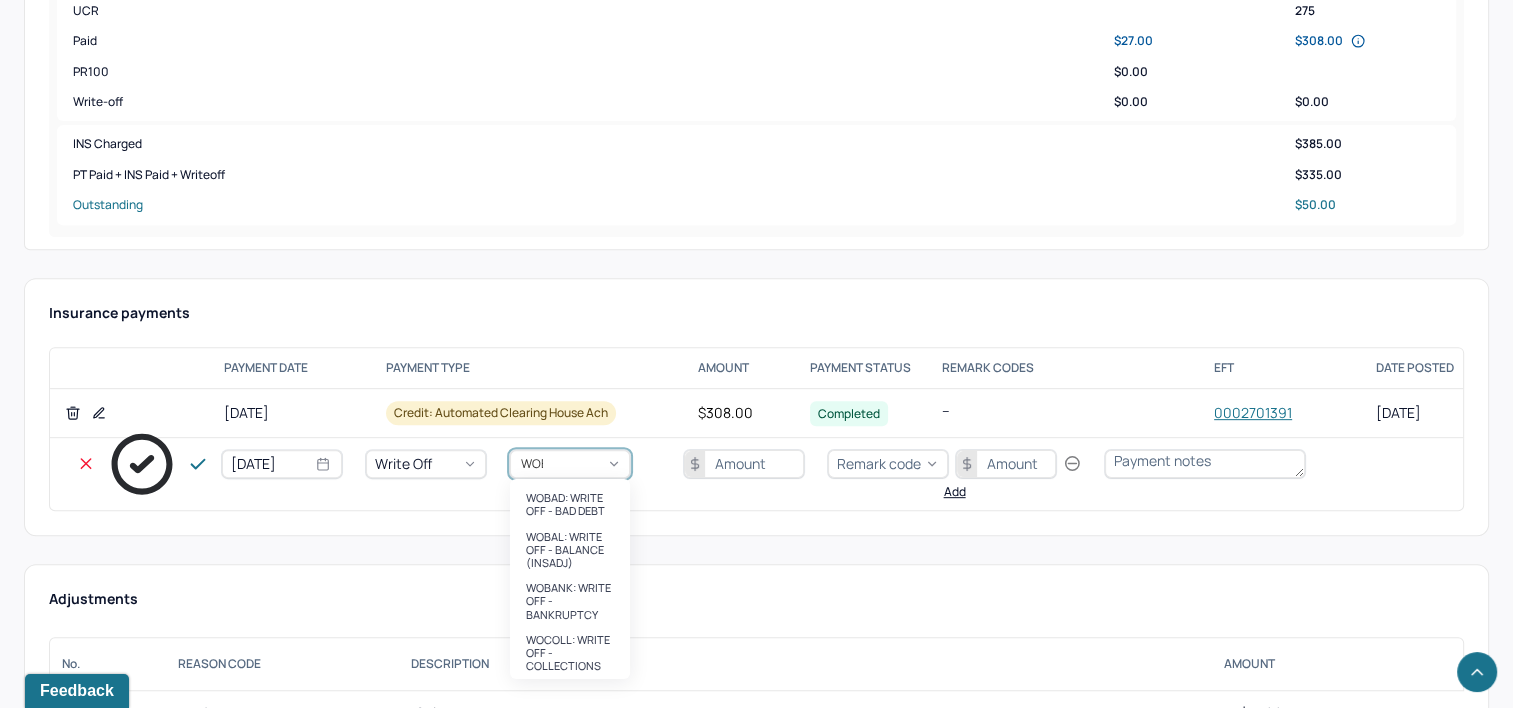 type on "WOBAL" 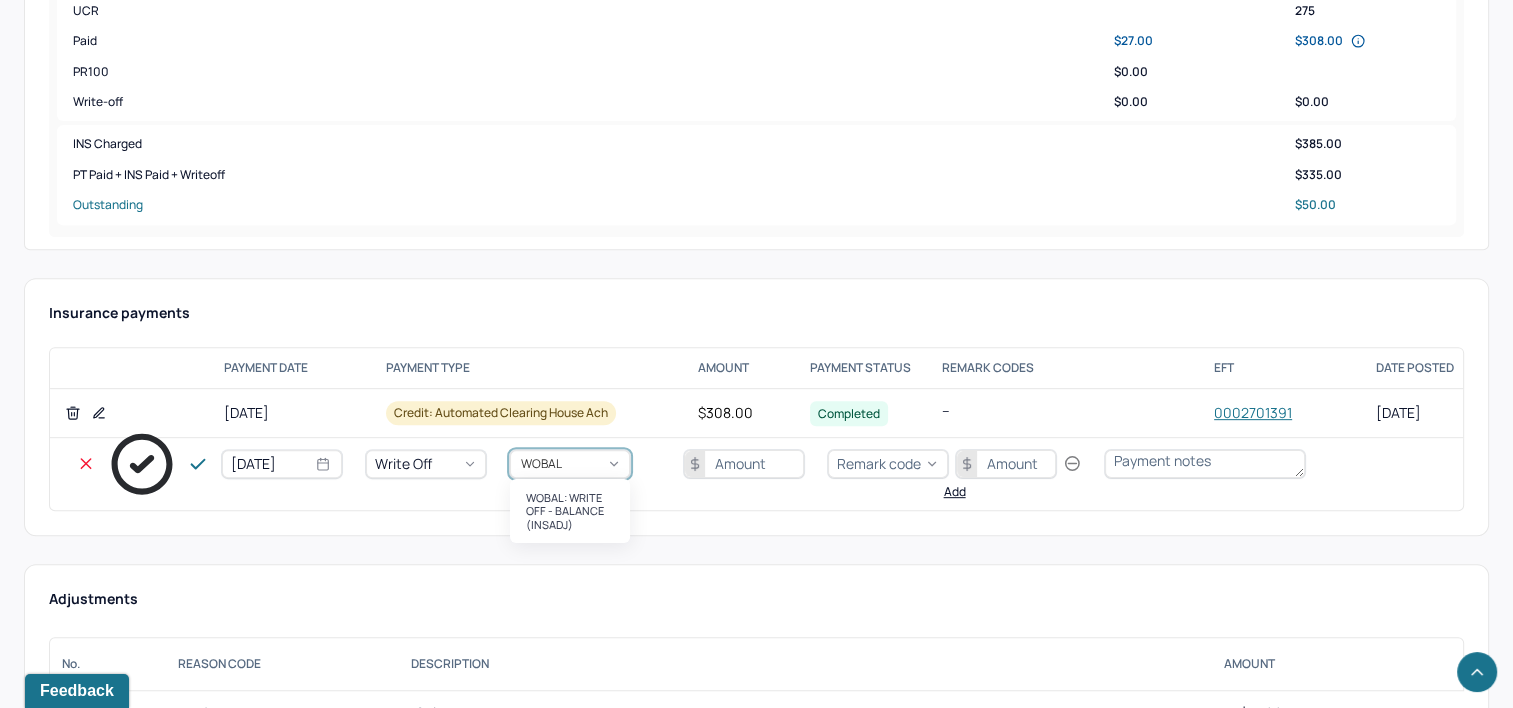 type 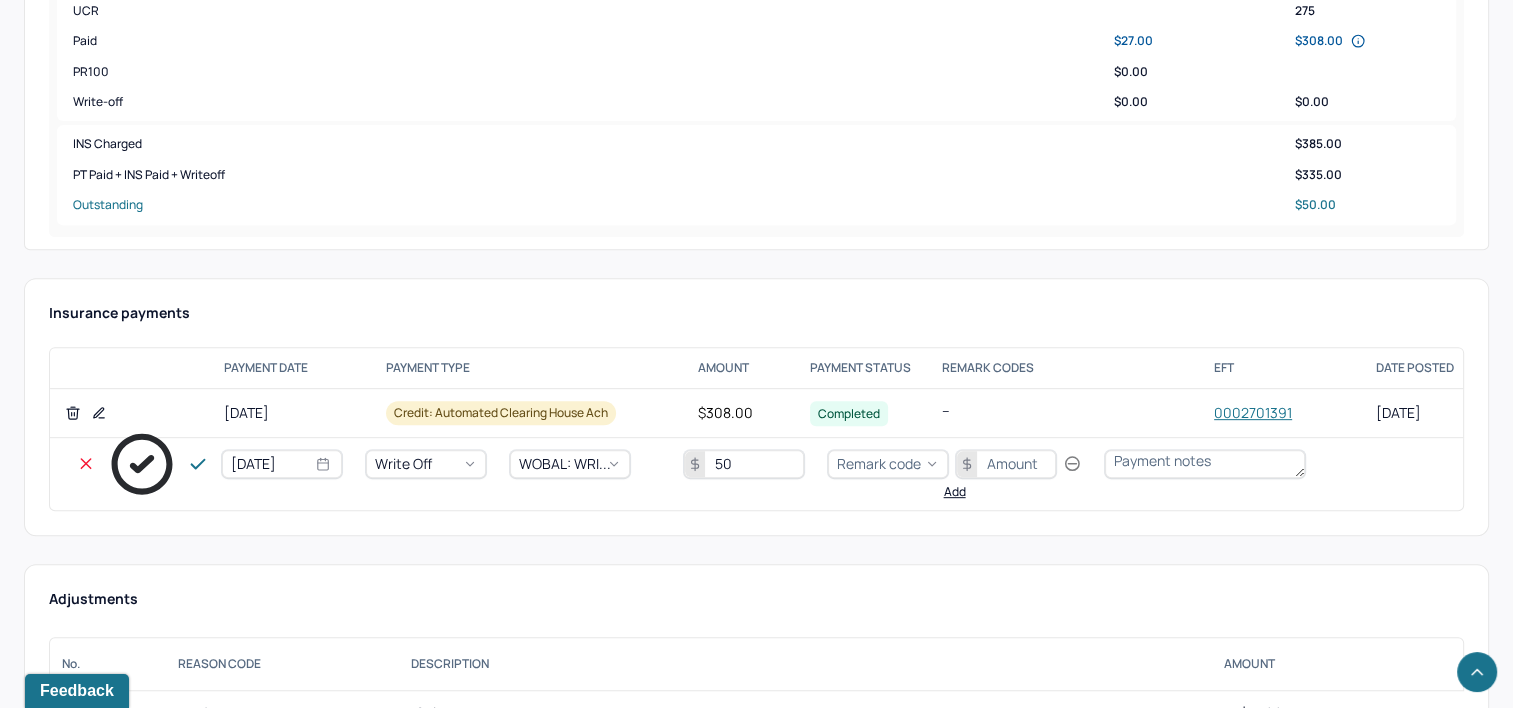 type on "50" 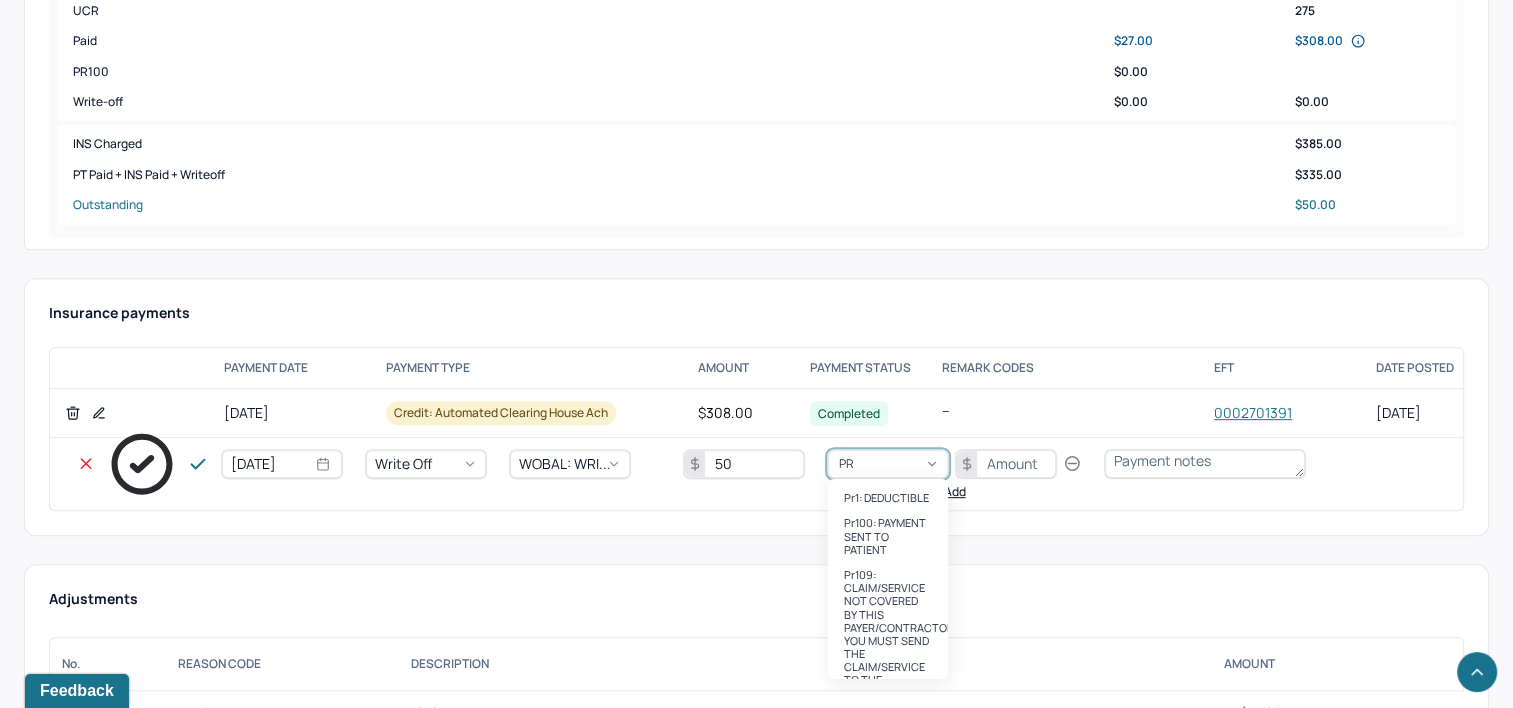 type on "PR2" 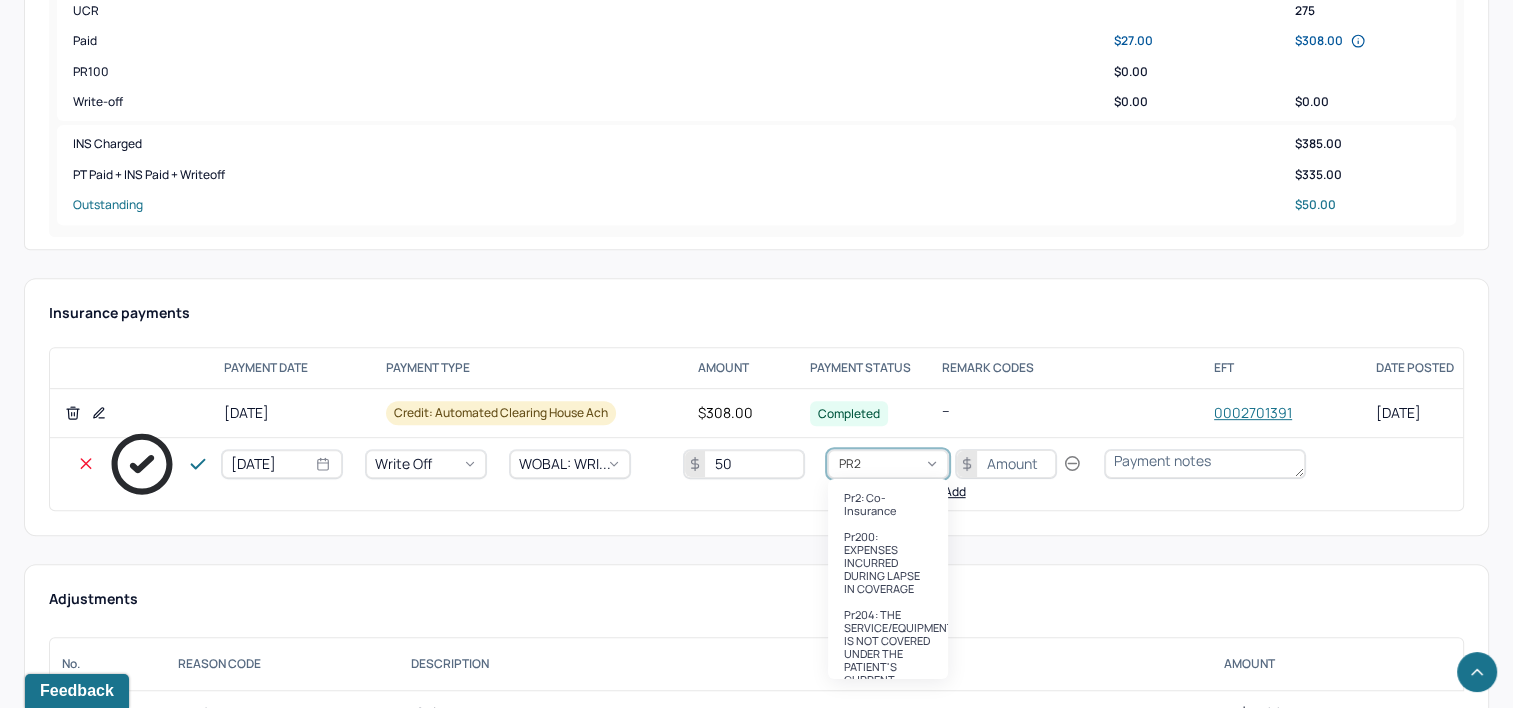 type 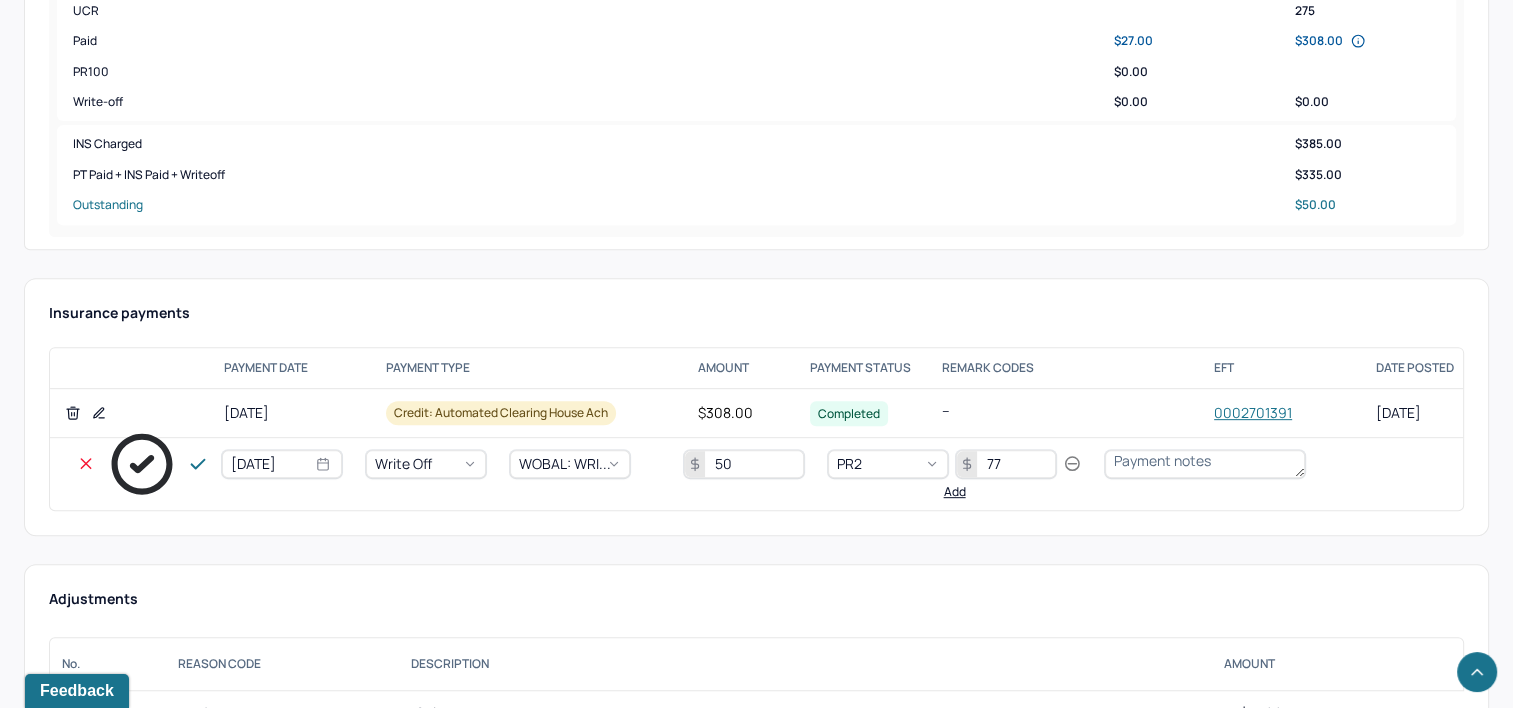 type on "77" 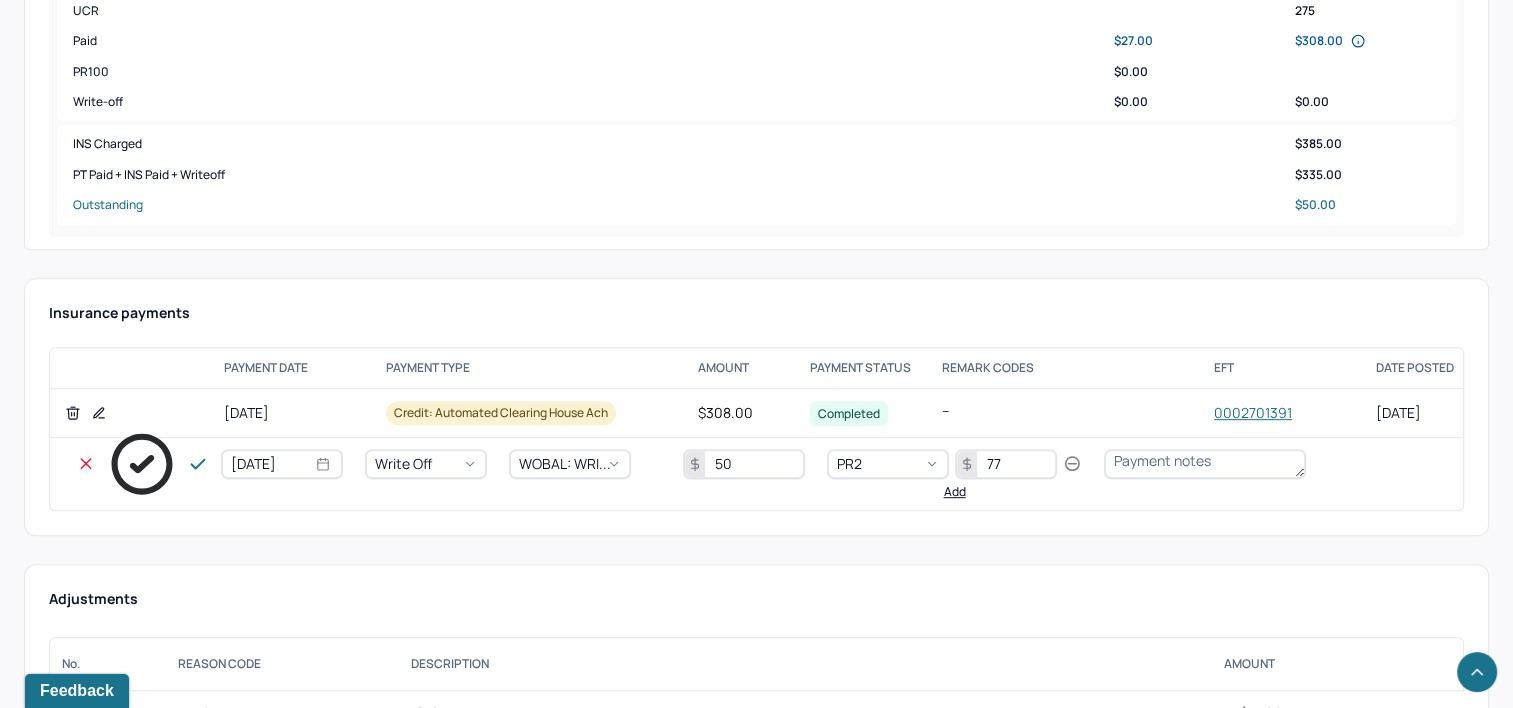 click 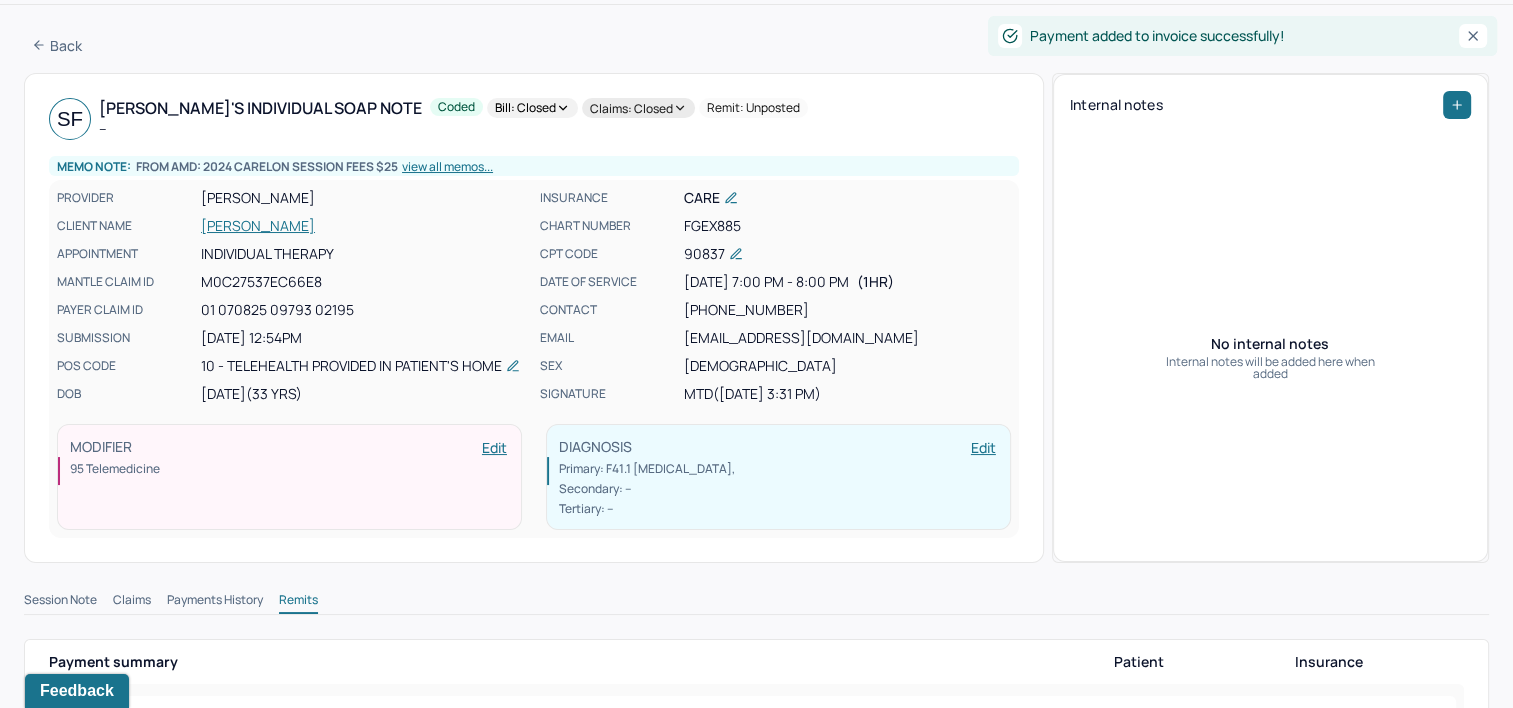 scroll, scrollTop: 0, scrollLeft: 0, axis: both 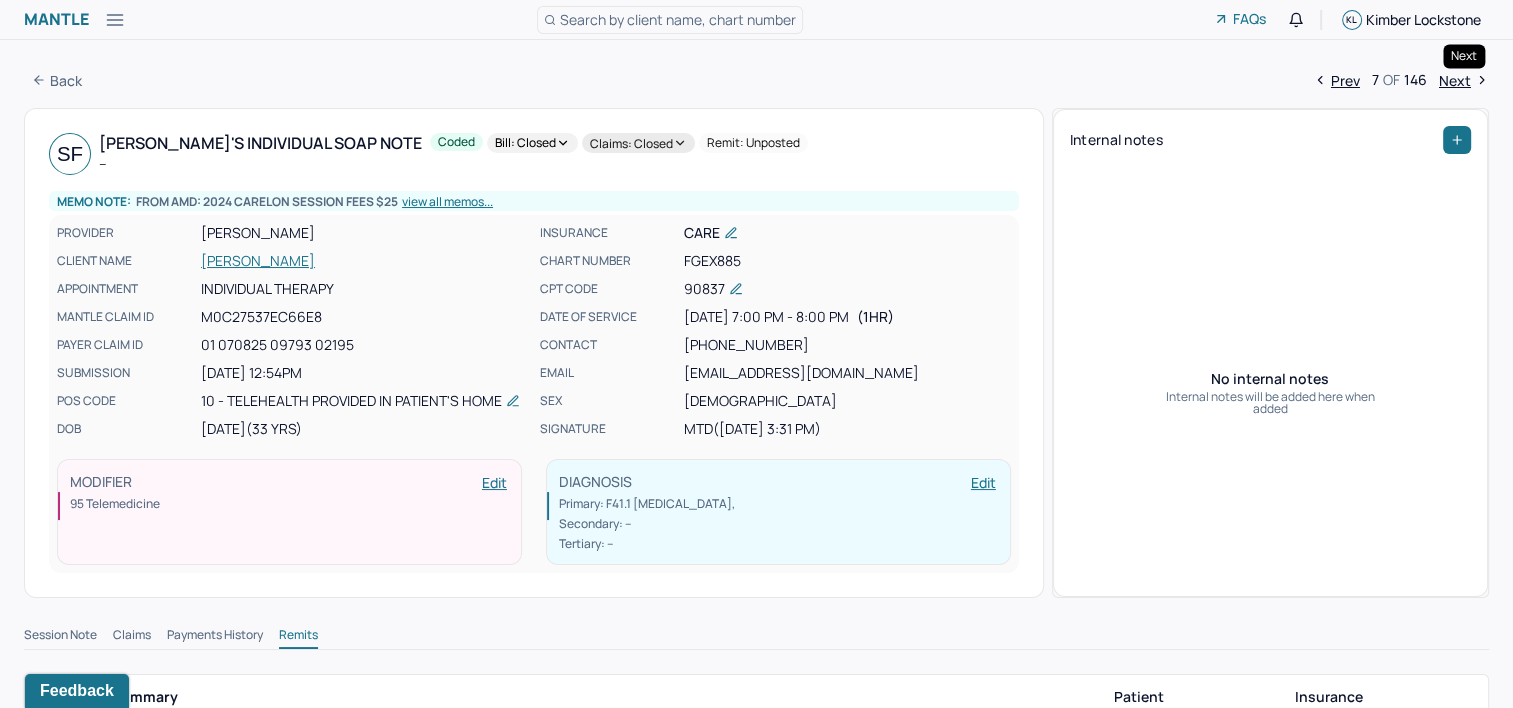 click on "Next" at bounding box center [1464, 80] 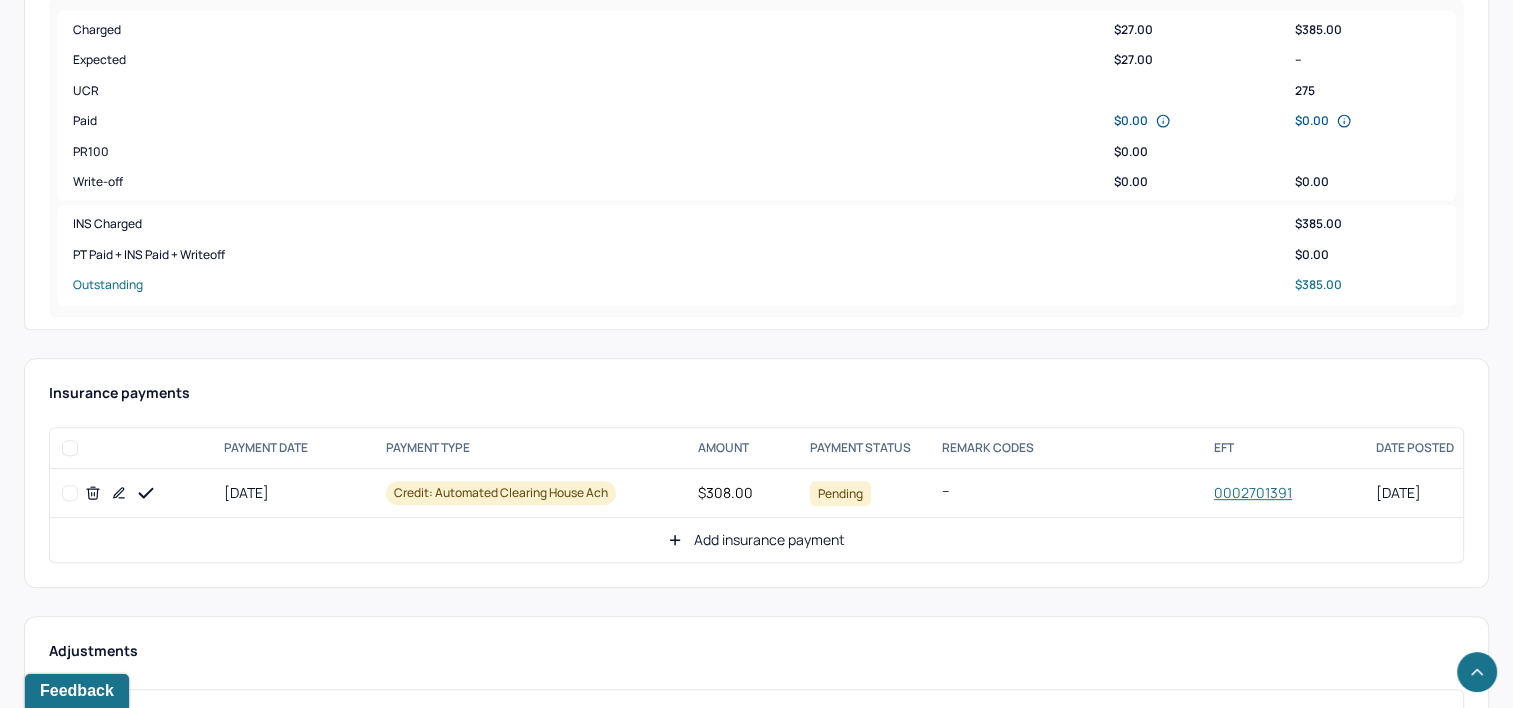 scroll, scrollTop: 900, scrollLeft: 0, axis: vertical 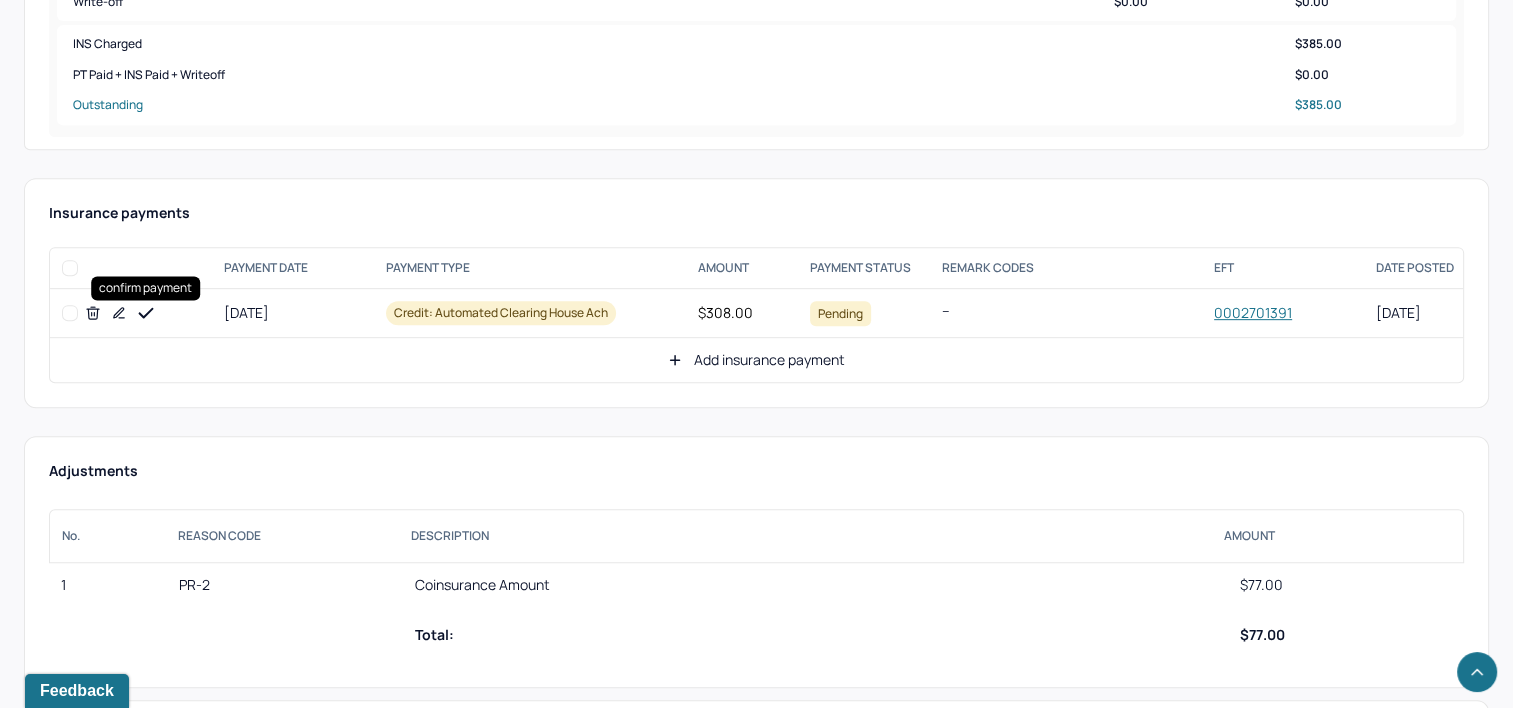 click 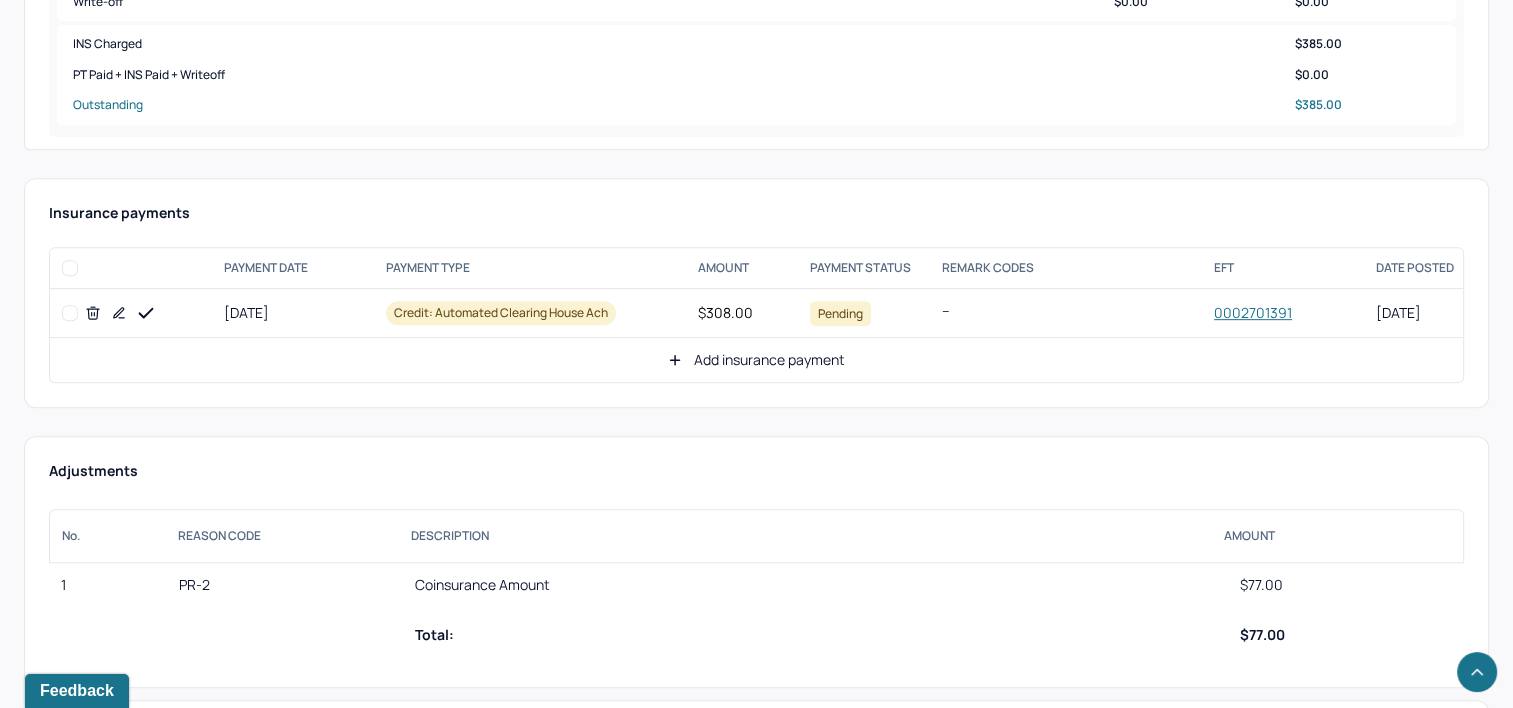 click on "Add insurance payment" at bounding box center [756, 360] 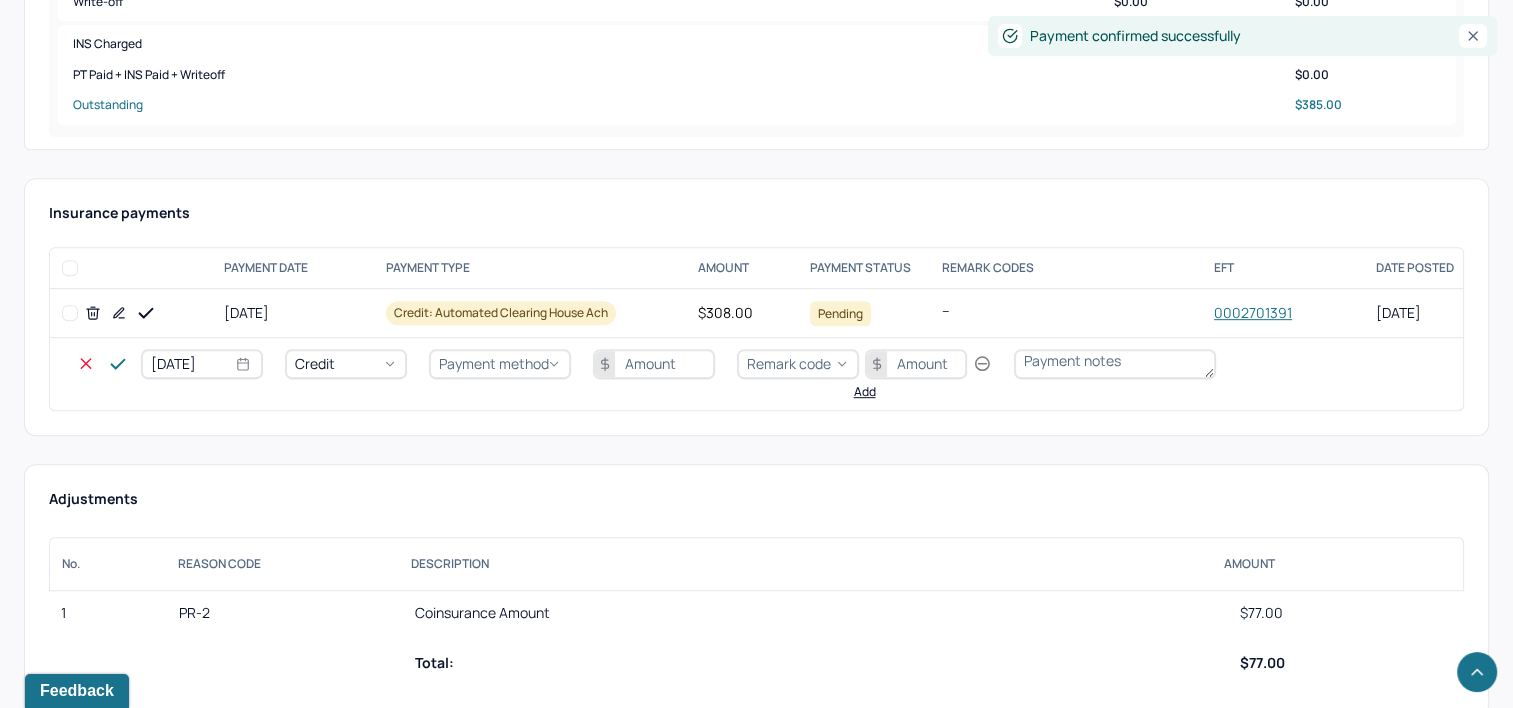 click on "[DATE]" at bounding box center (202, 364) 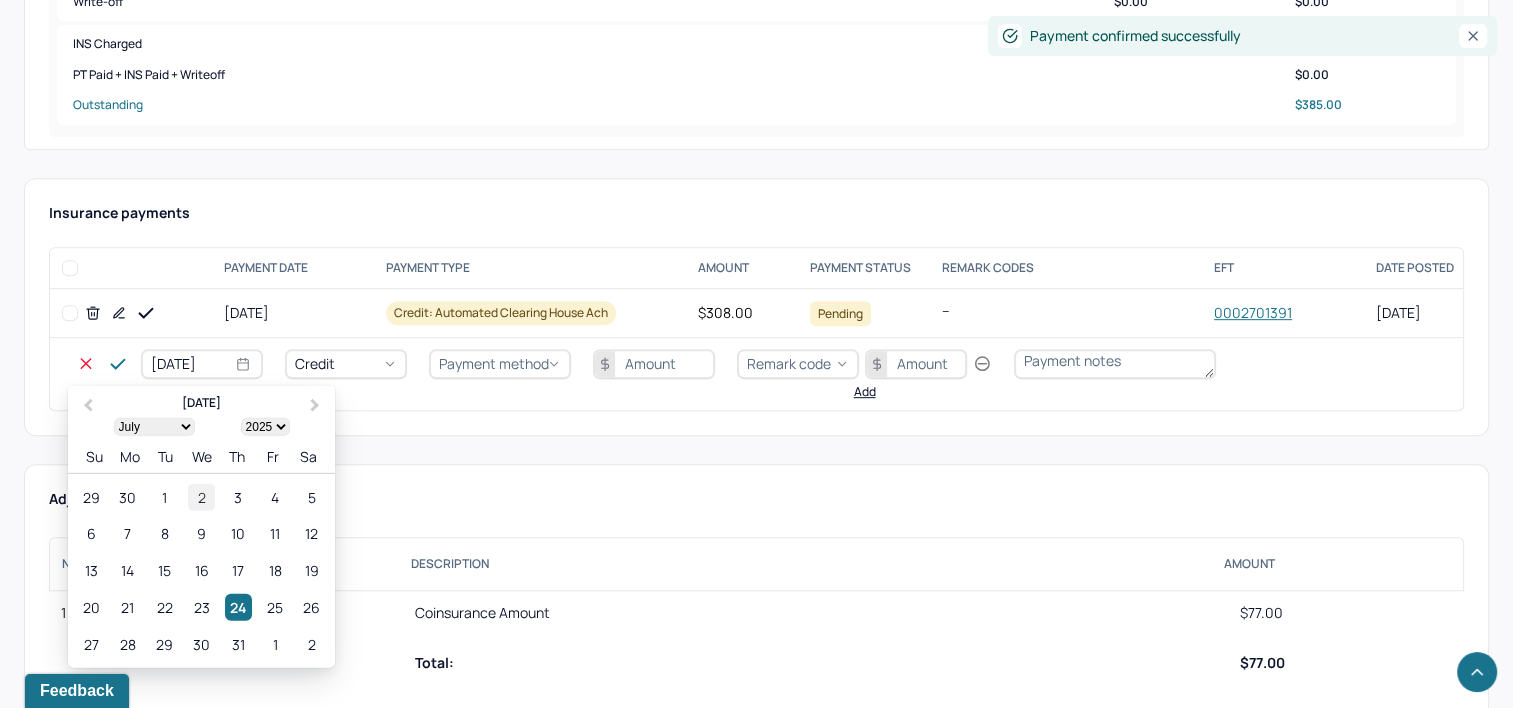 select on "6" 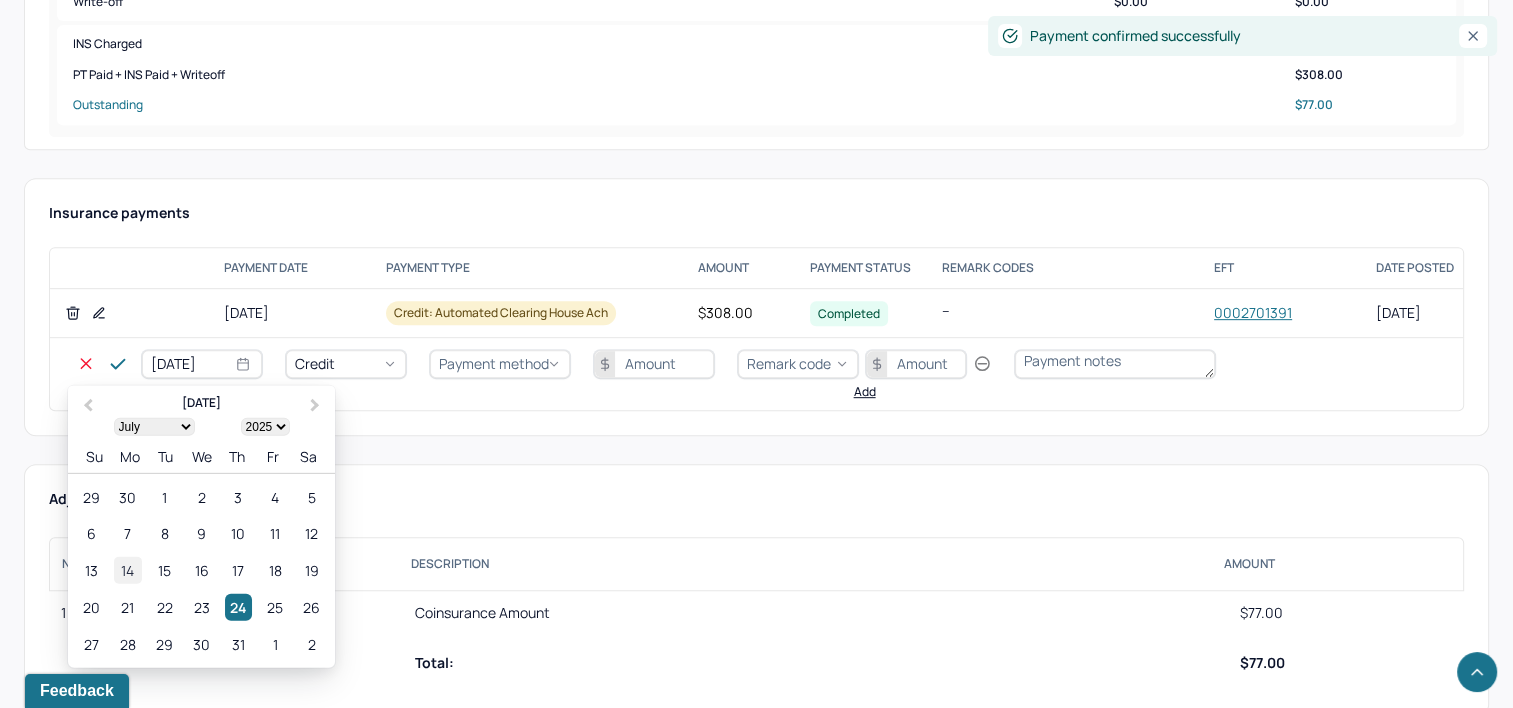 click on "14" at bounding box center (127, 570) 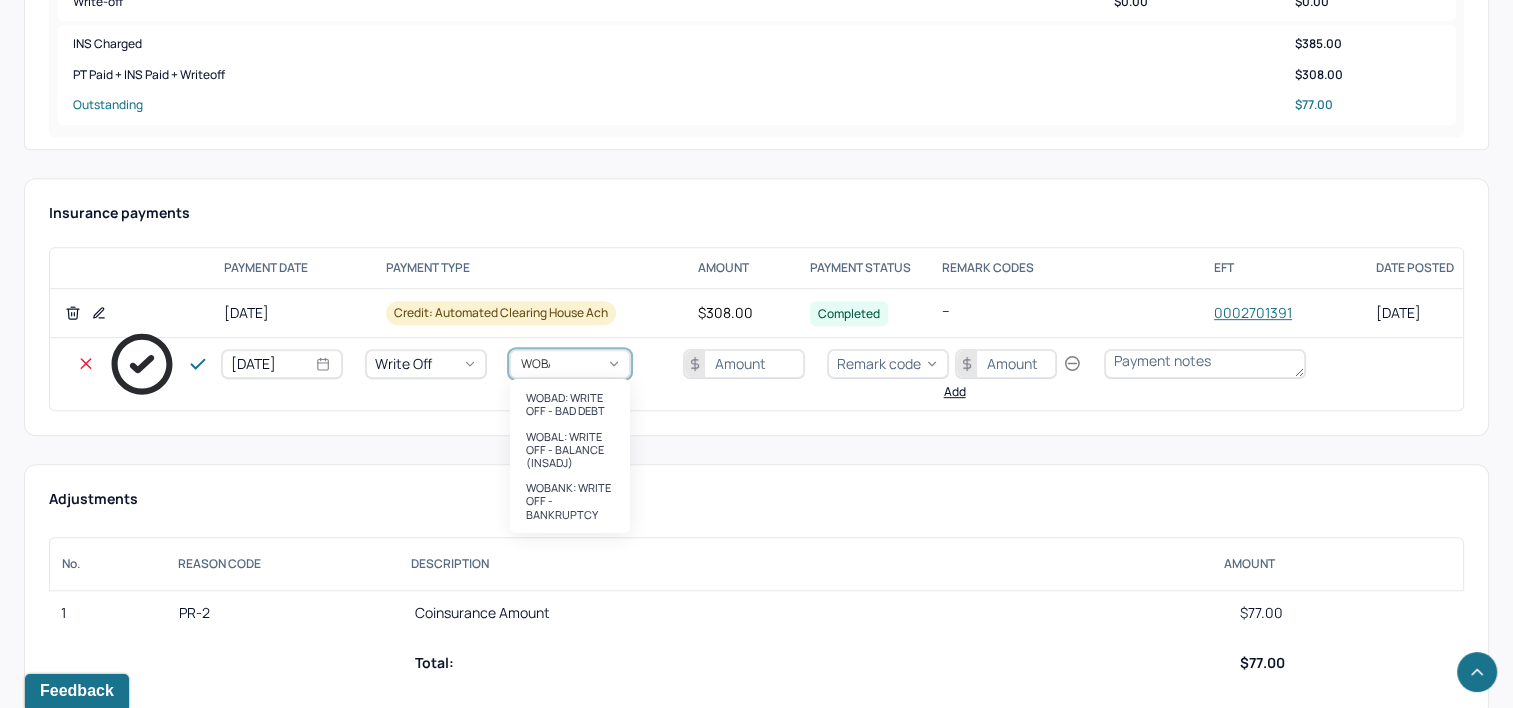 type on "WOBAL" 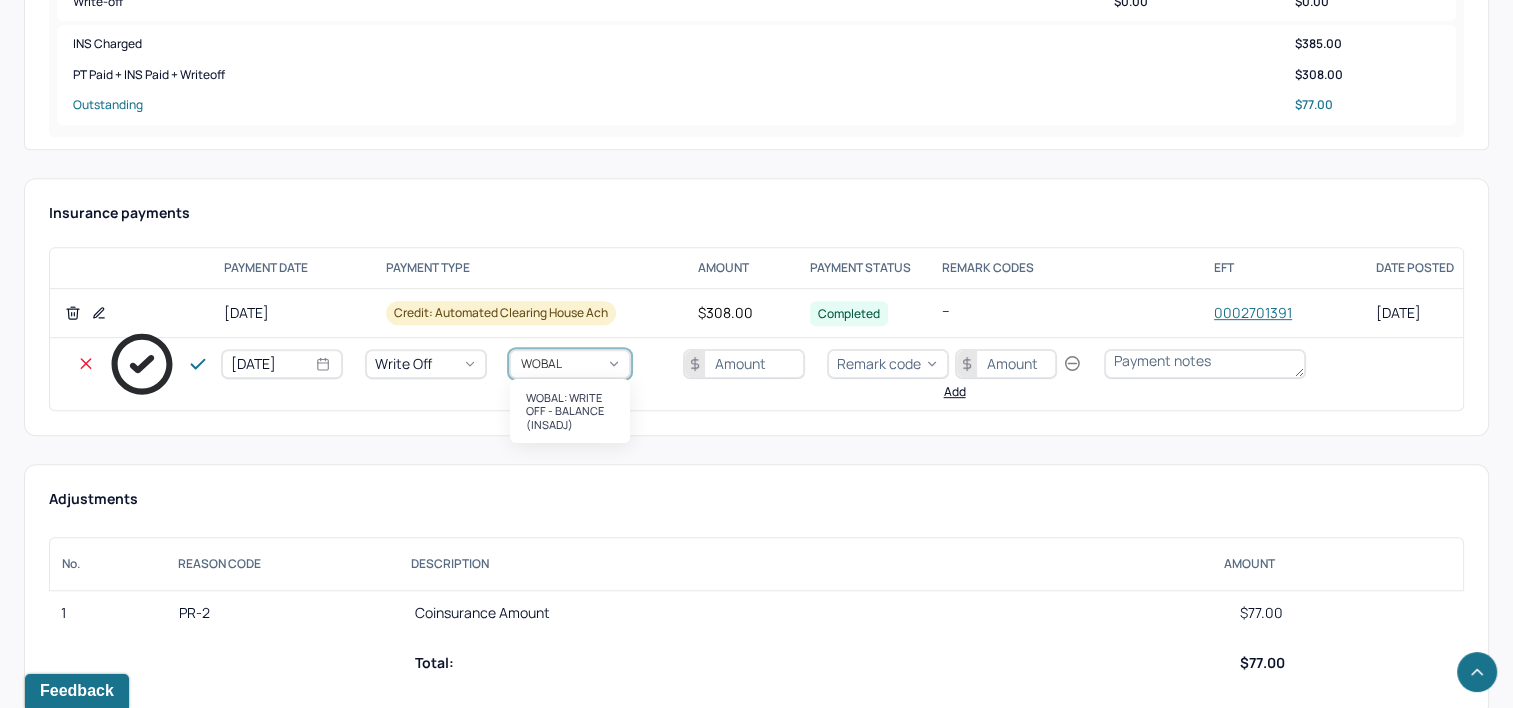 type 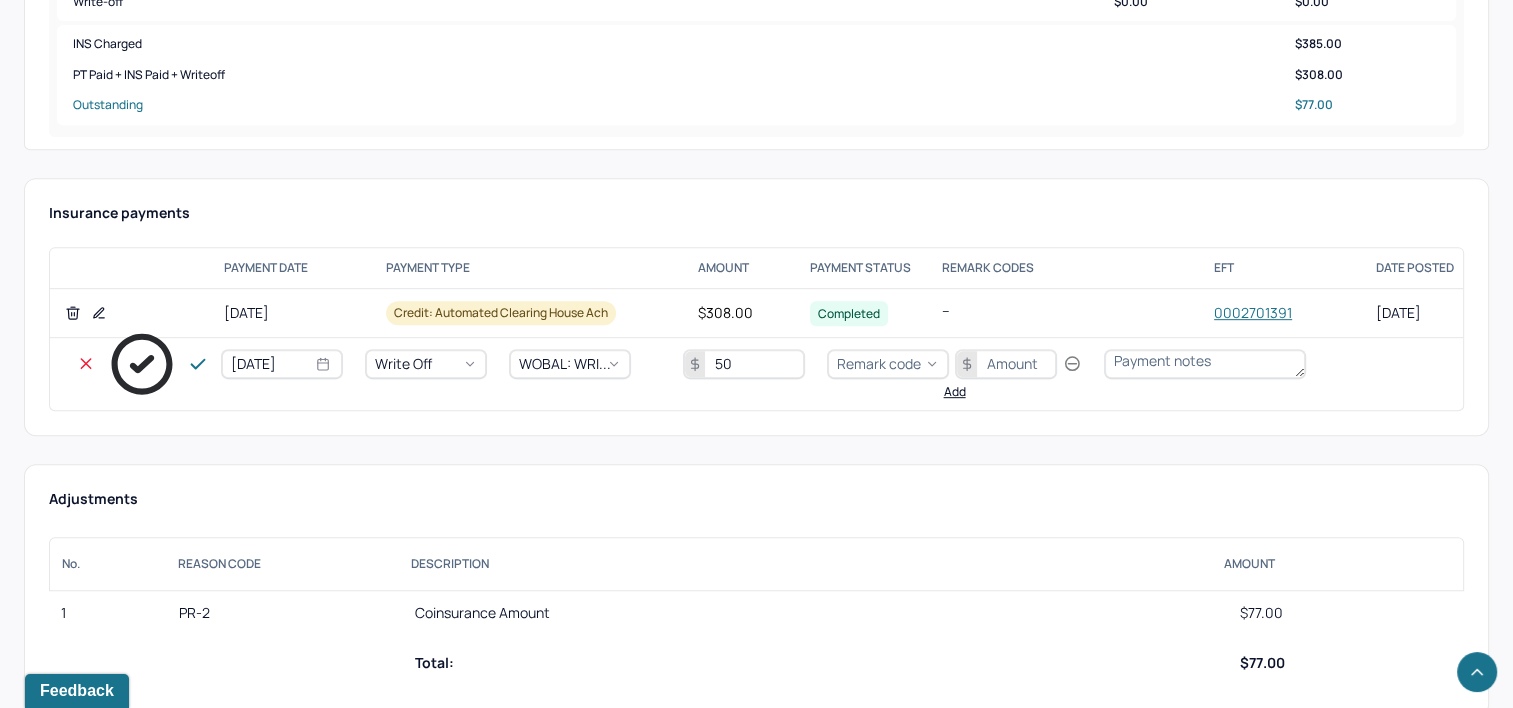 type on "50" 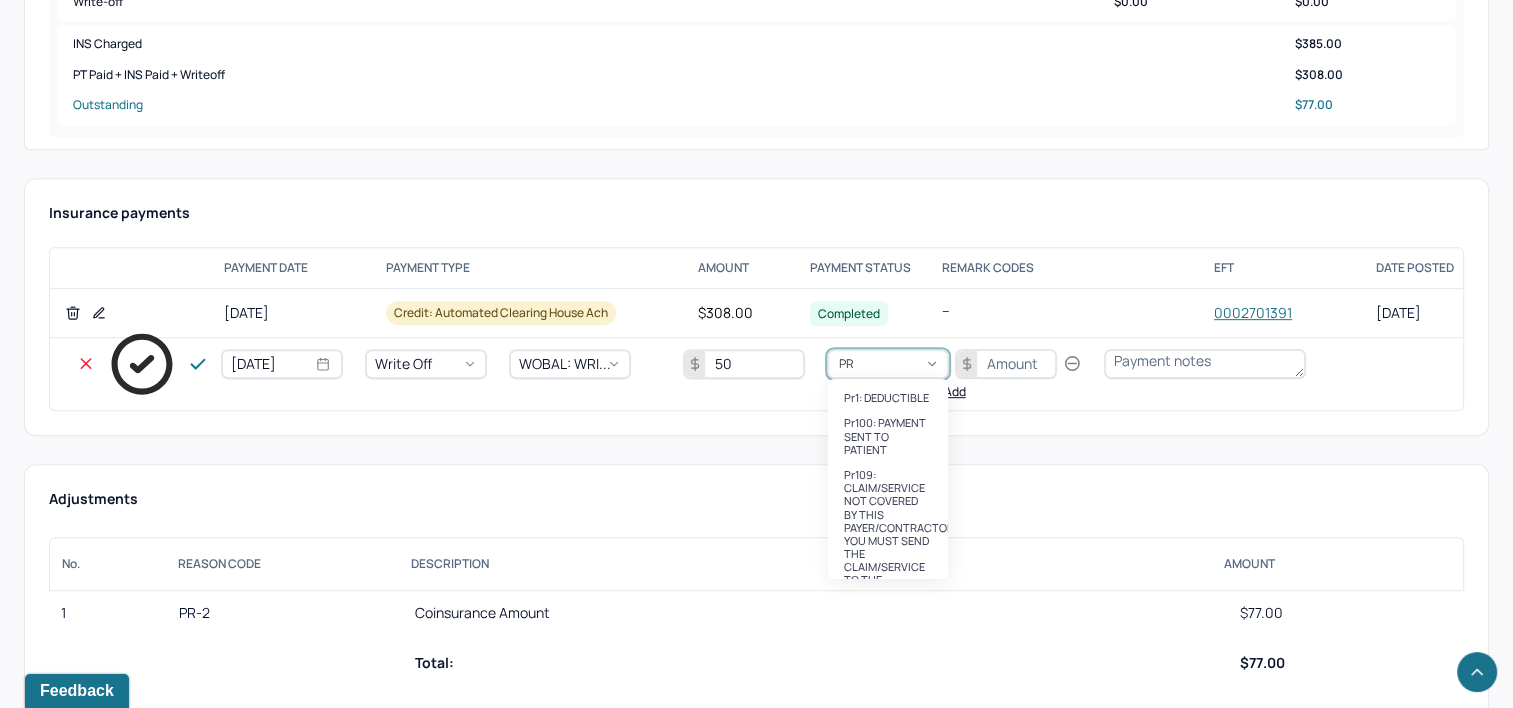 type on "PR2" 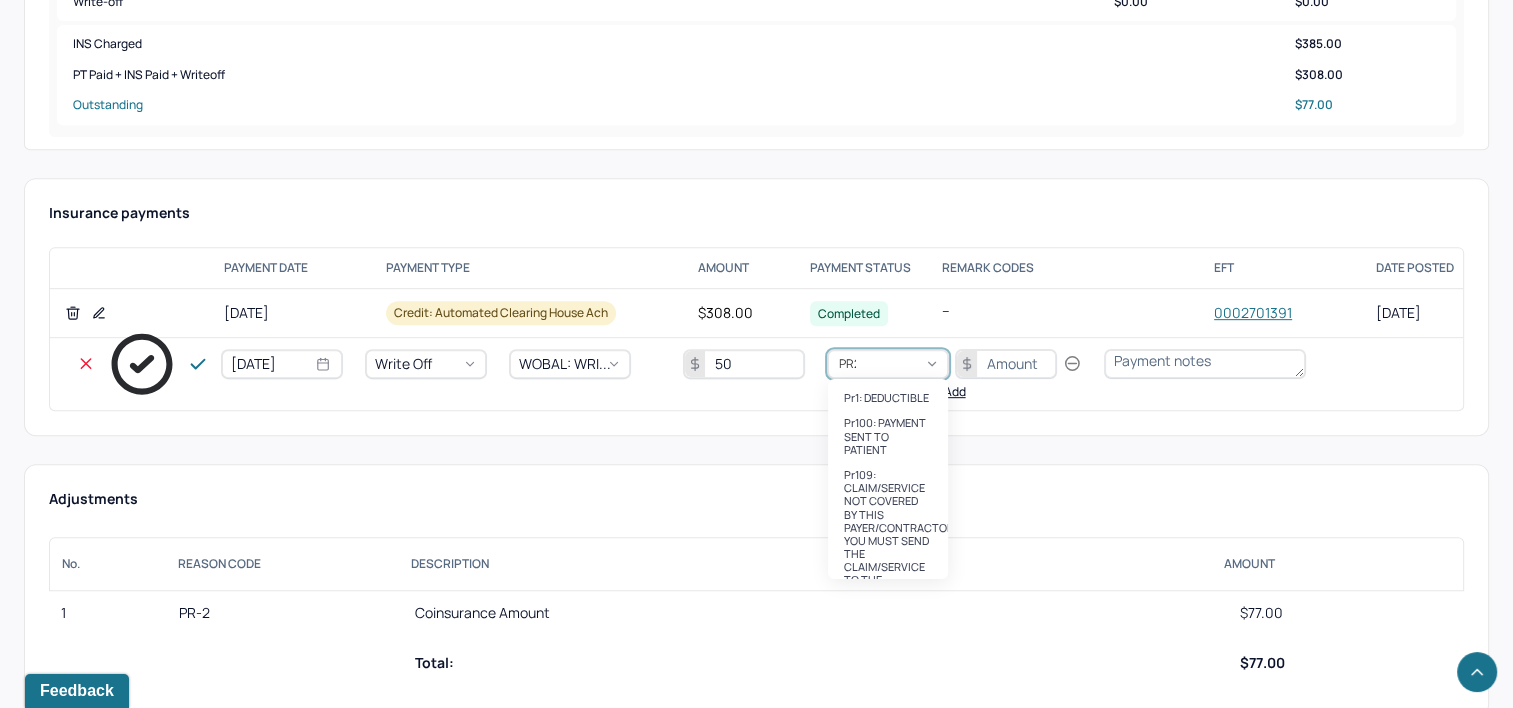 type 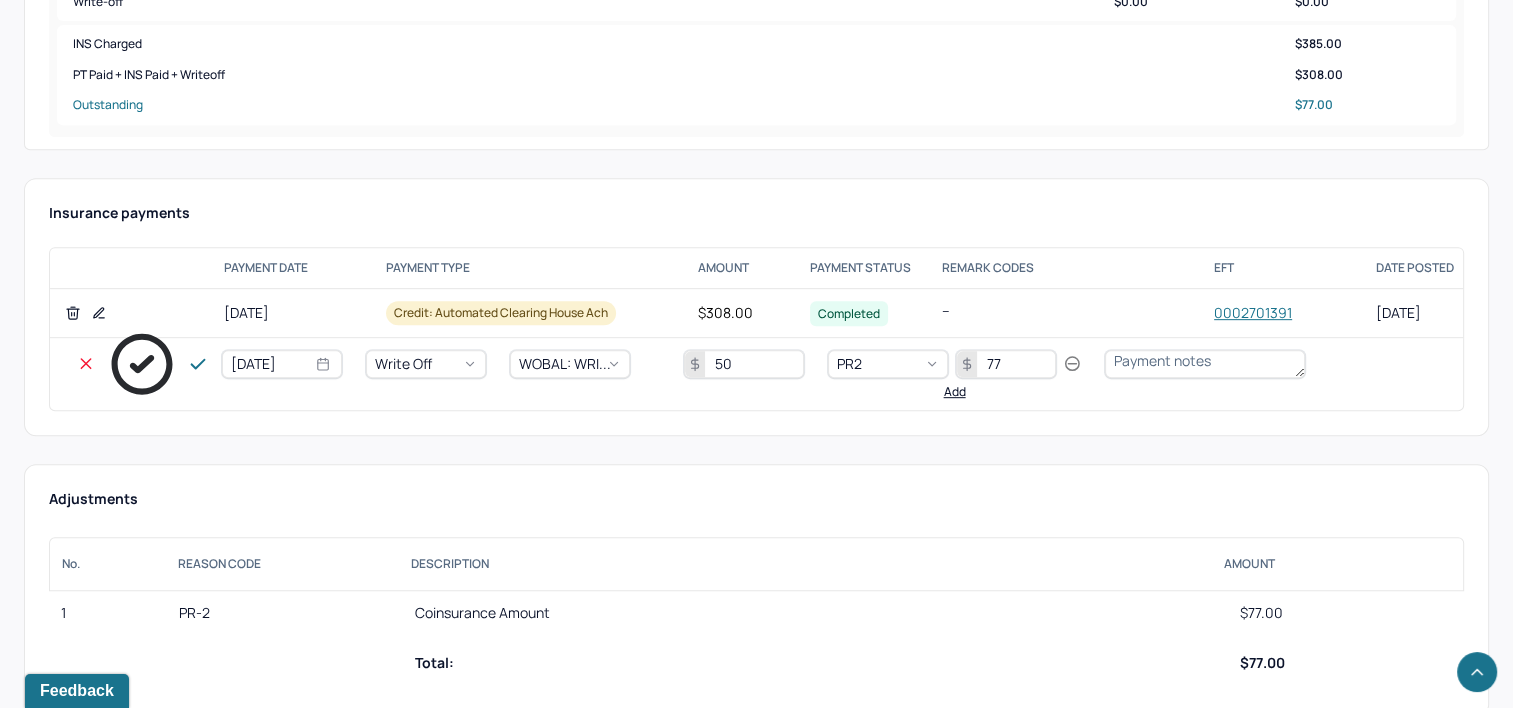 type on "77" 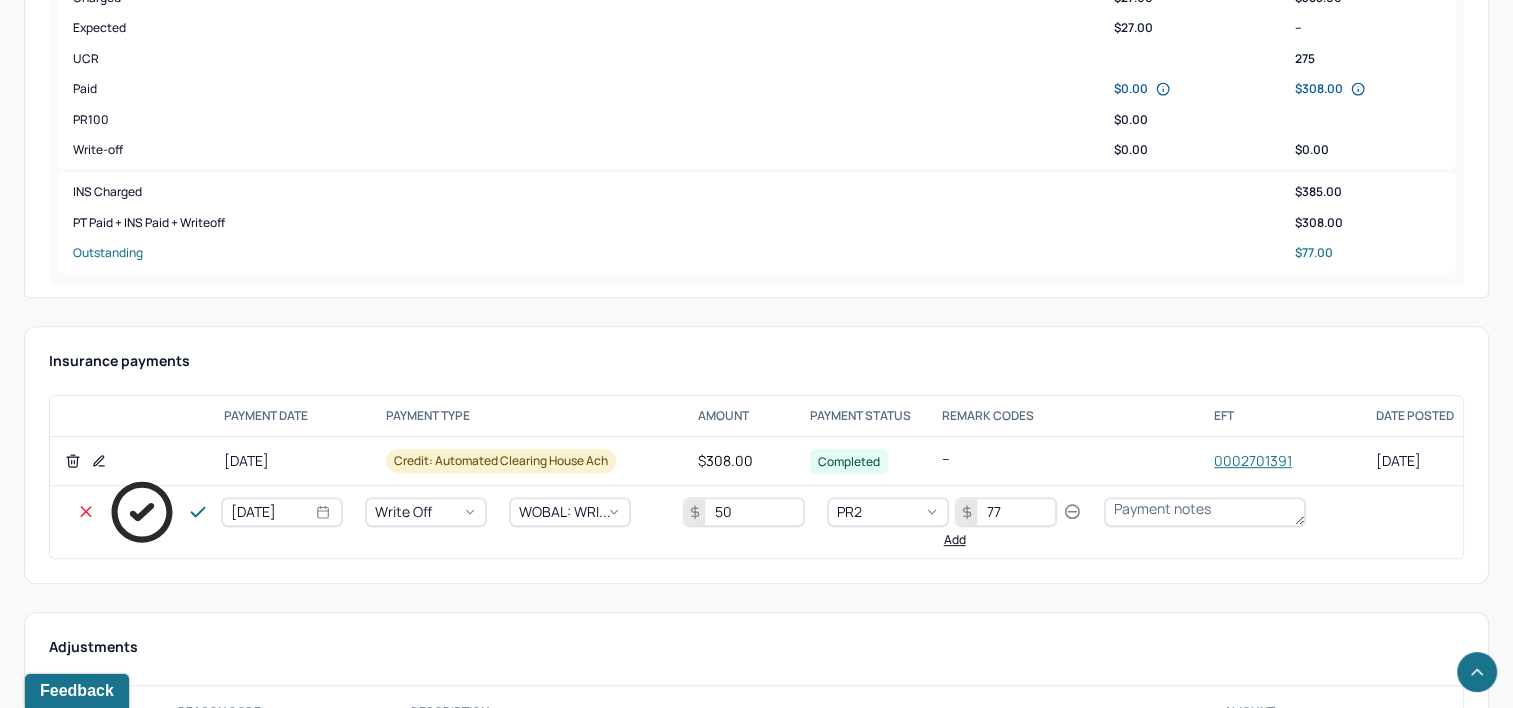 scroll, scrollTop: 800, scrollLeft: 0, axis: vertical 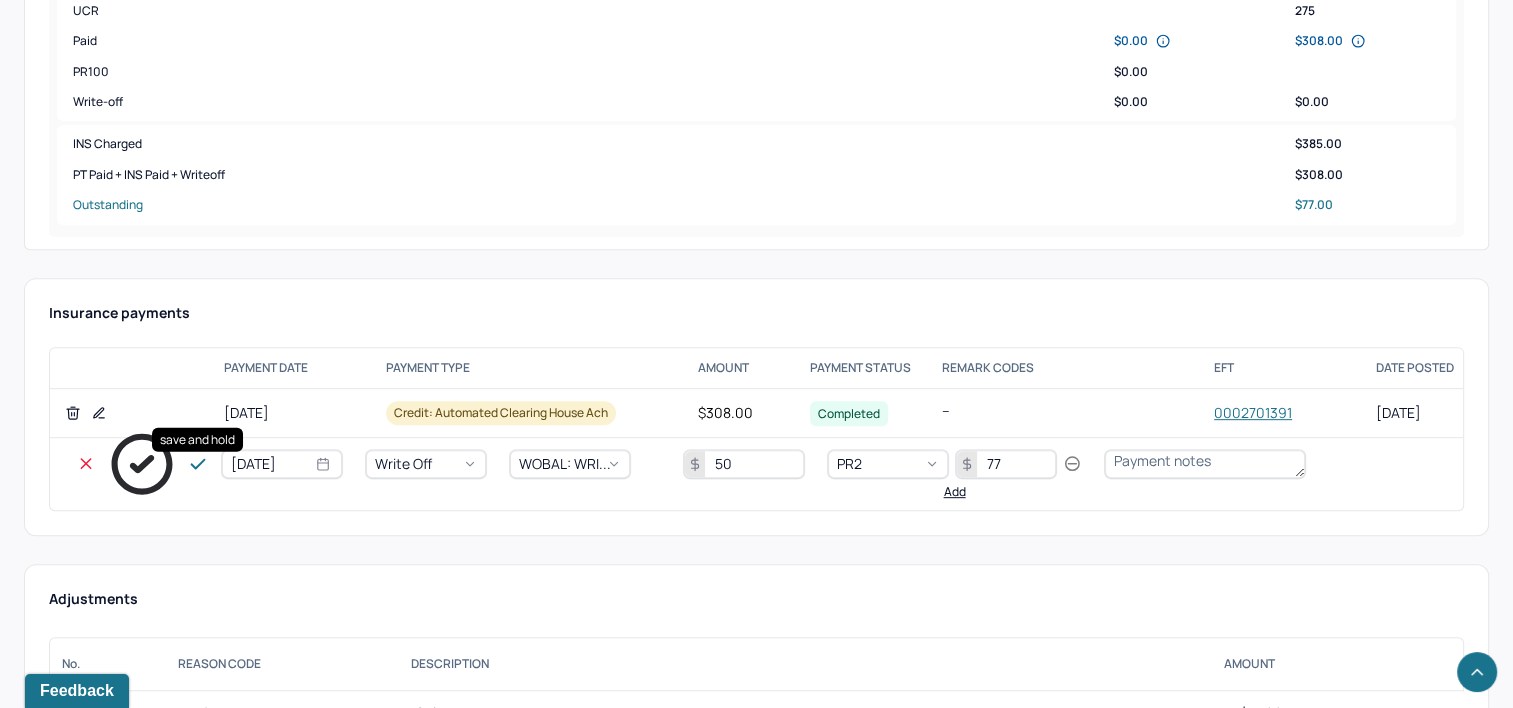 click 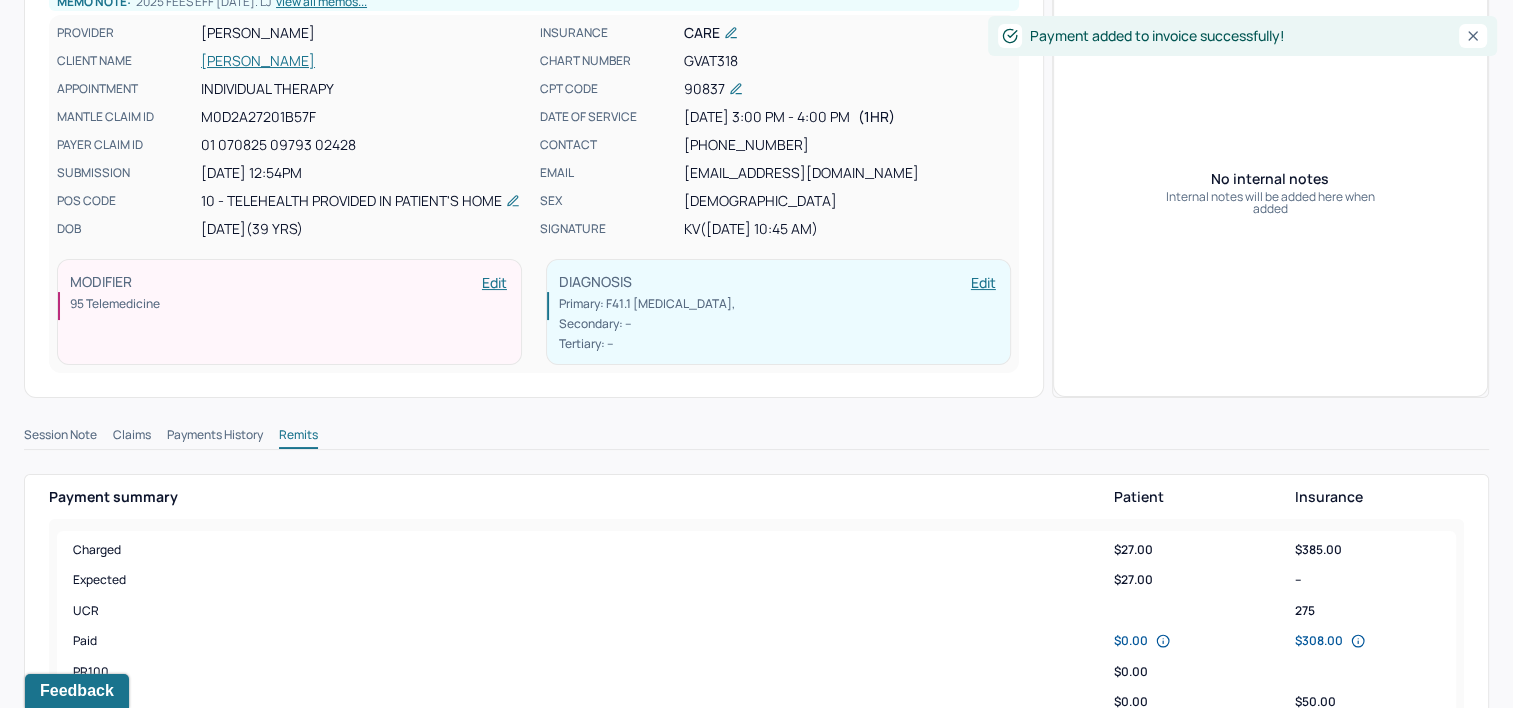 scroll, scrollTop: 0, scrollLeft: 0, axis: both 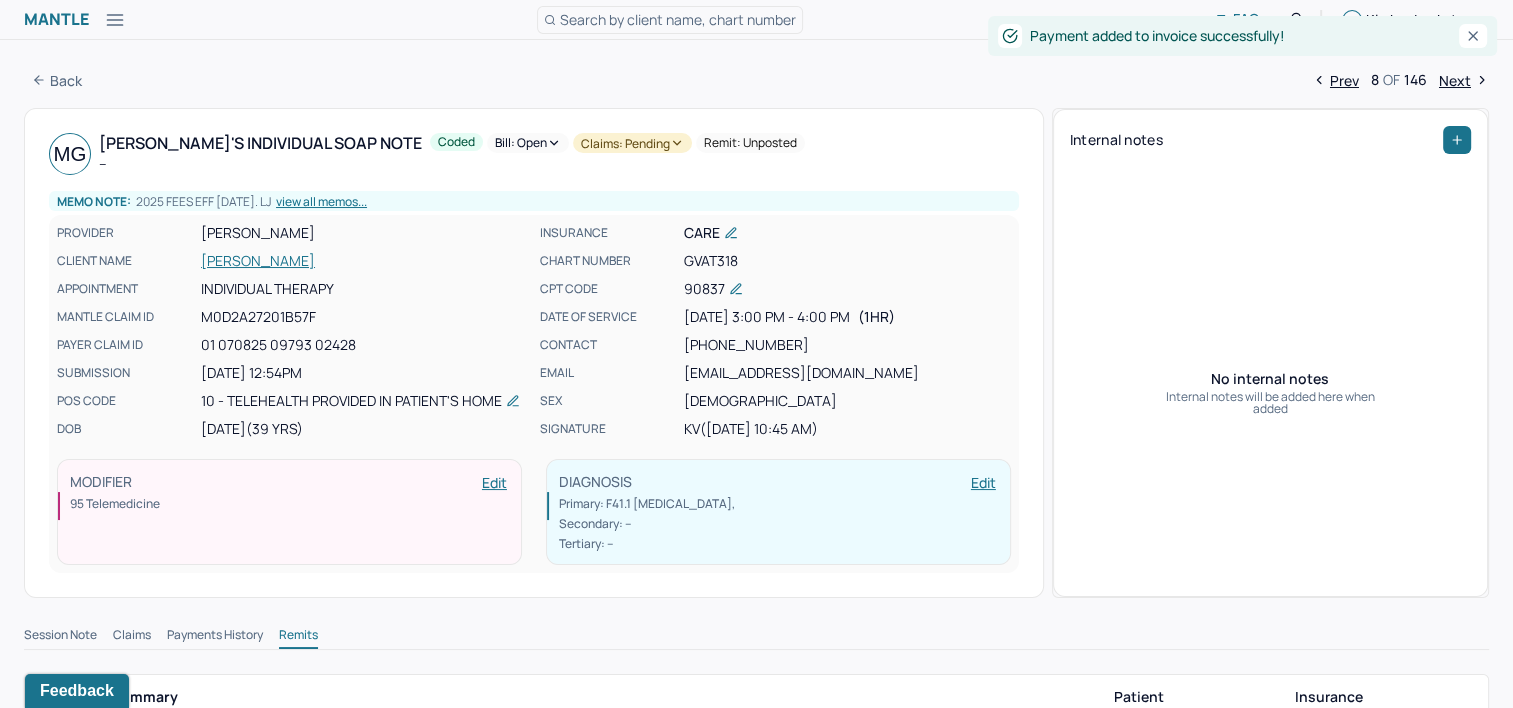 click on "Bill: Open" at bounding box center (528, 143) 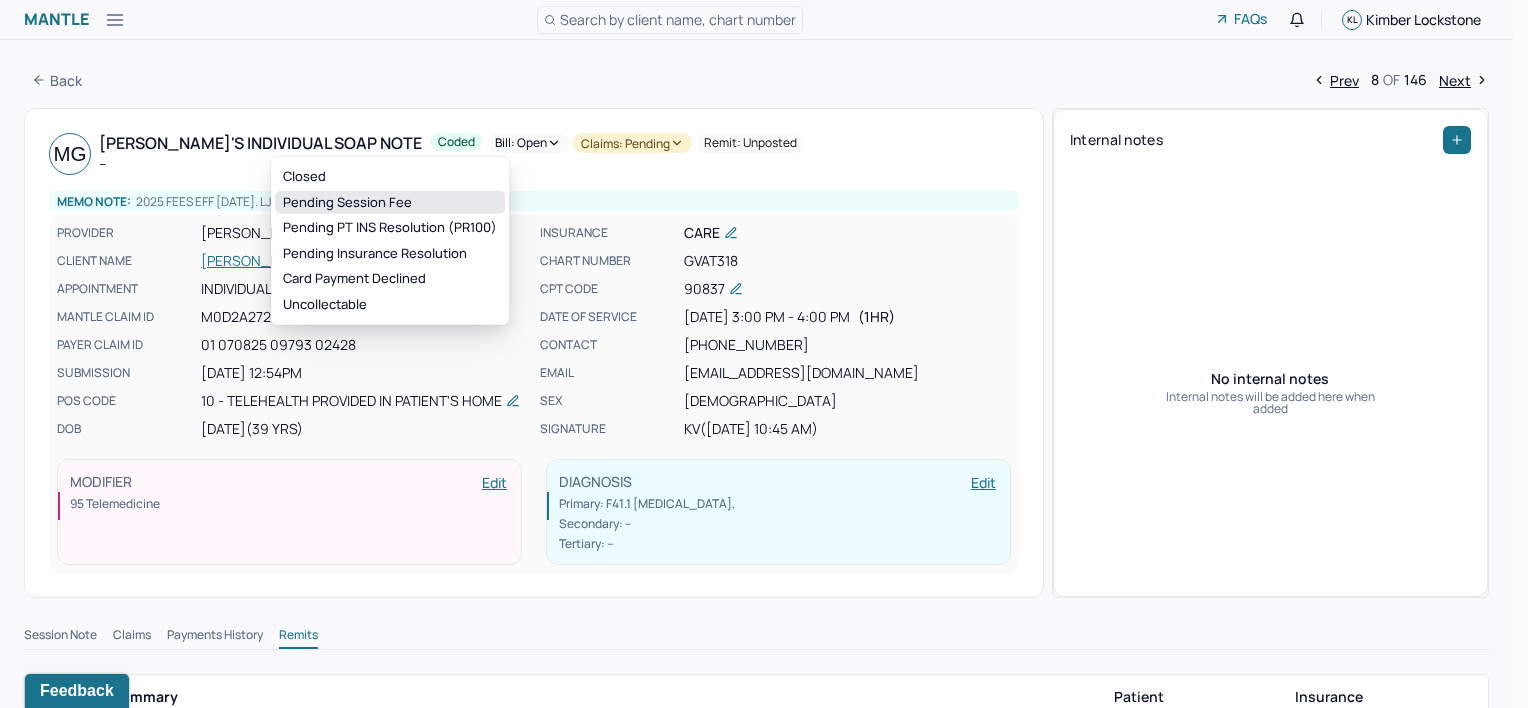 click on "Pending Session Fee" at bounding box center [390, 202] 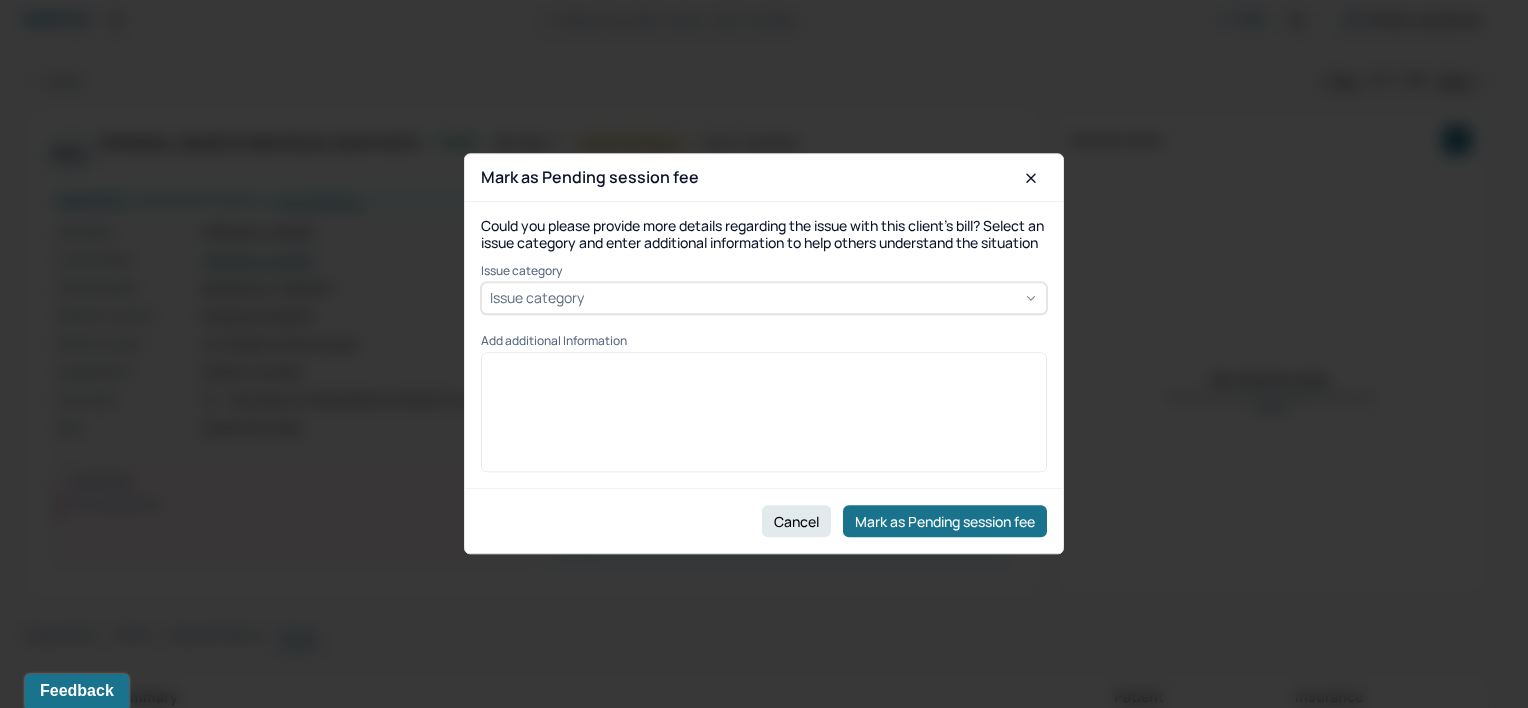 click on "Issue category" at bounding box center [764, 298] 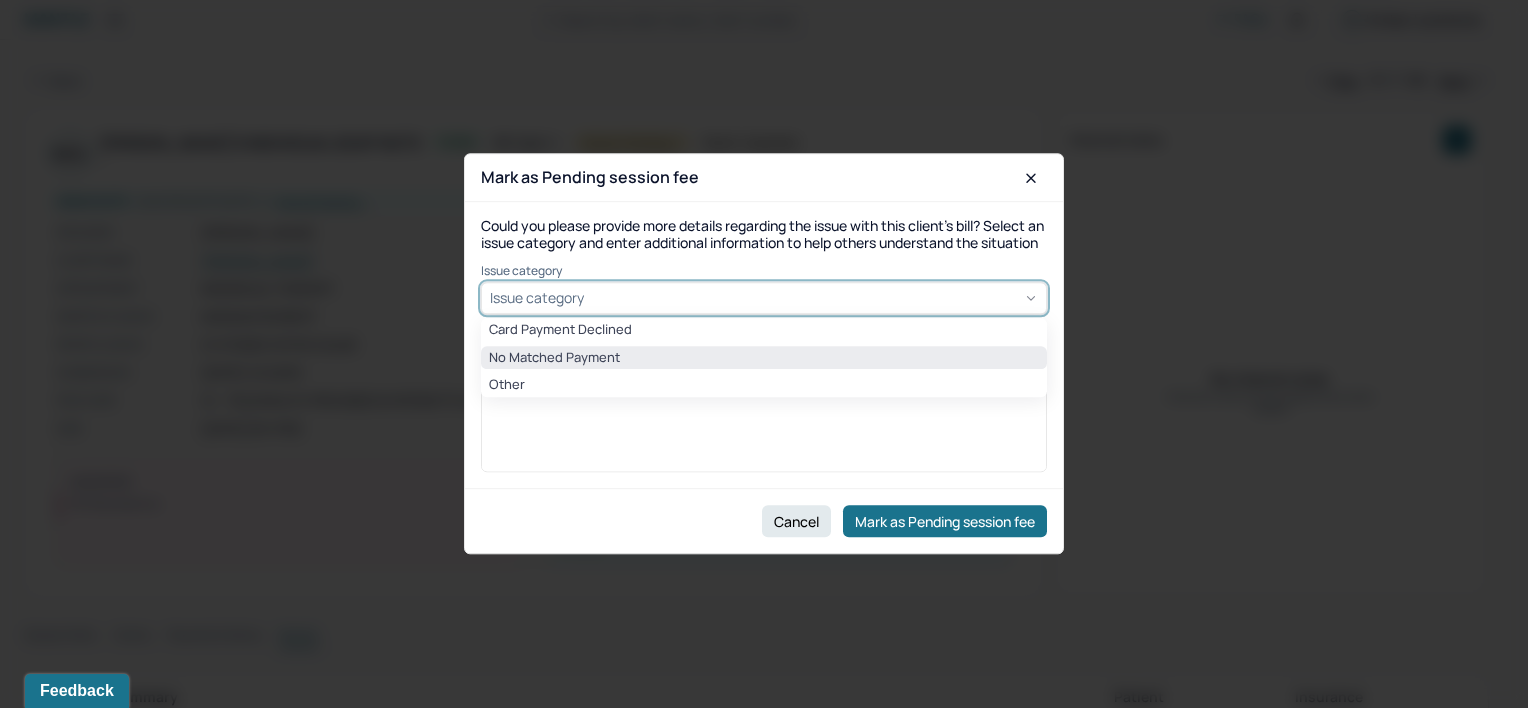 click on "No Matched Payment" at bounding box center [764, 358] 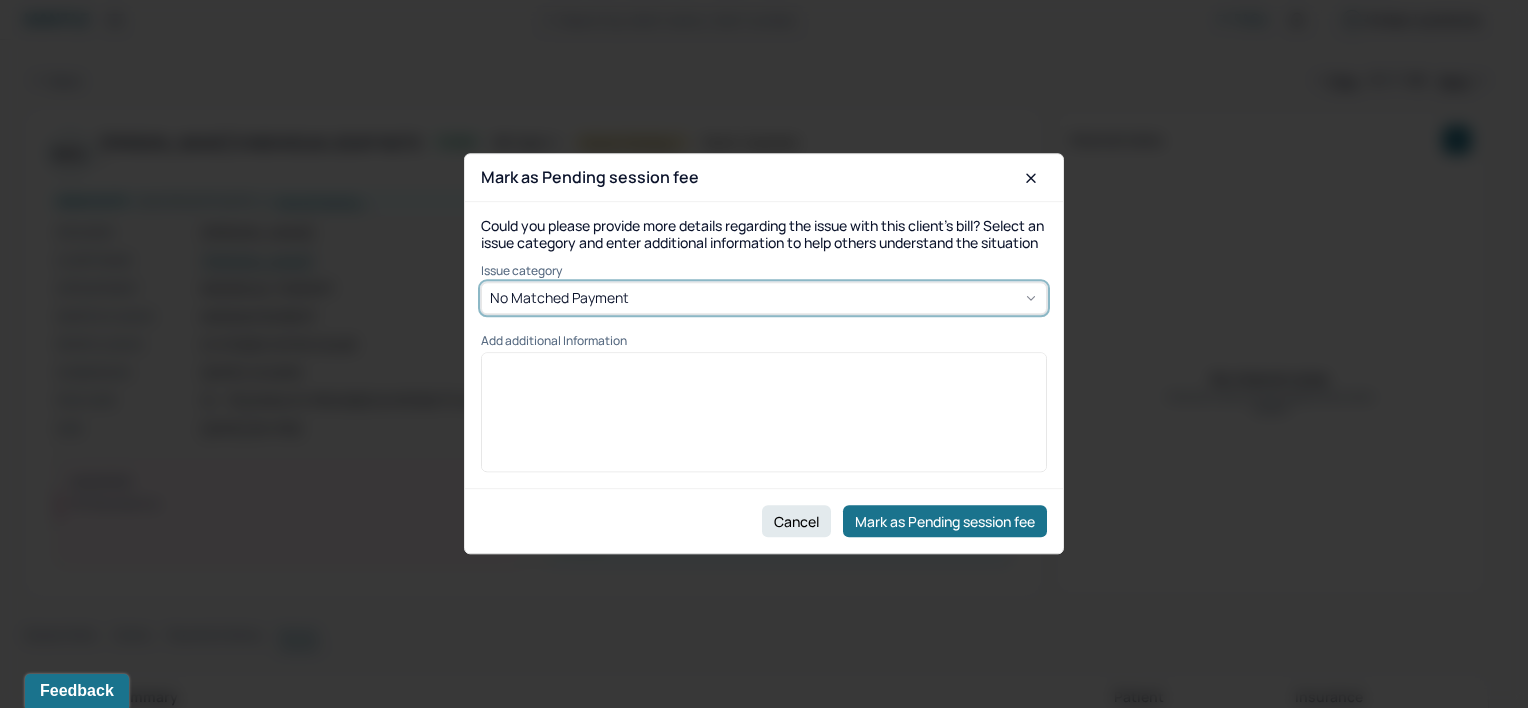 click on "Cancel Mark as Pending session fee" at bounding box center [764, 521] 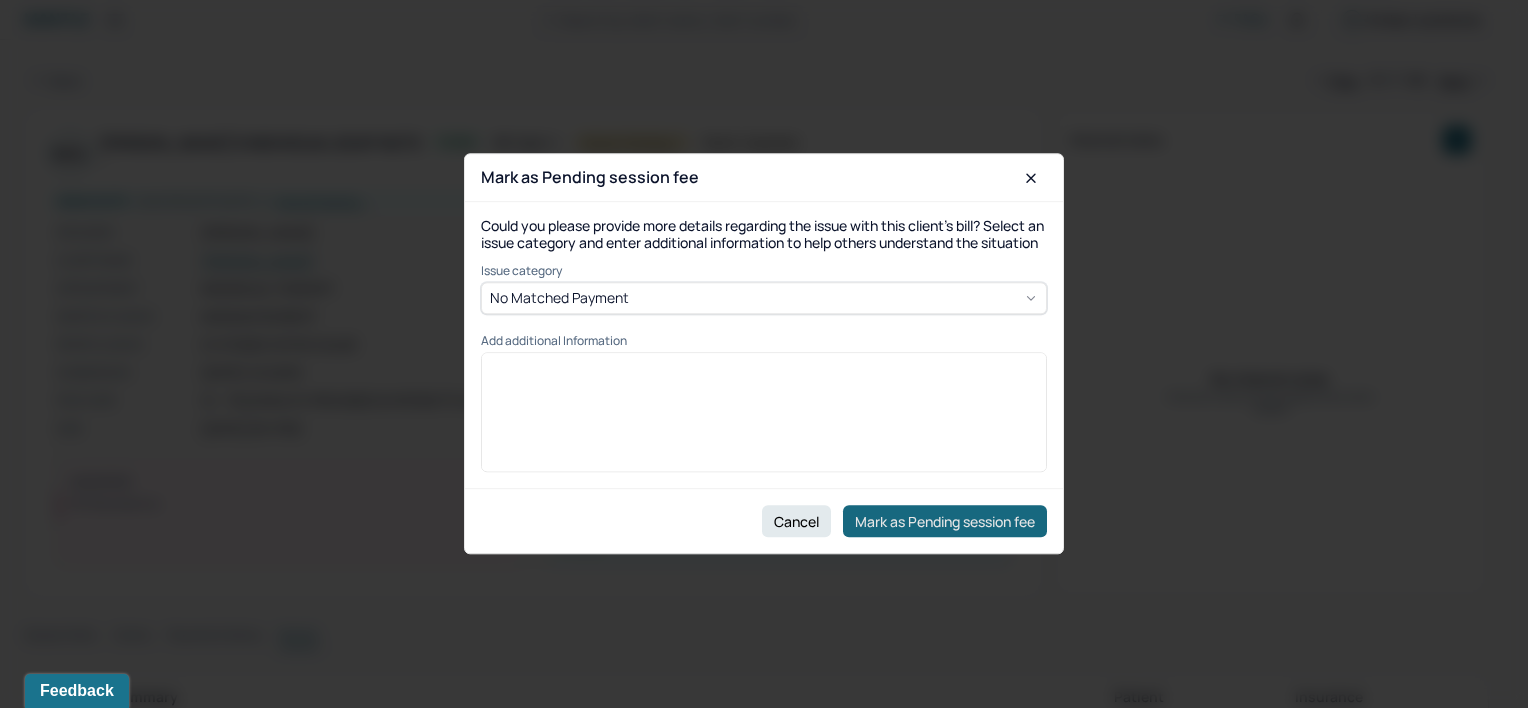 click on "Mark as Pending session fee" at bounding box center (945, 522) 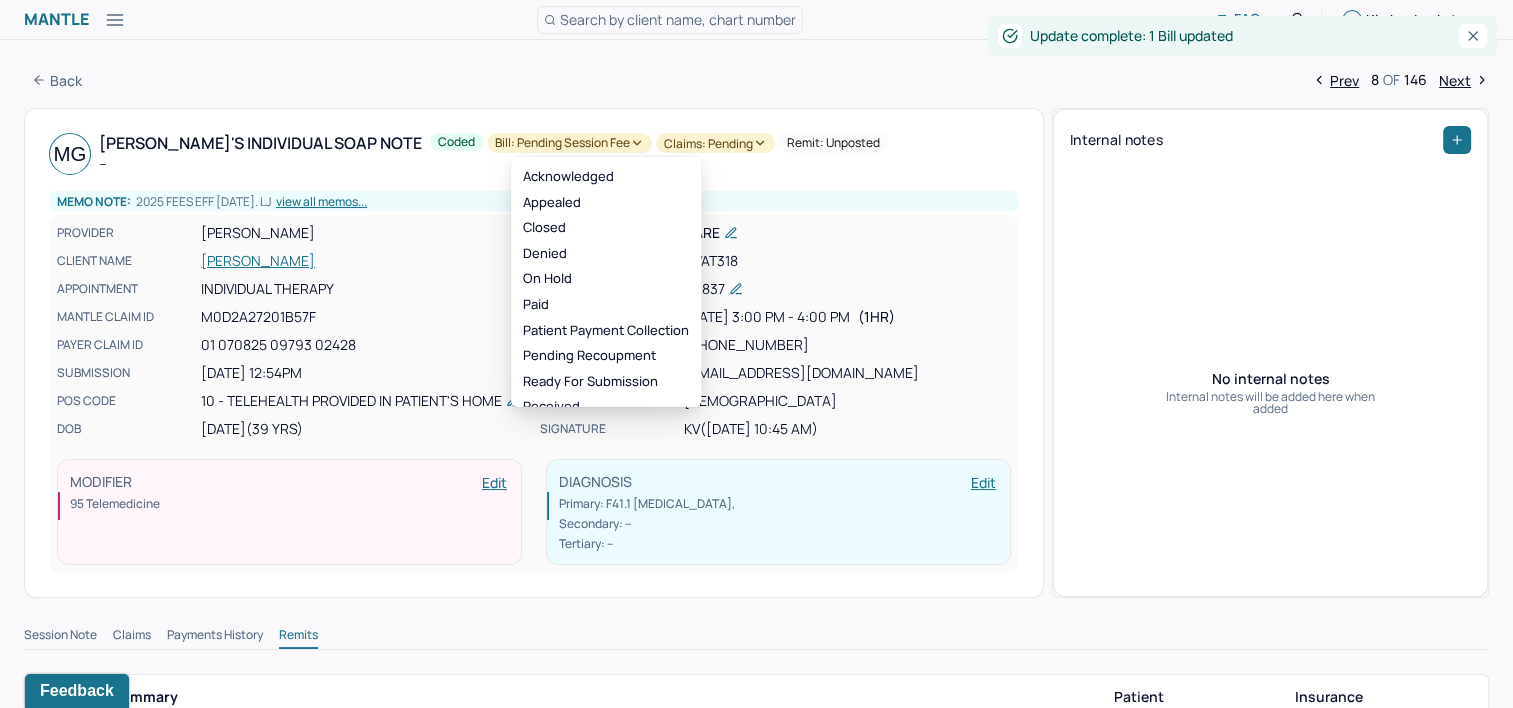 click on "Claims: pending" at bounding box center (715, 143) 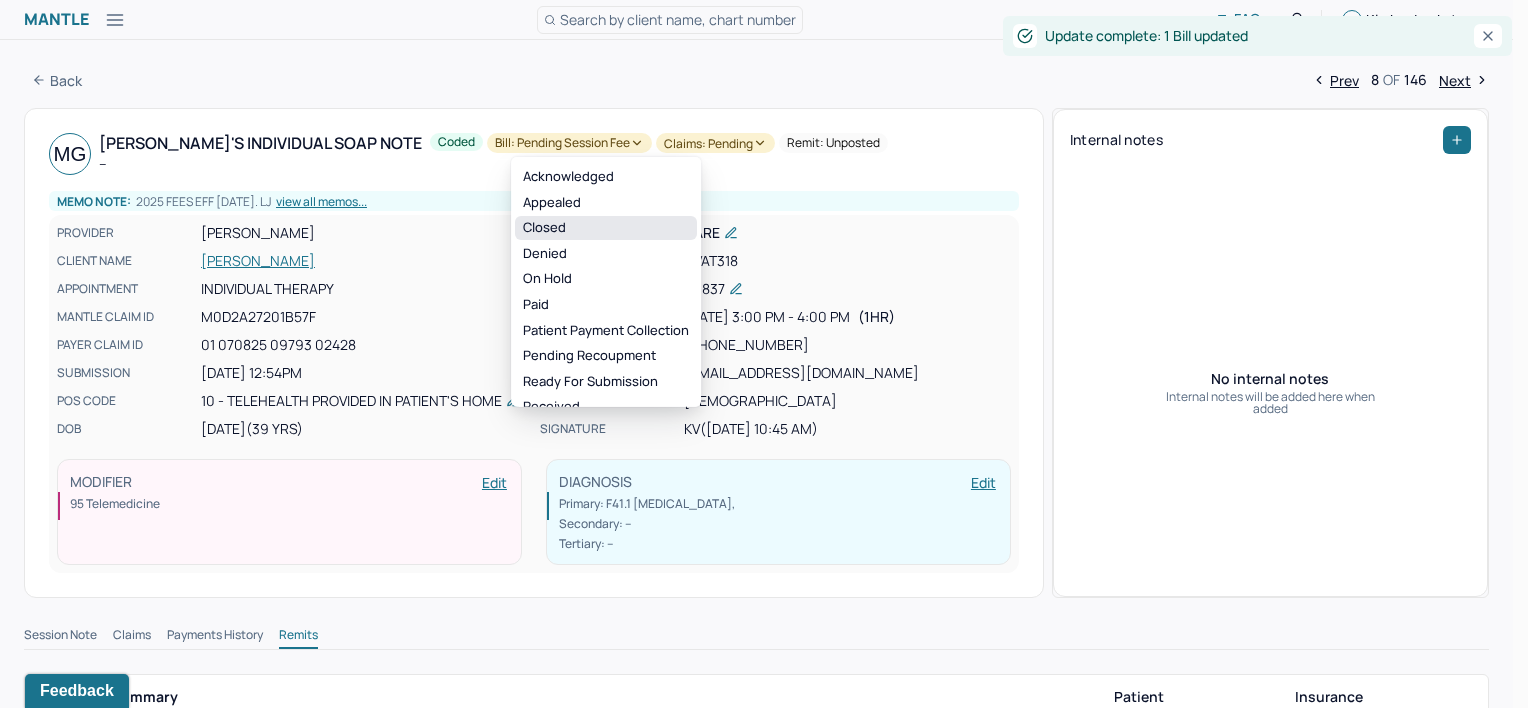 click on "Closed" at bounding box center (606, 228) 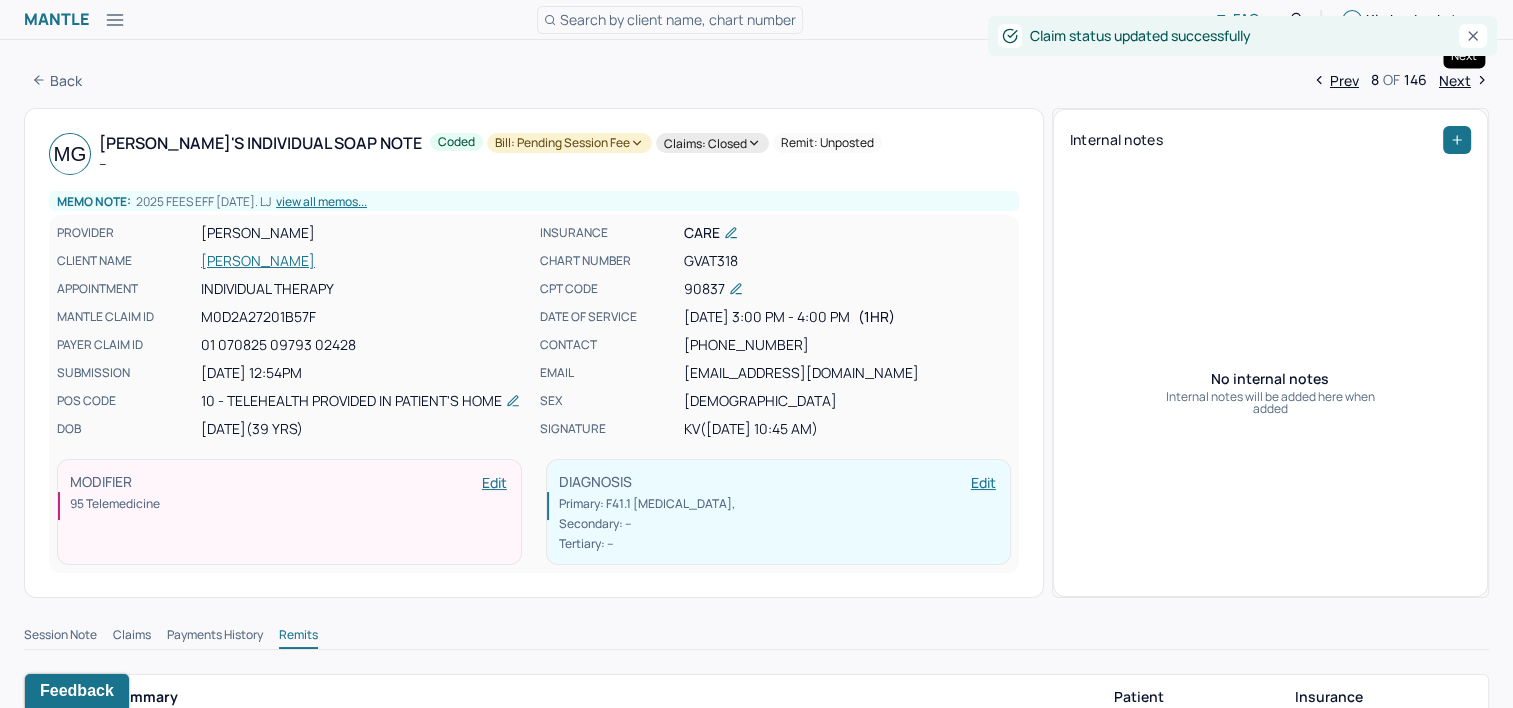 click on "Next" at bounding box center (1464, 80) 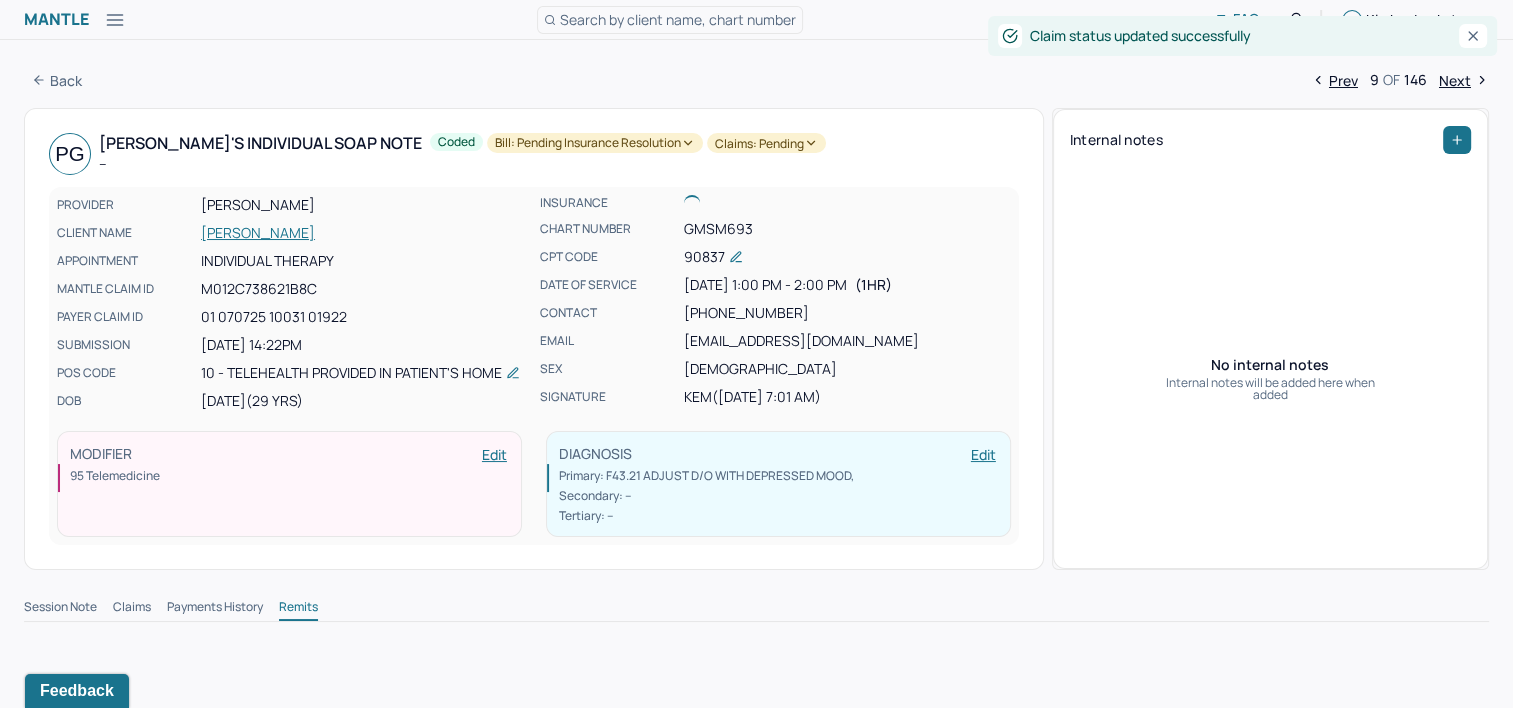 type 